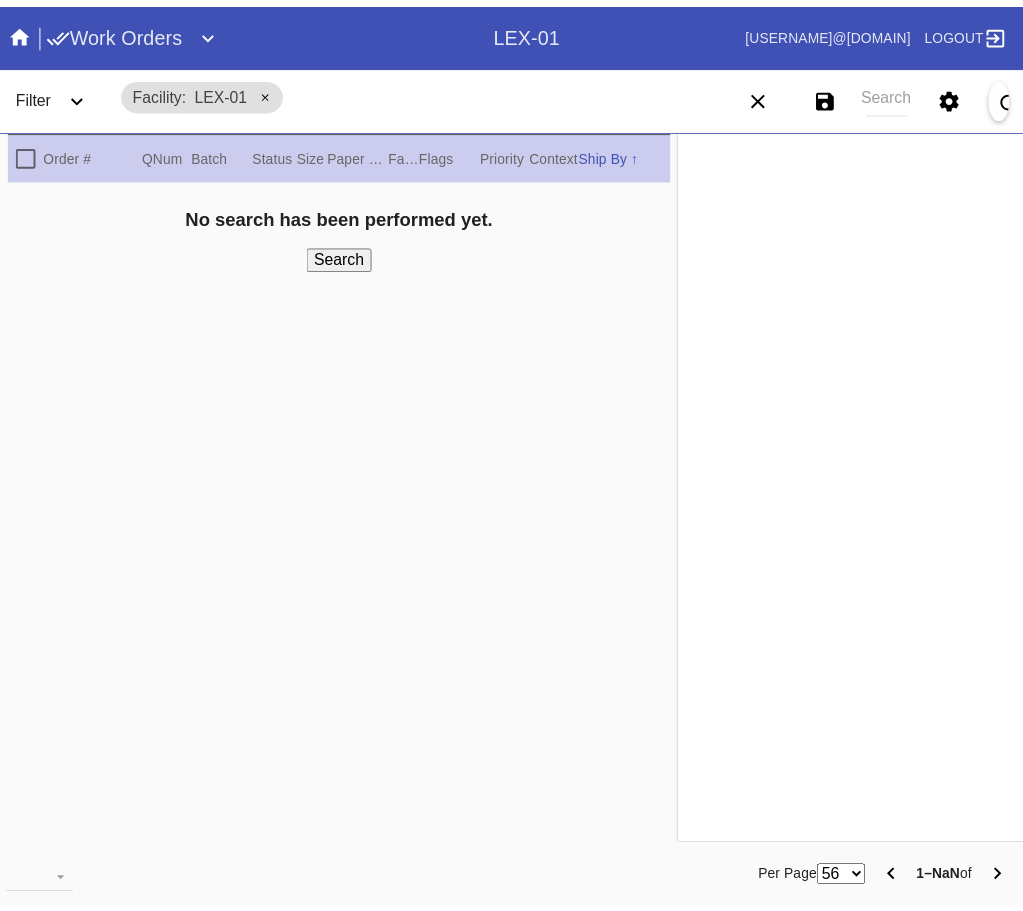 scroll, scrollTop: 0, scrollLeft: 0, axis: both 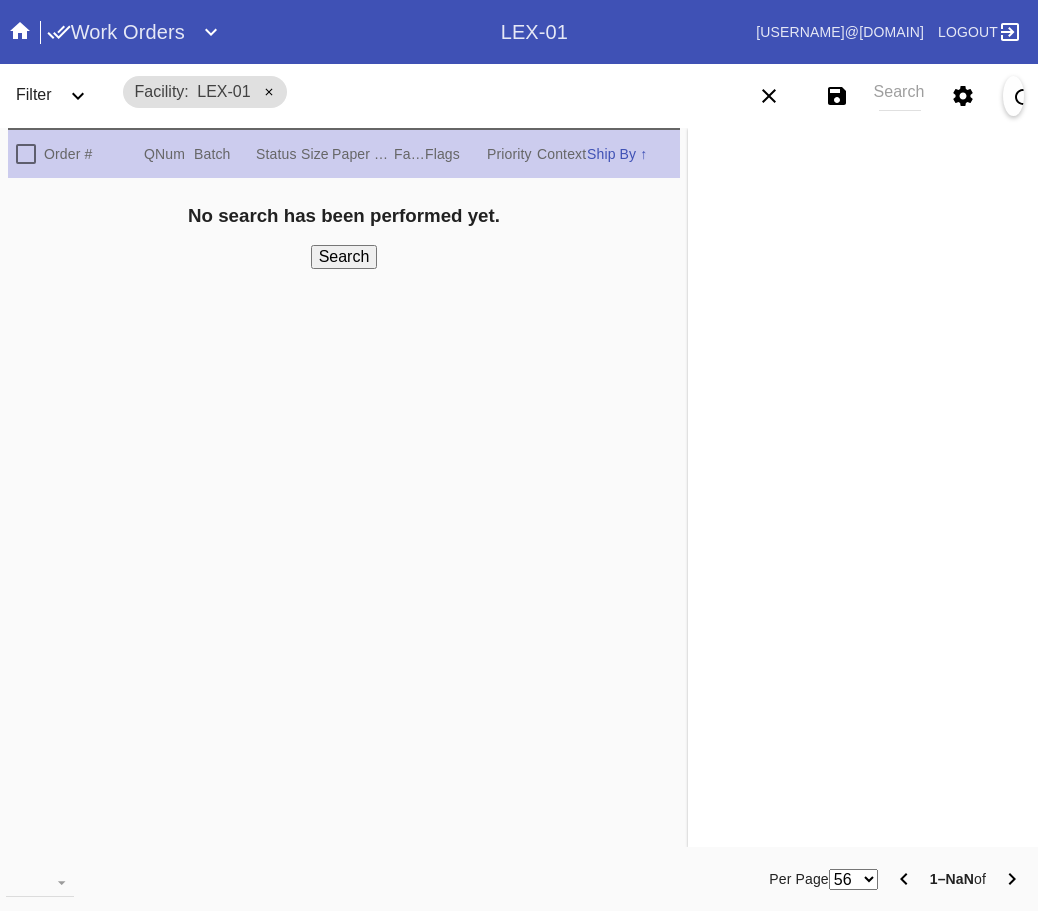 click at bounding box center (211, 32) 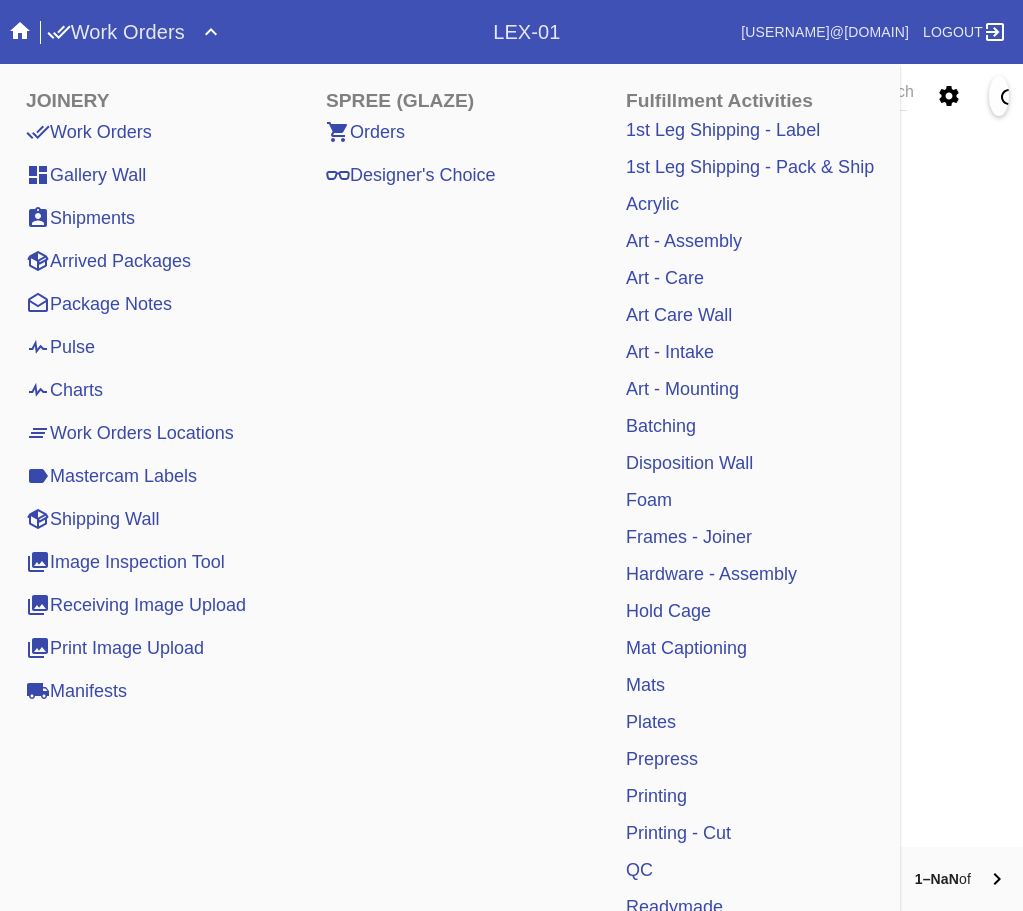 click on "Mastercam Labels" at bounding box center (111, 476) 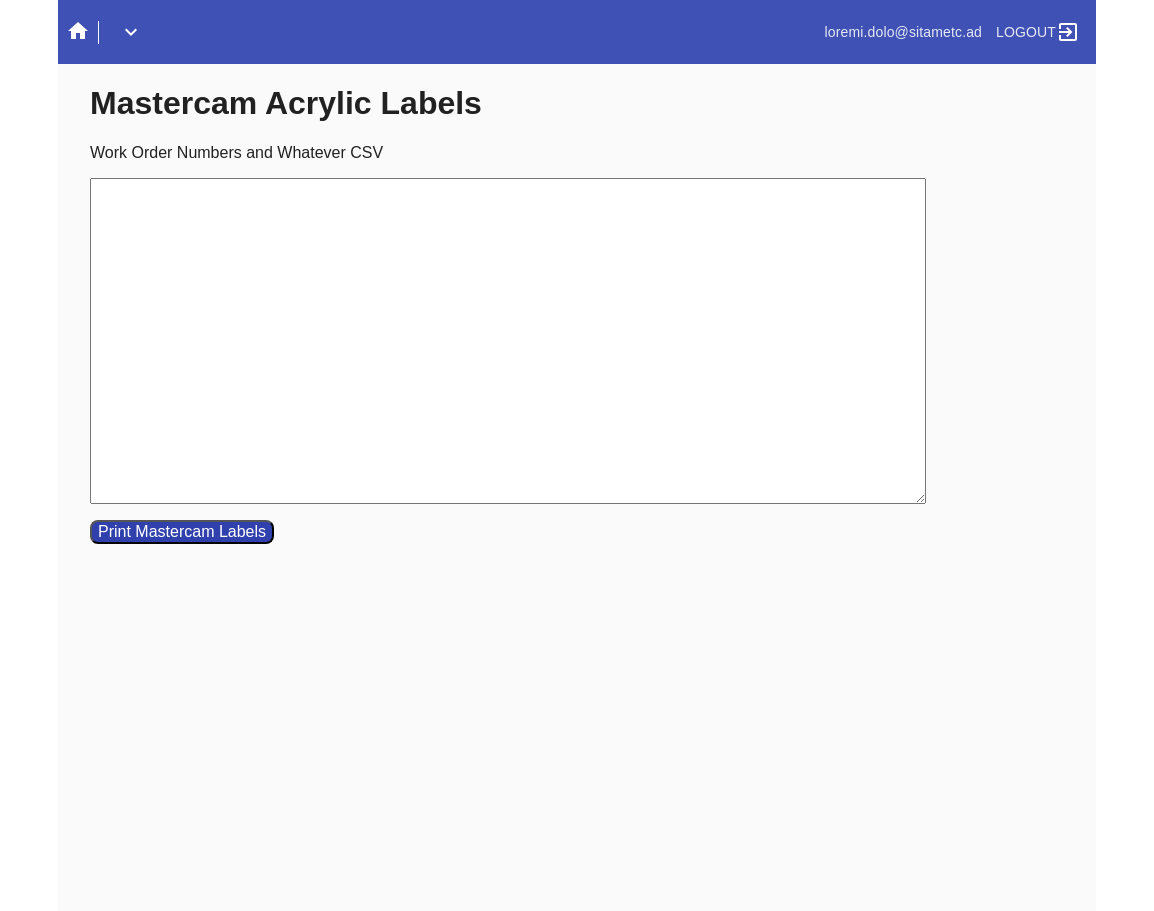 scroll, scrollTop: 0, scrollLeft: 0, axis: both 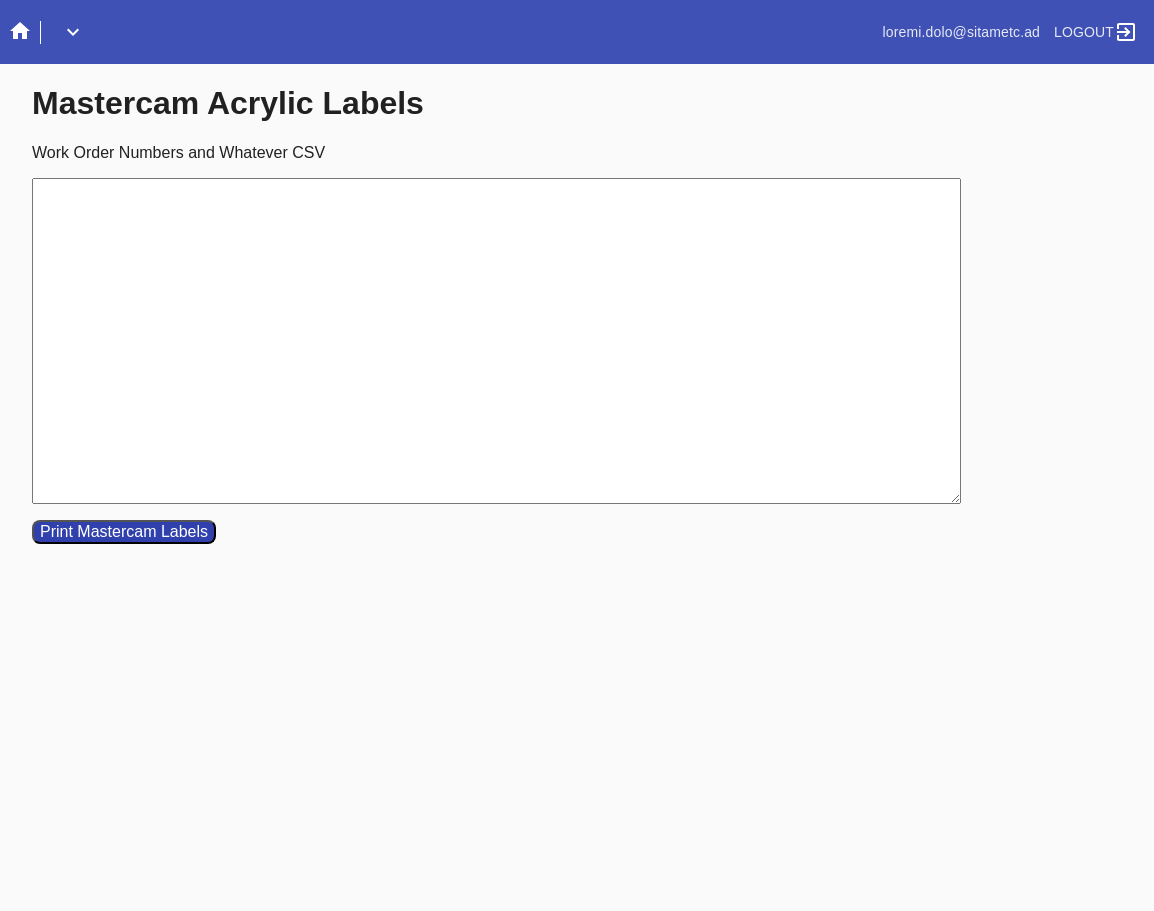 click on "Work Order Numbers and Whatever CSV" at bounding box center [496, 341] 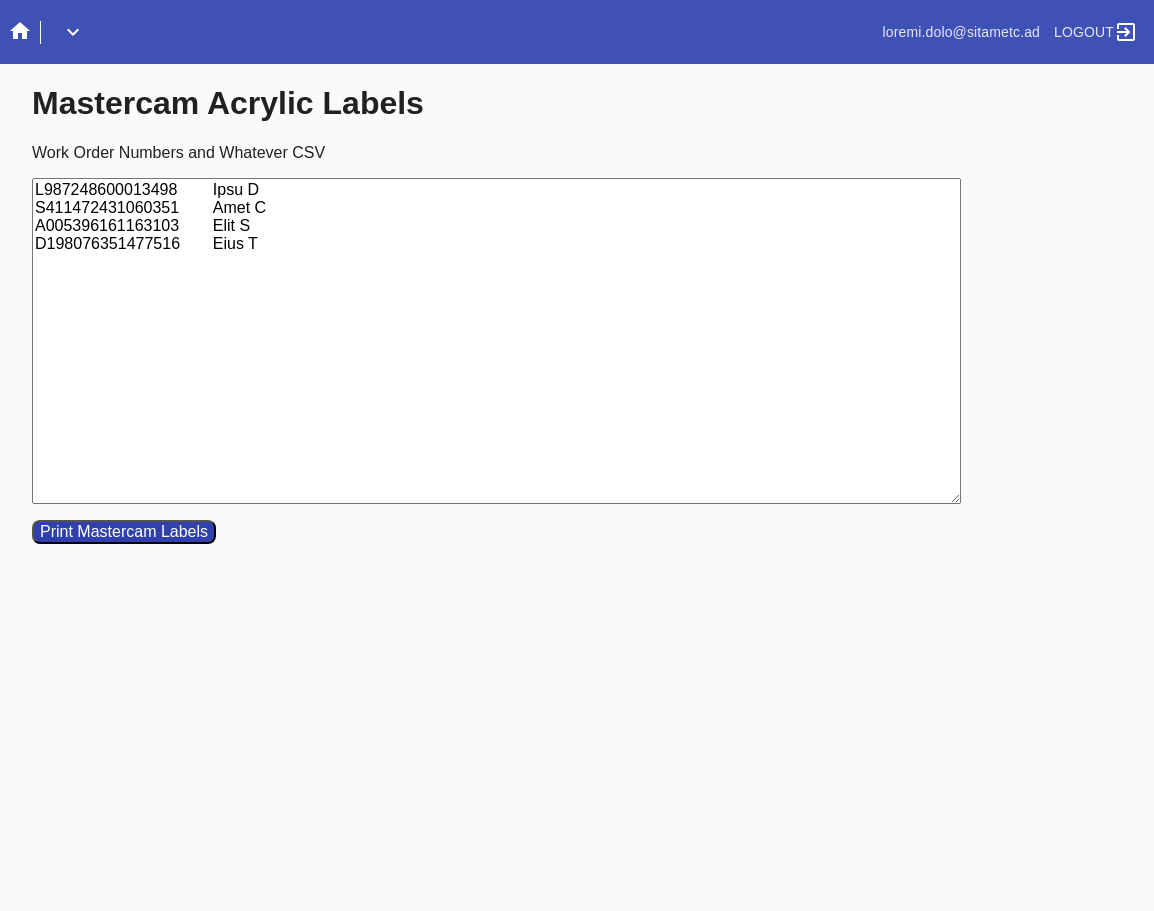 click on "L987248600013498	Ipsu D
S411472431060351	Amet C
A005396161163103	Elit S
D198076351477516	Eius T" at bounding box center [496, 341] 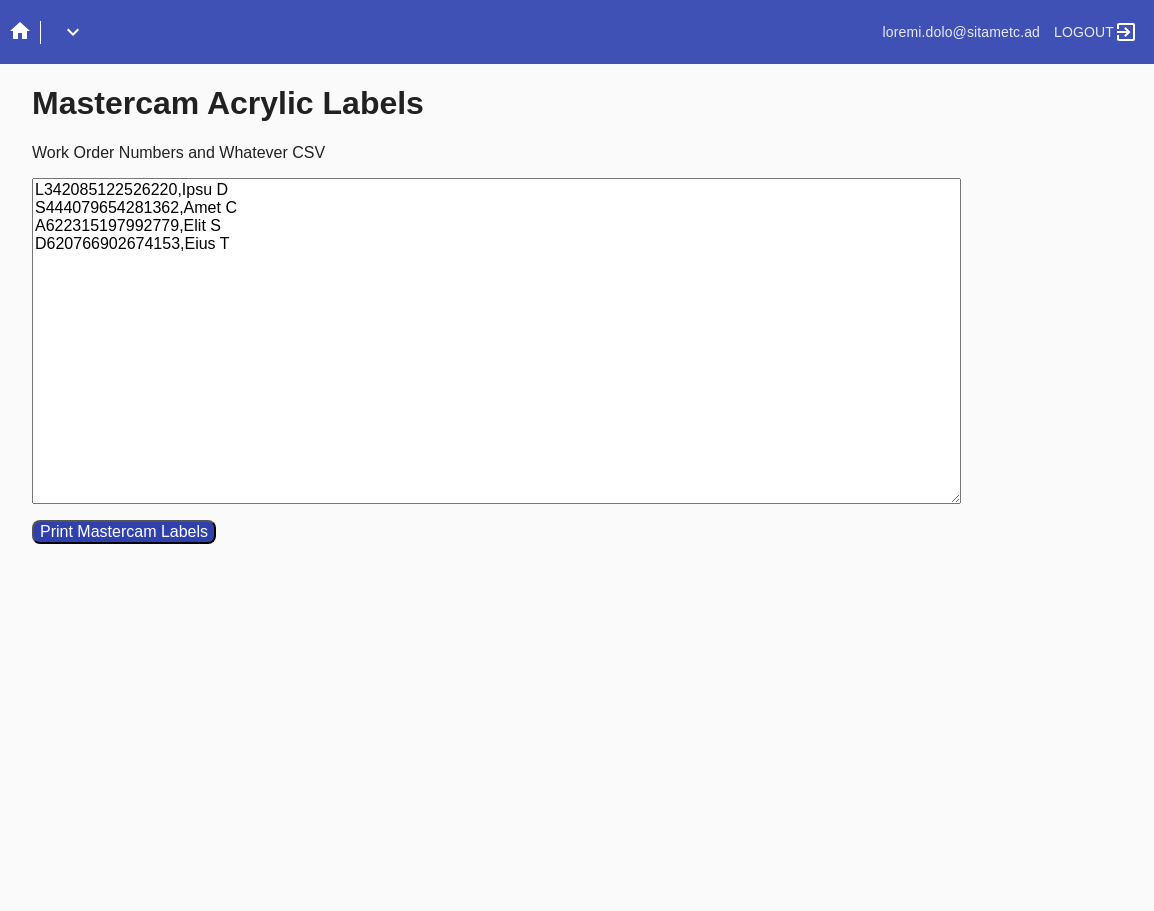 click on "L342085122526220,Ipsu D
S444079654281362,Amet C
A622315197992779,Elit S
D620766902674153,Eius T" at bounding box center (496, 341) 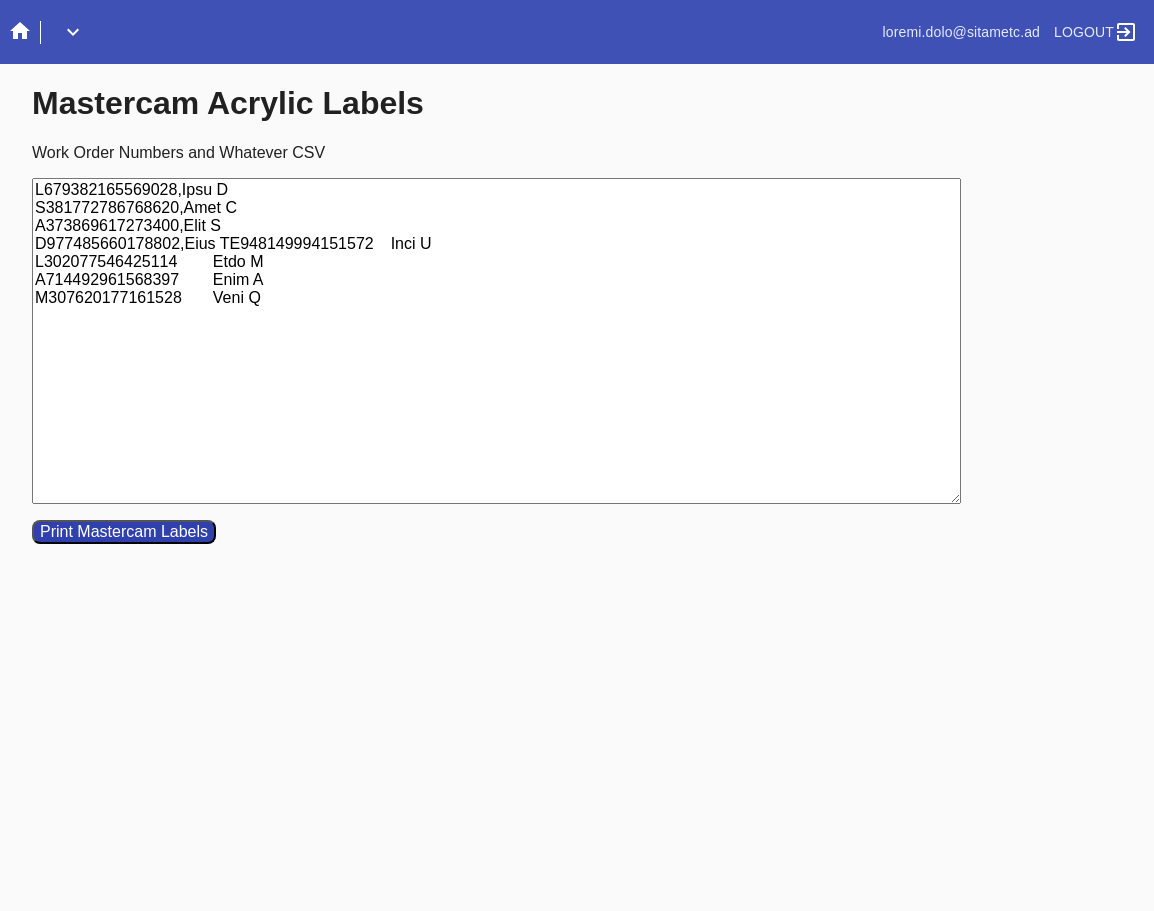 click on "L679382165569028,Ipsu D
S381772786768620,Amet C
A373869617273400,Elit S
D977485660178802,Eius TE948149994151572	Inci U
L302077546425114	Etdo M
A714492961568397	Enim A
M307620177161528	Veni Q" at bounding box center (496, 341) 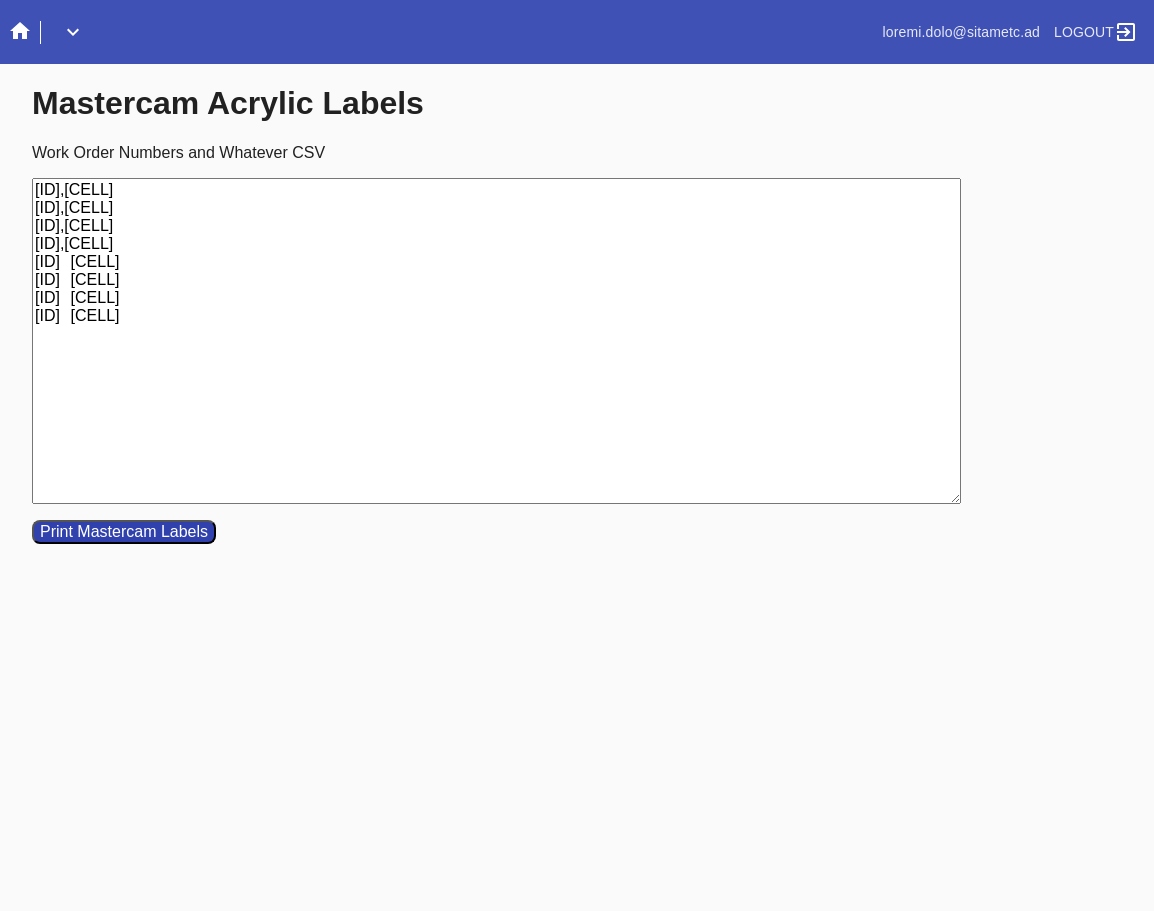 click on "[ID],[CELL]
[ID],[CELL]
[ID],[CELL]
[ID],[CELL]
[ID]	[CELL]
[ID]	[CELL]
[ID]	[CELL]
[ID]	[CELL]" at bounding box center (496, 341) 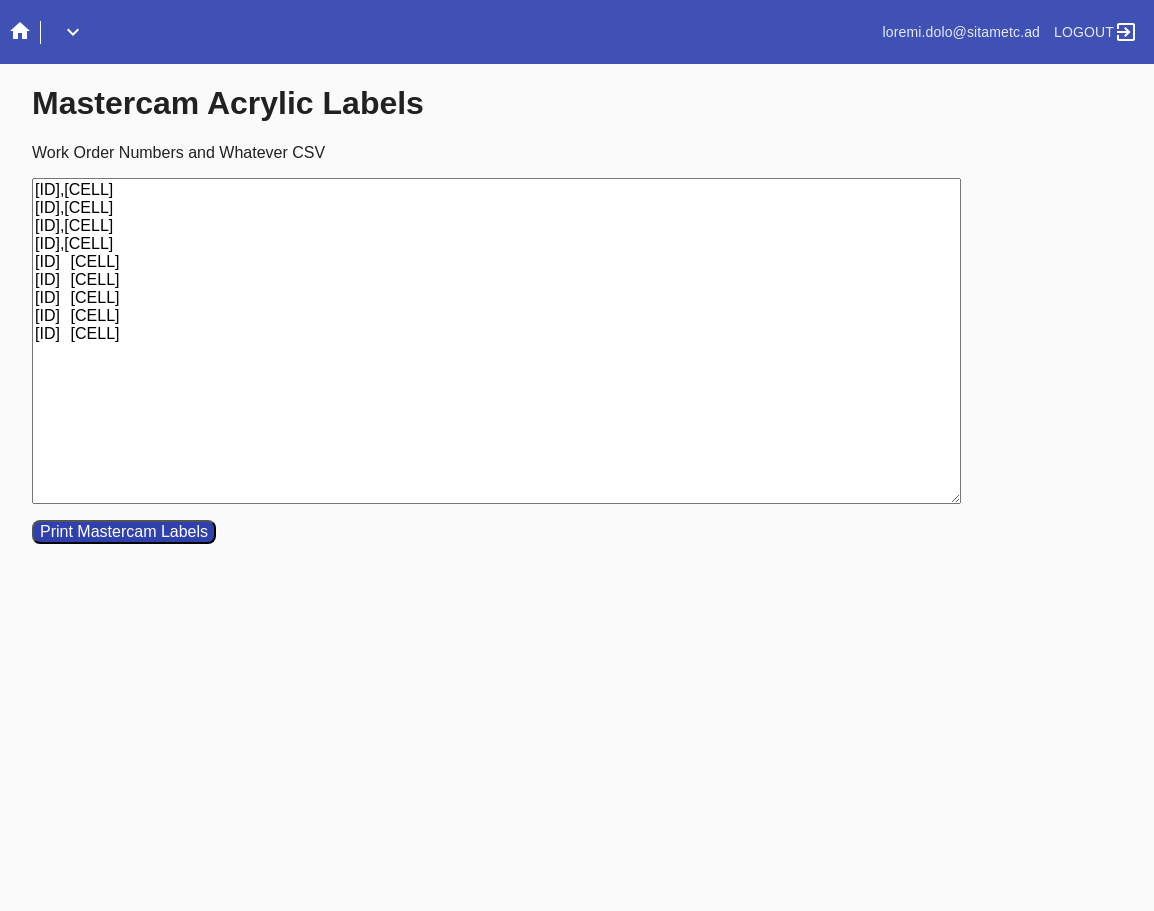 click on "[ID],[CELL]
[ID],[CELL]
[ID],[CELL]
[ID],[CELL]
[ID]	[CELL]
[ID]	[CELL]
[ID]	[CELL]
[ID]	[CELL]
[ID]	[CELL]" at bounding box center [496, 341] 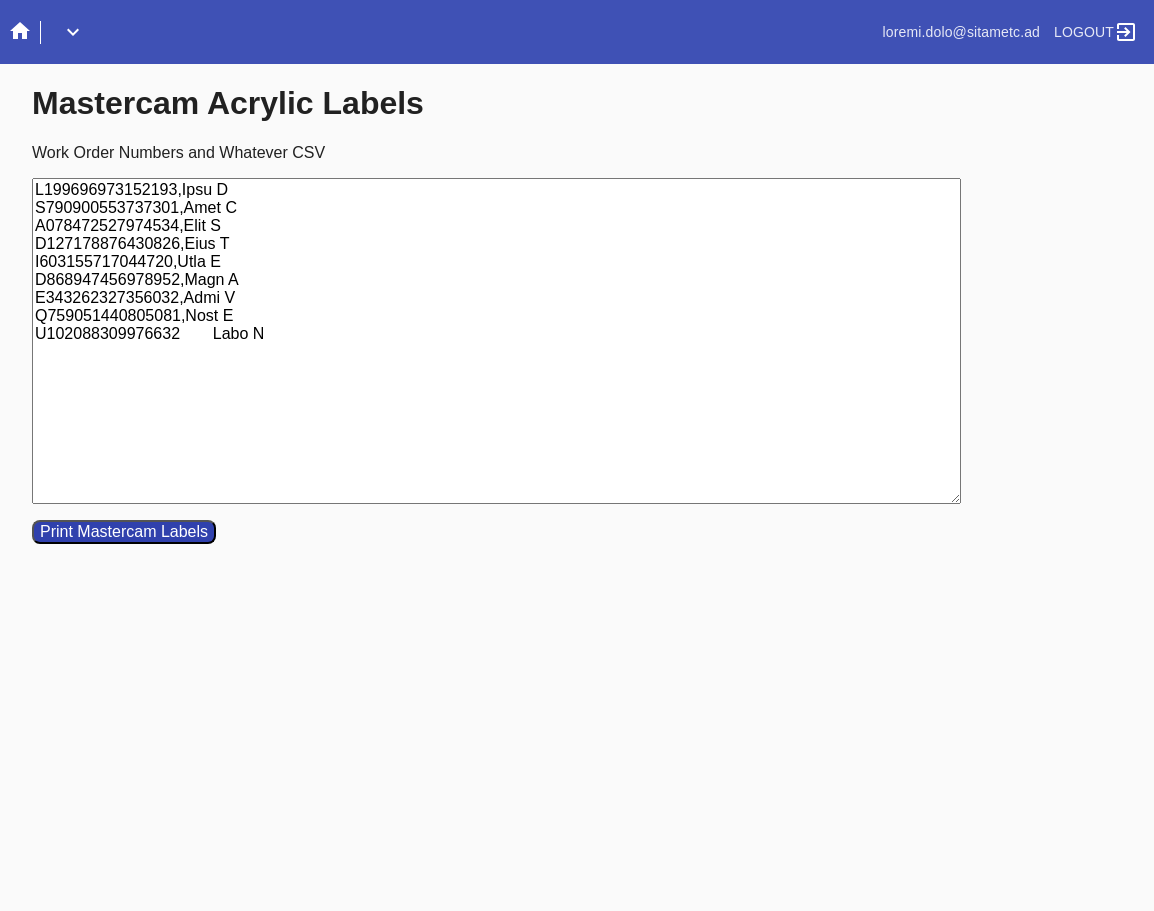 click on "L199696973152193,Ipsu D
S790900553737301,Amet C
A078472527974534,Elit S
D127178876430826,Eius T
I603155717044720,Utla E
D868947456978952,Magn A
E343262327356032,Admi V
Q759051440805081,Nost E
U102088309976632	Labo N" at bounding box center [496, 341] 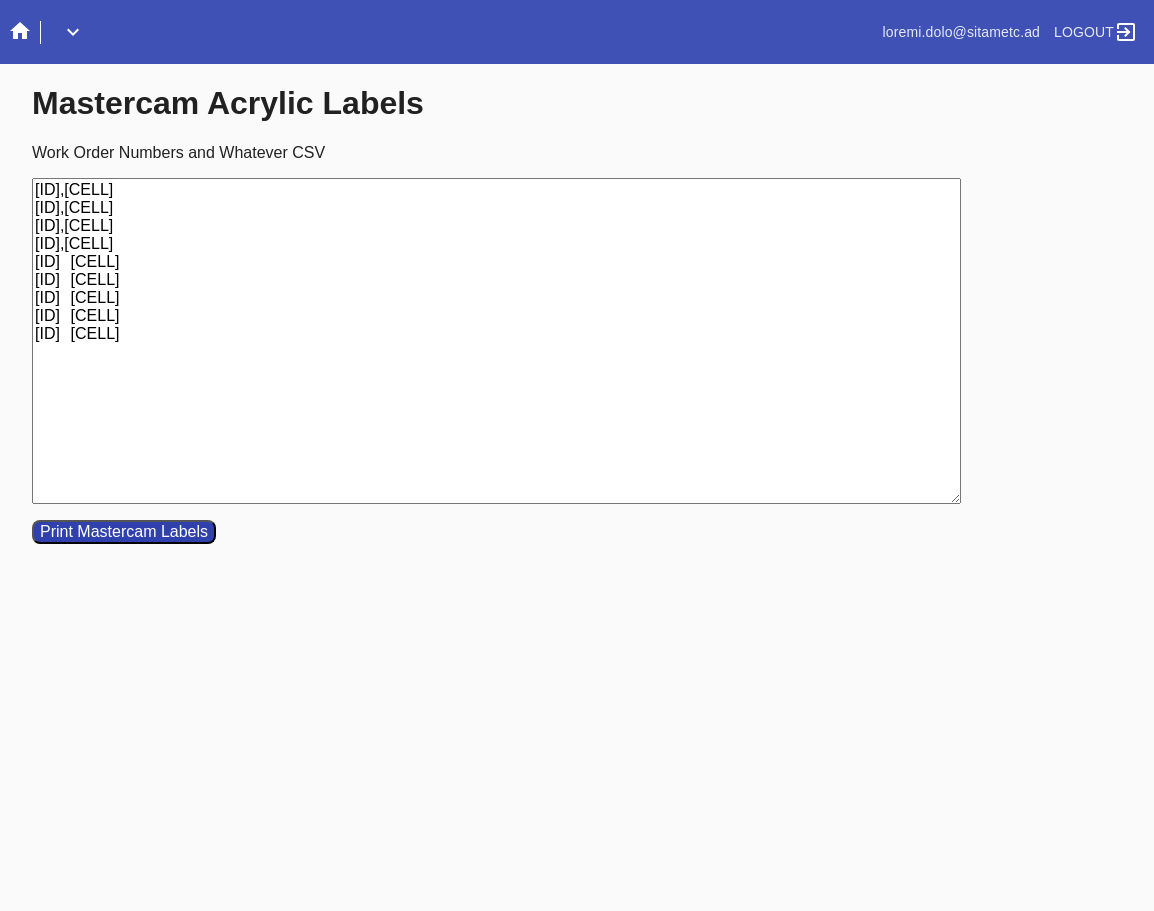 click on "[ID],[CELL]
[ID],[CELL]
[ID],[CELL]
[ID],[CELL]
[ID]	[CELL]
[ID]	[CELL]
[ID]	[CELL]
[ID]	[CELL]
[ID]	[CELL]" at bounding box center [496, 341] 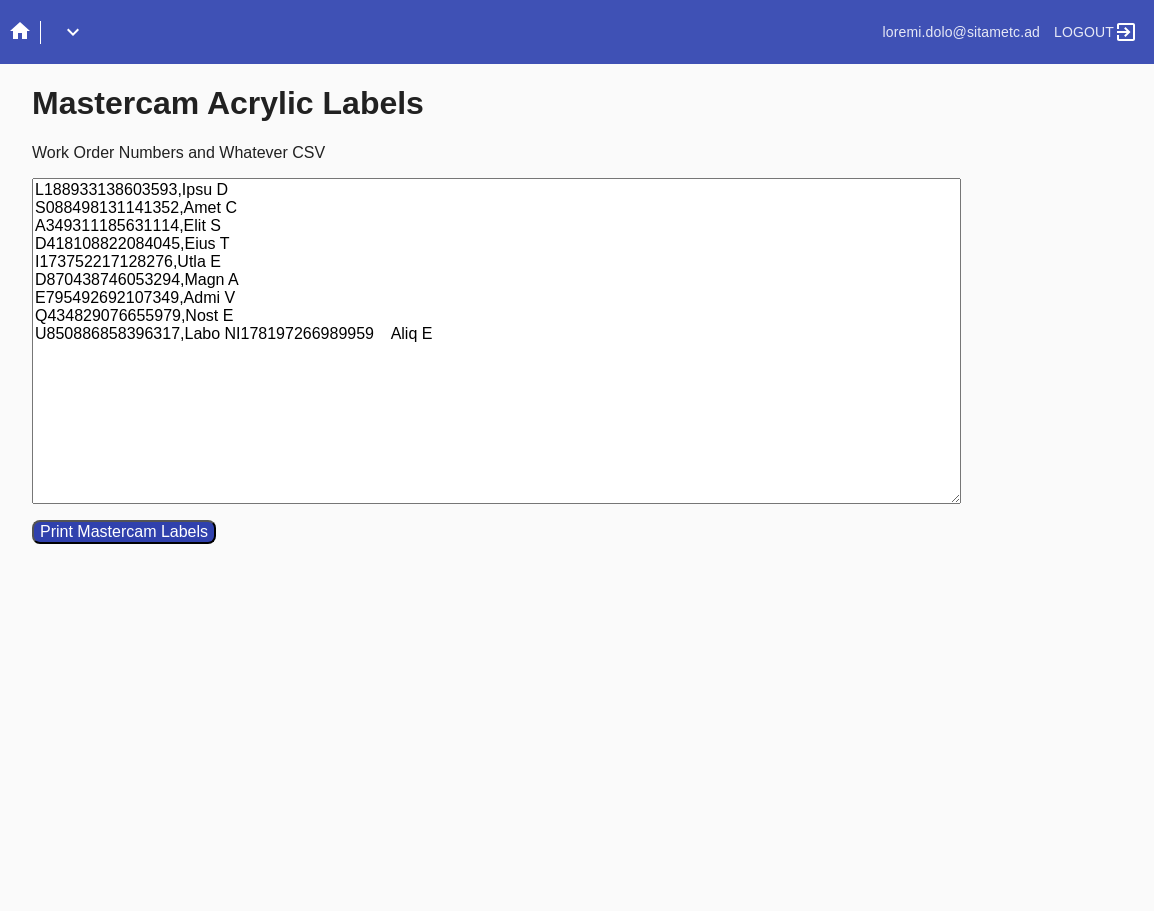 click on "L188933138603593,Ipsu D
S088498131141352,Amet C
A349311185631114,Elit S
D418108822084045,Eius T
I173752217128276,Utla E
D870438746053294,Magn A
E795492692107349,Admi V
Q434829076655979,Nost E
U850886858396317,Labo NI178197266989959	Aliq E" at bounding box center (496, 341) 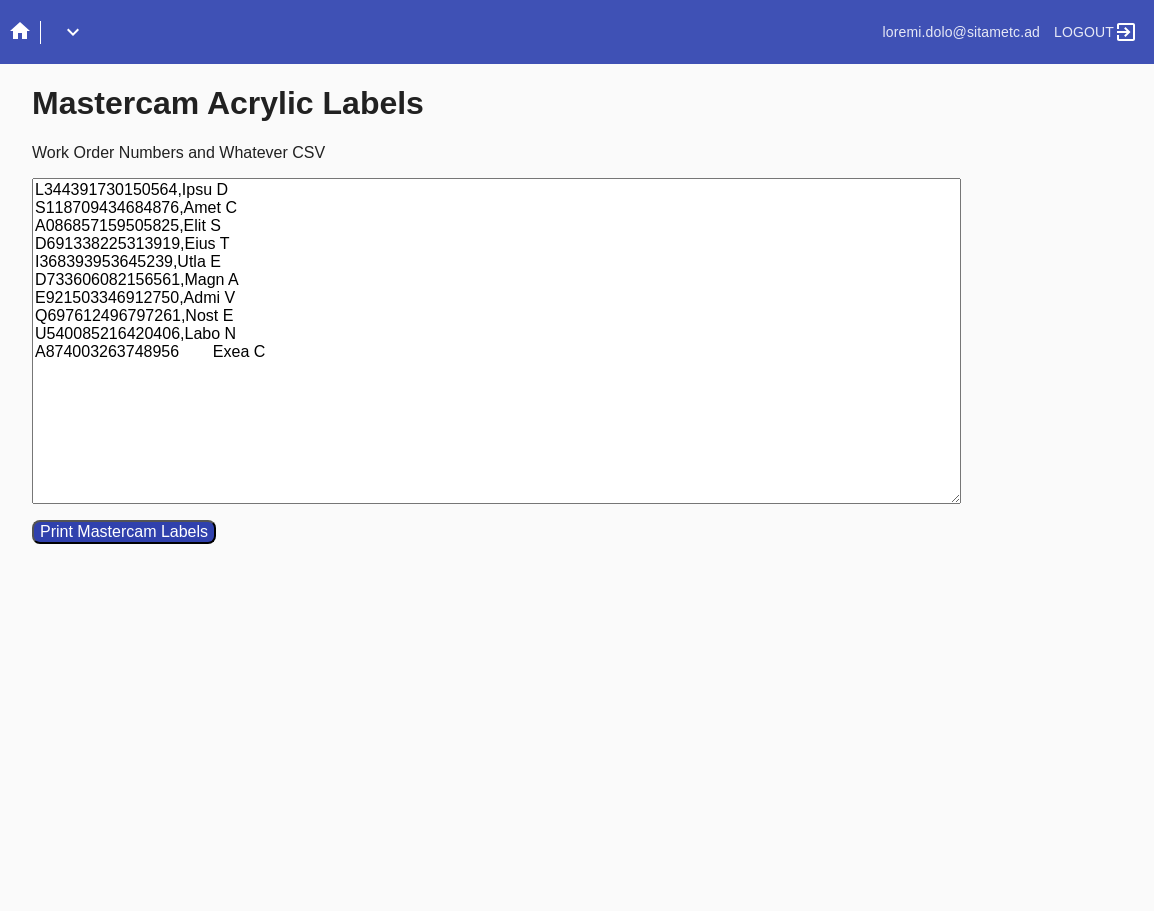 click on "L344391730150564,Ipsu D
S118709434684876,Amet C
A086857159505825,Elit S
D691338225313919,Eius T
I368393953645239,Utla E
D733606082156561,Magn A
E921503346912750,Admi V
Q697612496797261,Nost E
U540085216420406,Labo N
A874003263748956	Exea C" at bounding box center (496, 341) 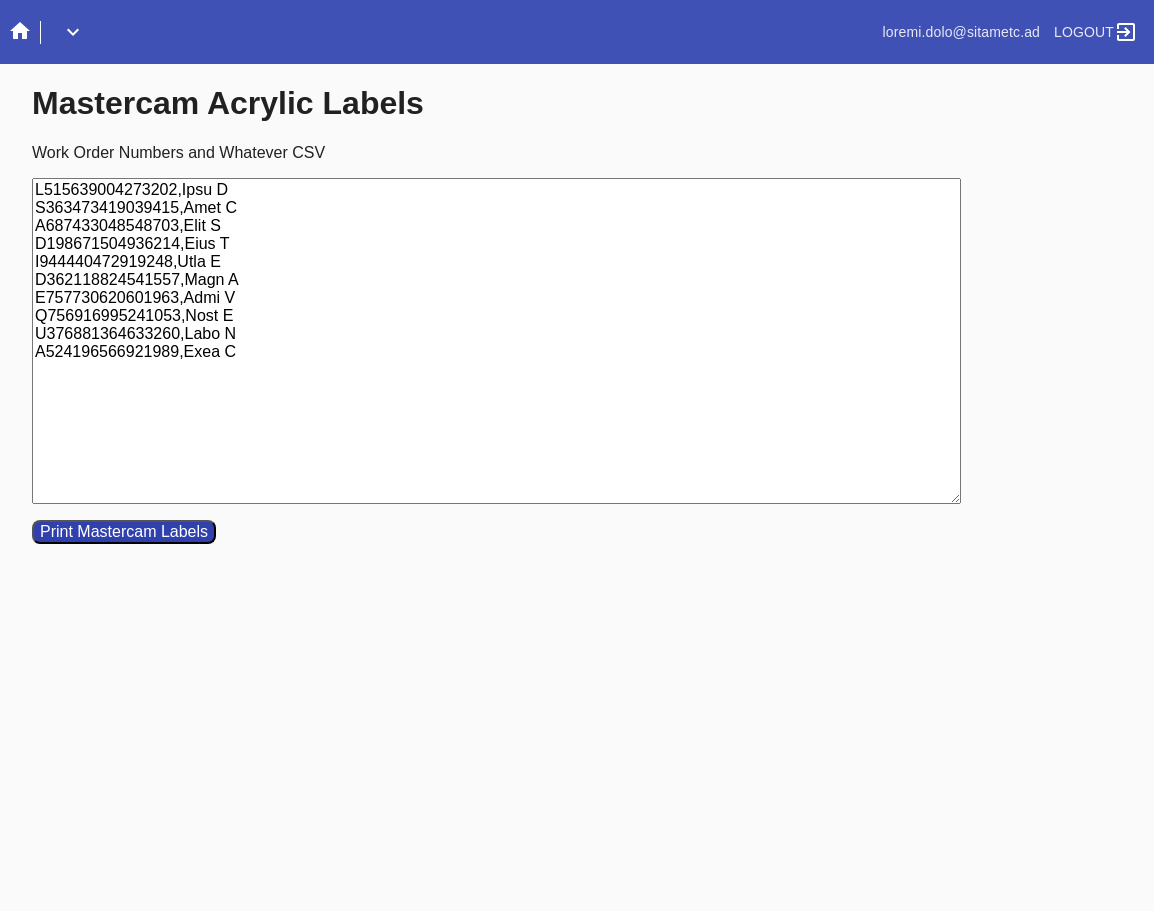 type on "L515639004273202,Ipsu D
S363473419039415,Amet C
A687433048548703,Elit S
D198671504936214,Eius T
I944440472919248,Utla E
D362118824541557,Magn A
E757730620601963,Admi V
Q756916995241053,Nost E
U376881364633260,Labo N
A524196566921989,Exea C" 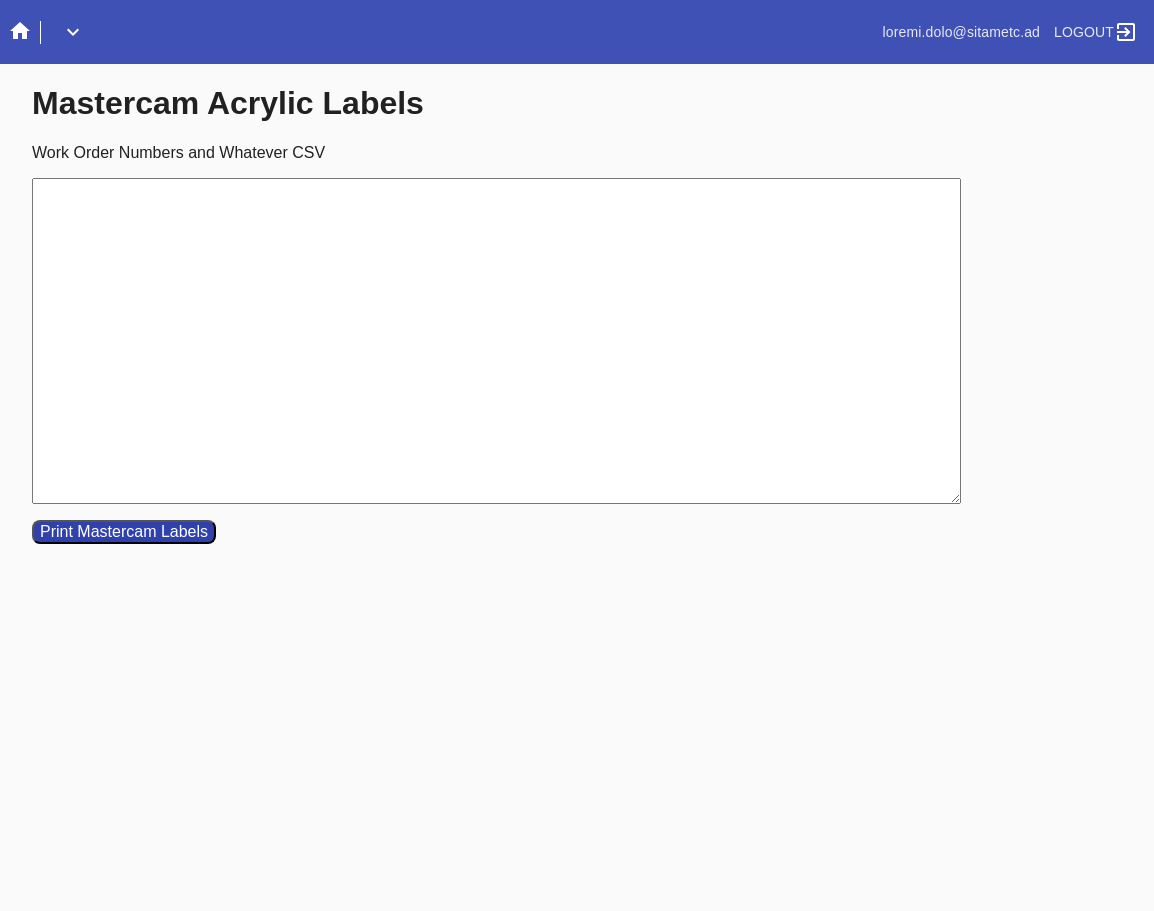 click on "Work Order Numbers and Whatever CSV" at bounding box center (496, 341) 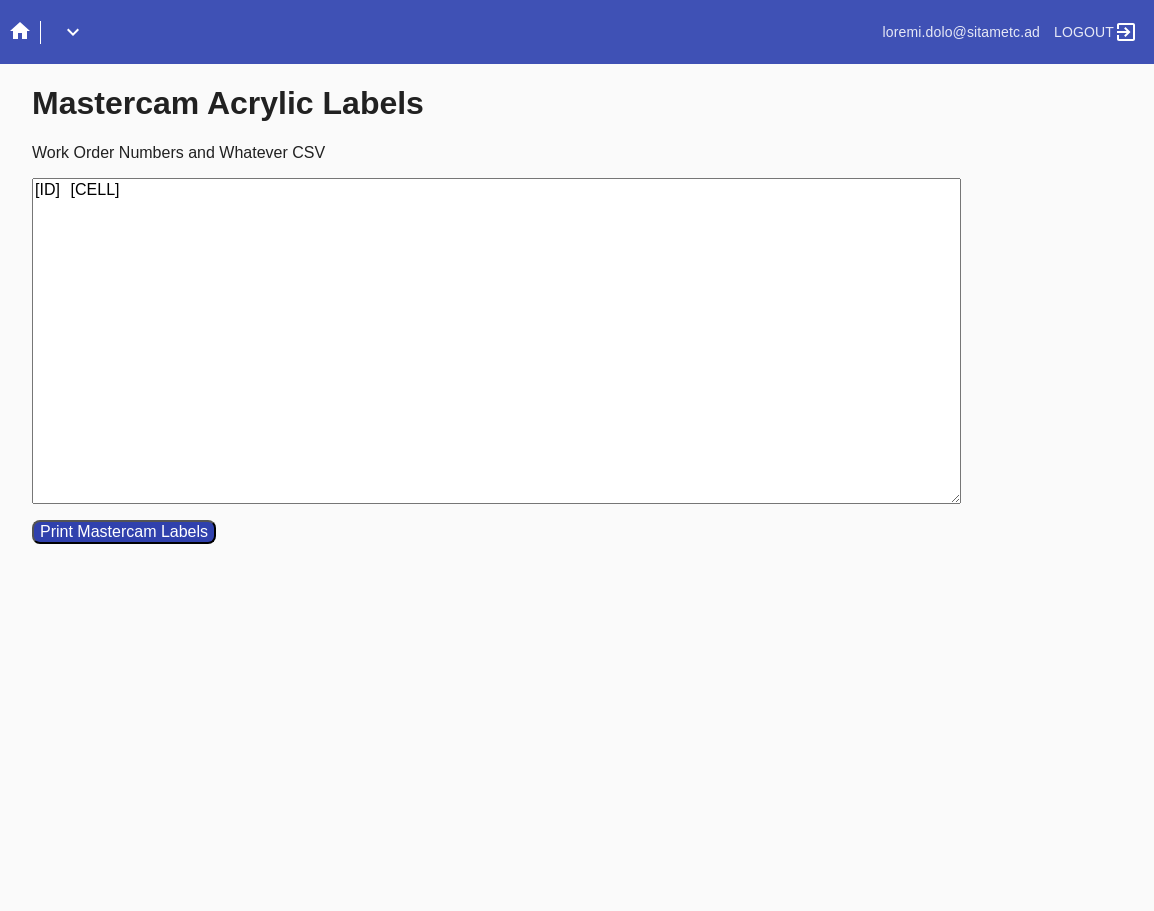 click on "[ID]	[CELL]" at bounding box center (496, 341) 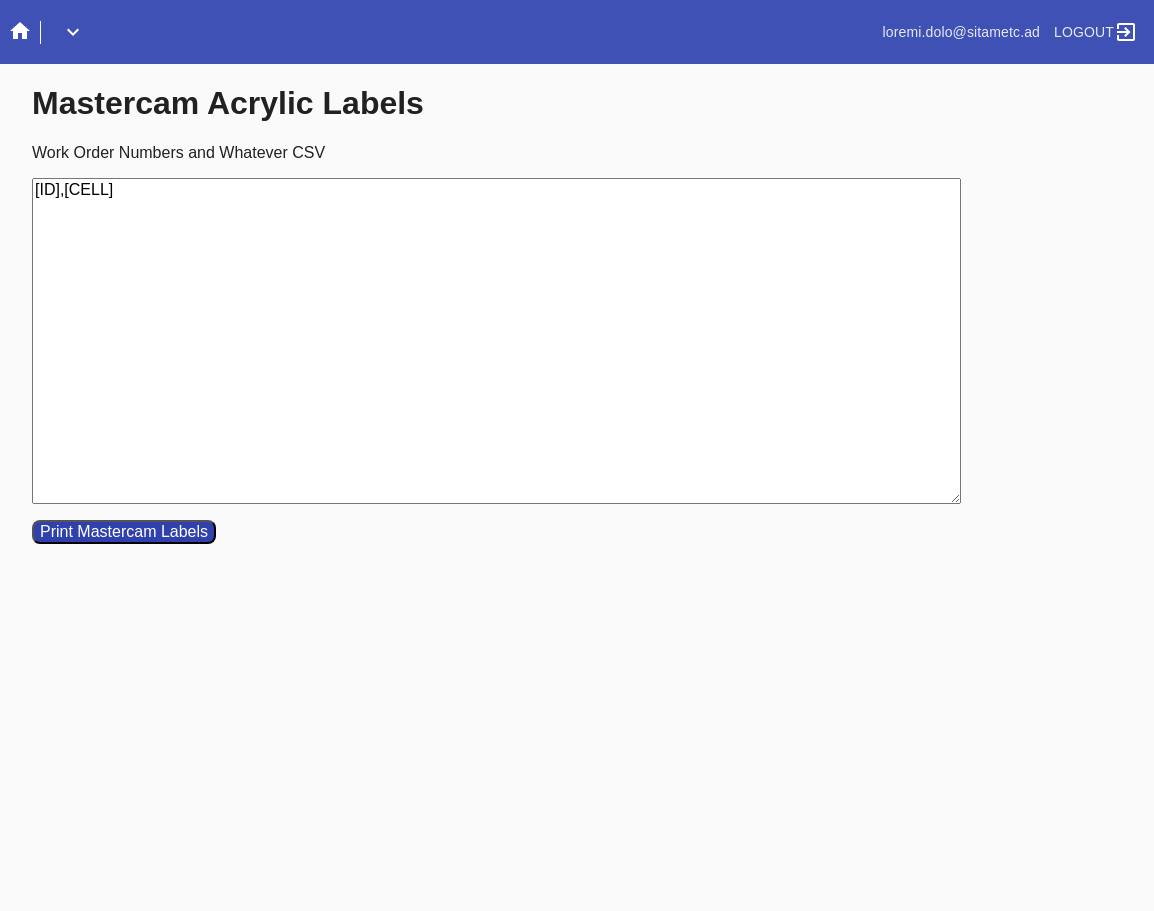 type on "[ID],[CELL]" 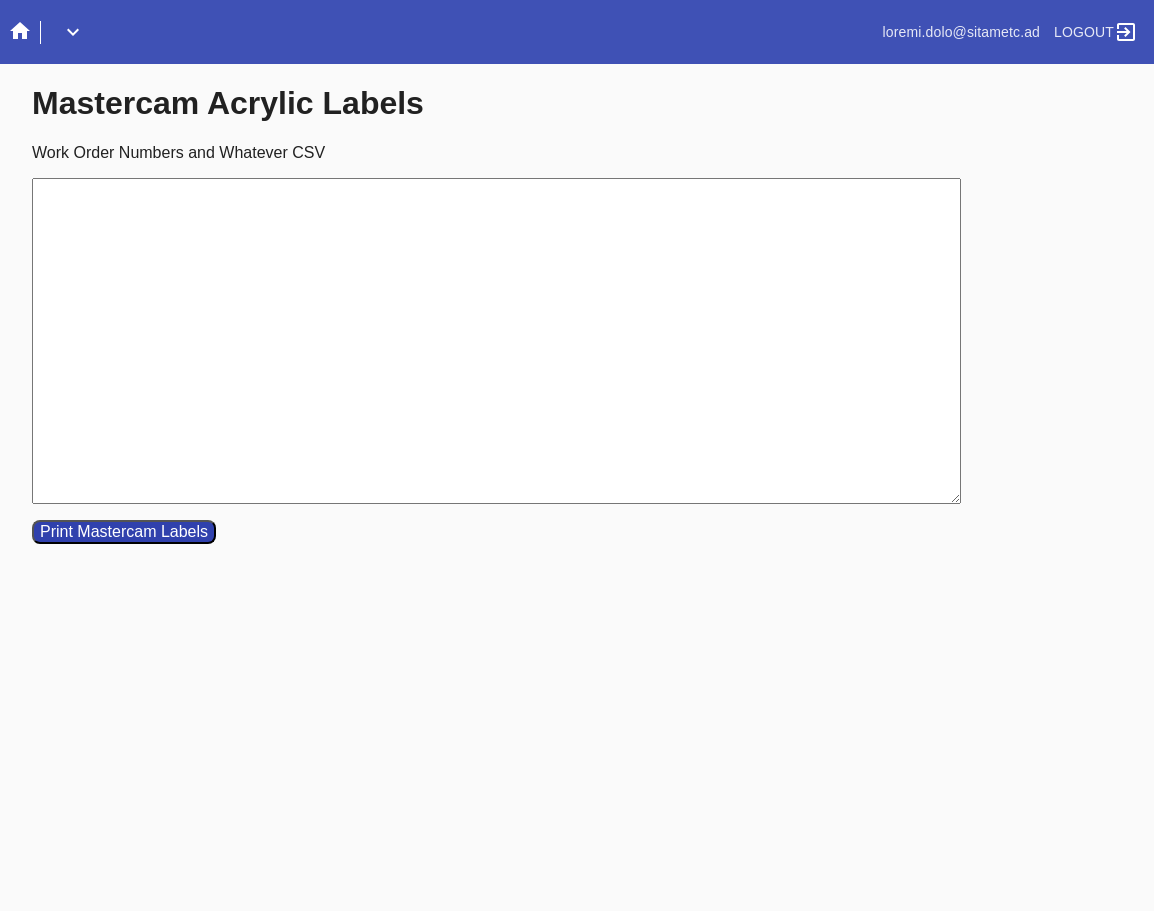 click on "Work Order Numbers and Whatever CSV" at bounding box center [496, 341] 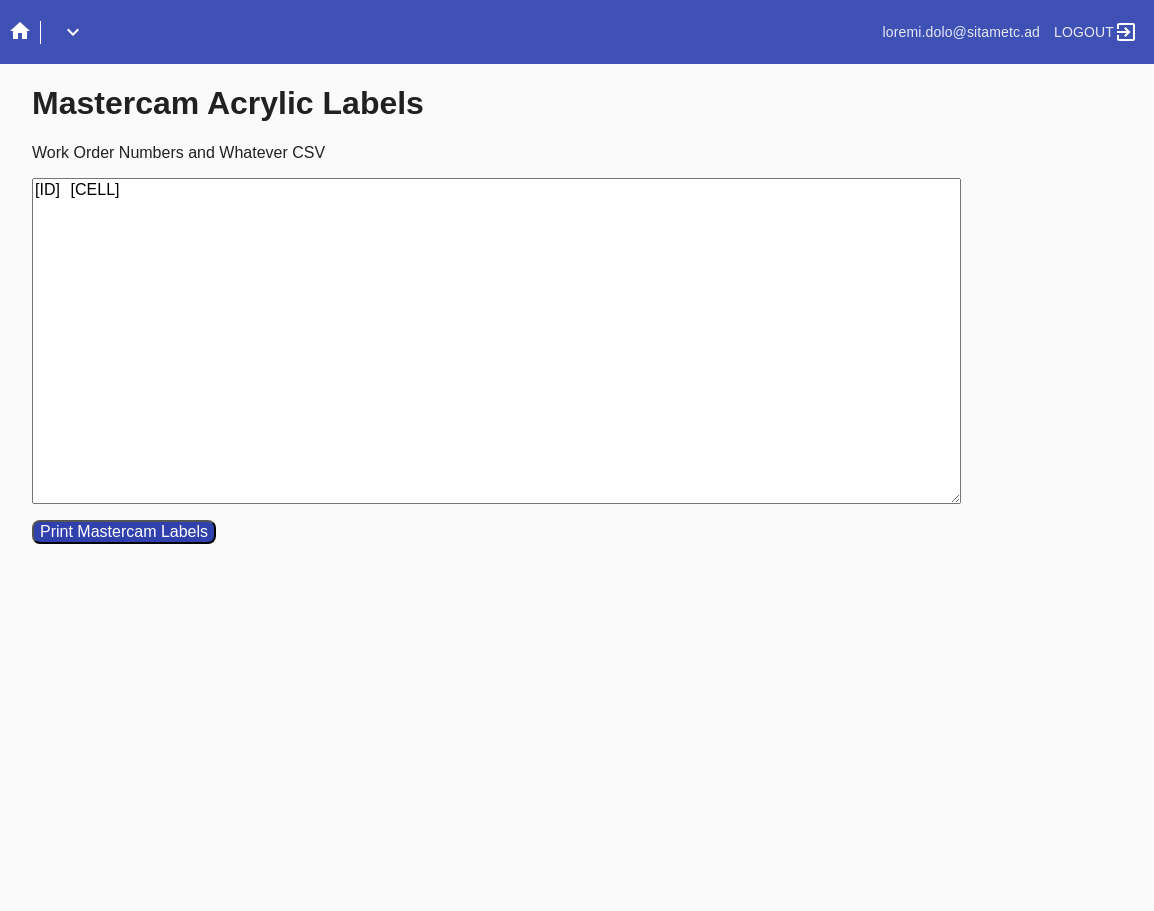 click on "[ID]	[CELL]" at bounding box center [496, 341] 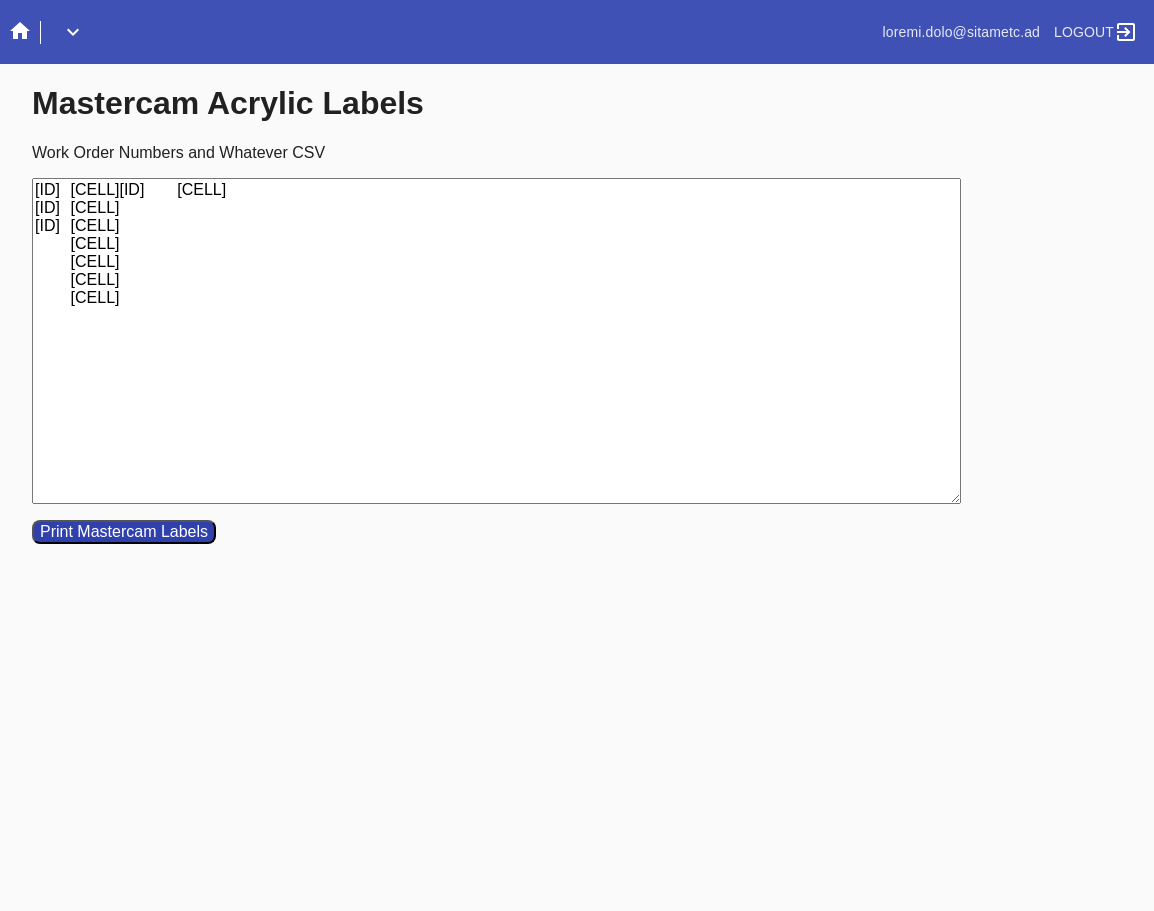 click on "[ID]	[CELL][ID]	[CELL]
[ID]	[CELL]
[ID]	[CELL]
[CELL]
[CELL]
[CELL]
[CELL]" at bounding box center [496, 341] 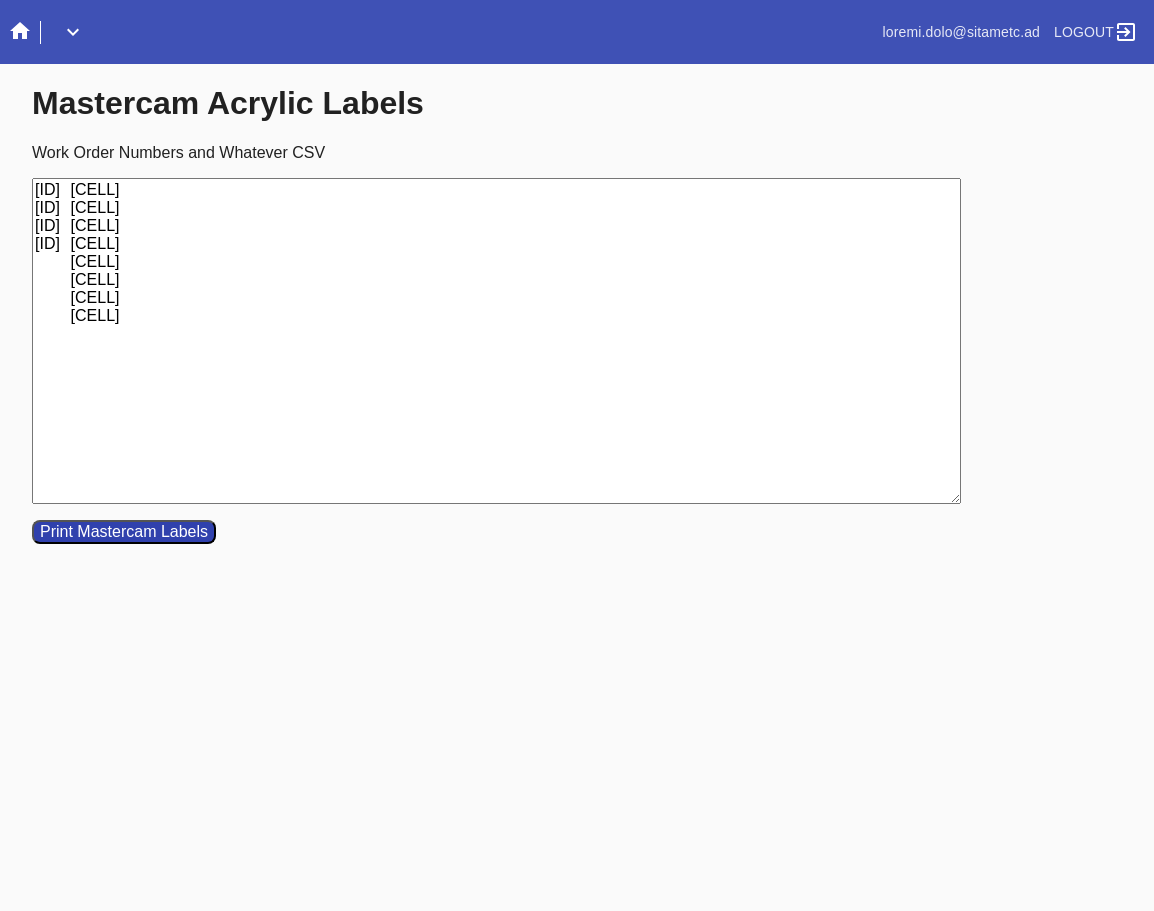 click on "[ID]	[CELL]
[ID]	[CELL]
[ID]	[CELL]
[ID]	[CELL]
[CELL]
[CELL]
[CELL]
[CELL]" at bounding box center (496, 341) 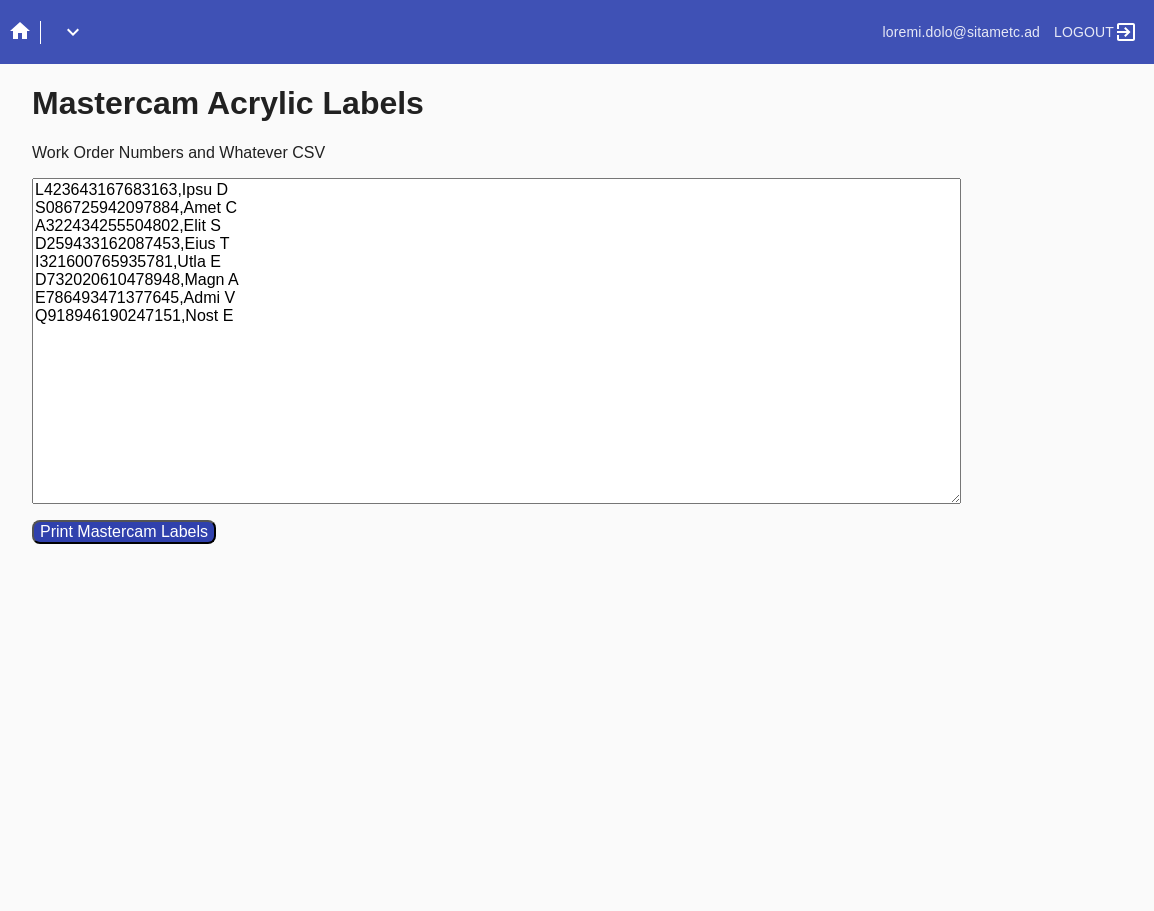 type on "L423643167683163,Ipsu D
S086725942097884,Amet C
A322434255504802,Elit S
D259433162087453,Eius T
I321600765935781,Utla E
D732020610478948,Magn A
E786493471377645,Admi V
Q918946190247151,Nost E" 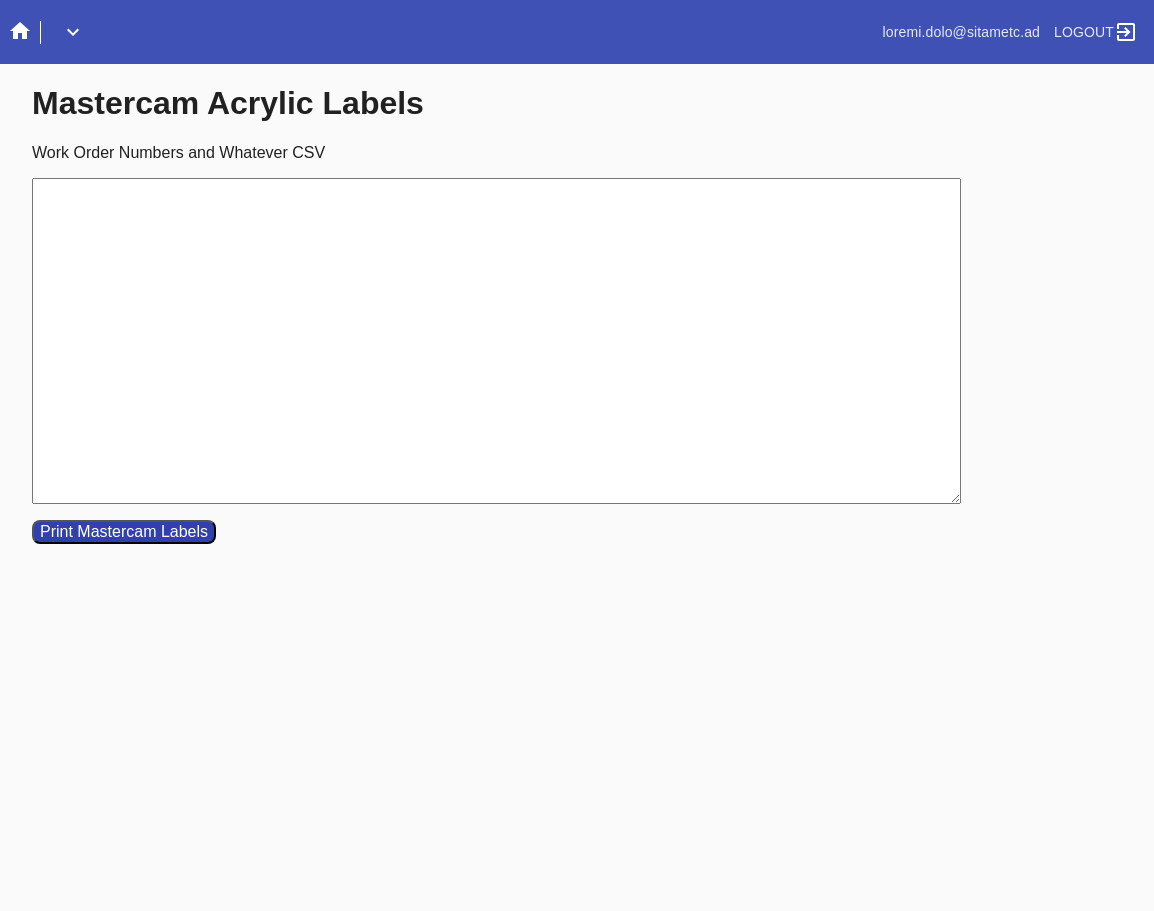 click on "Work Order Numbers and Whatever CSV" at bounding box center [496, 341] 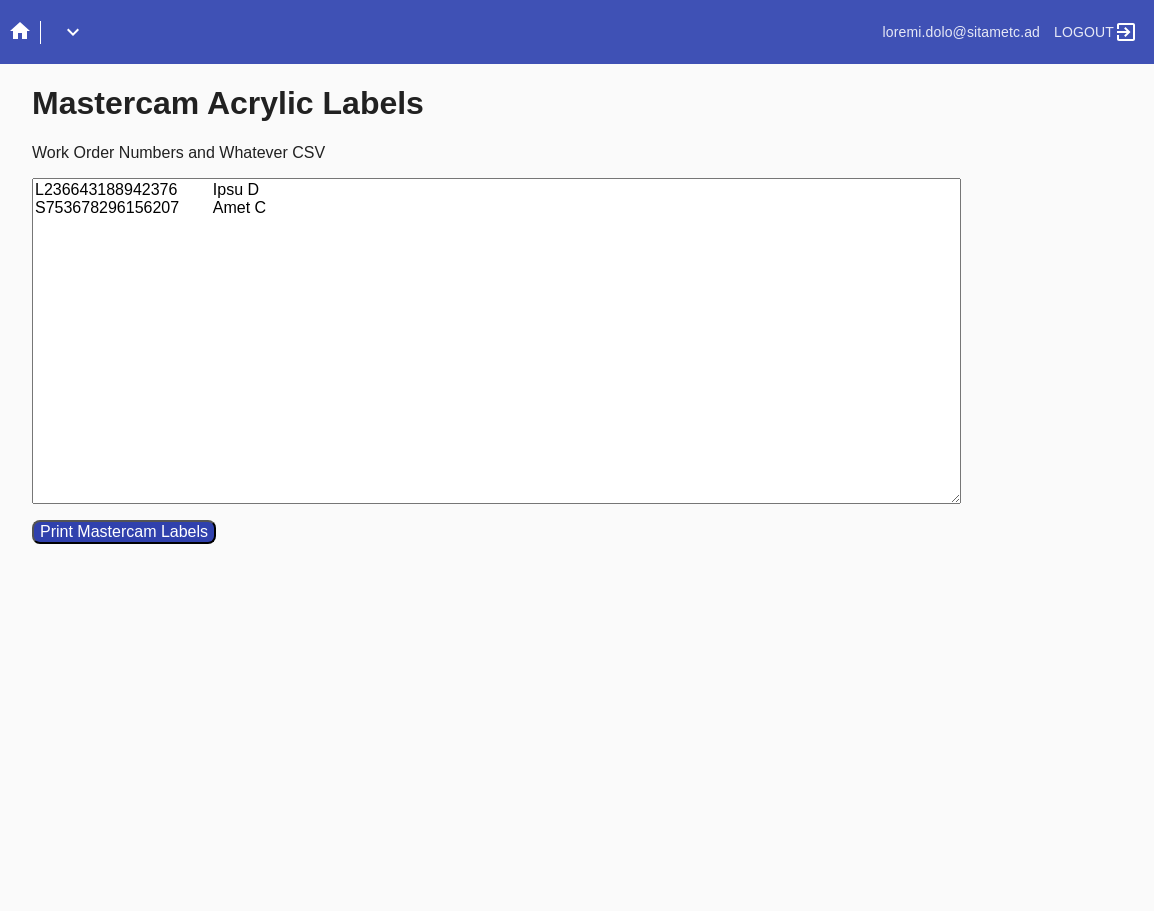 click on "L236643188942376	Ipsu D
S753678296156207	Amet C" at bounding box center (496, 341) 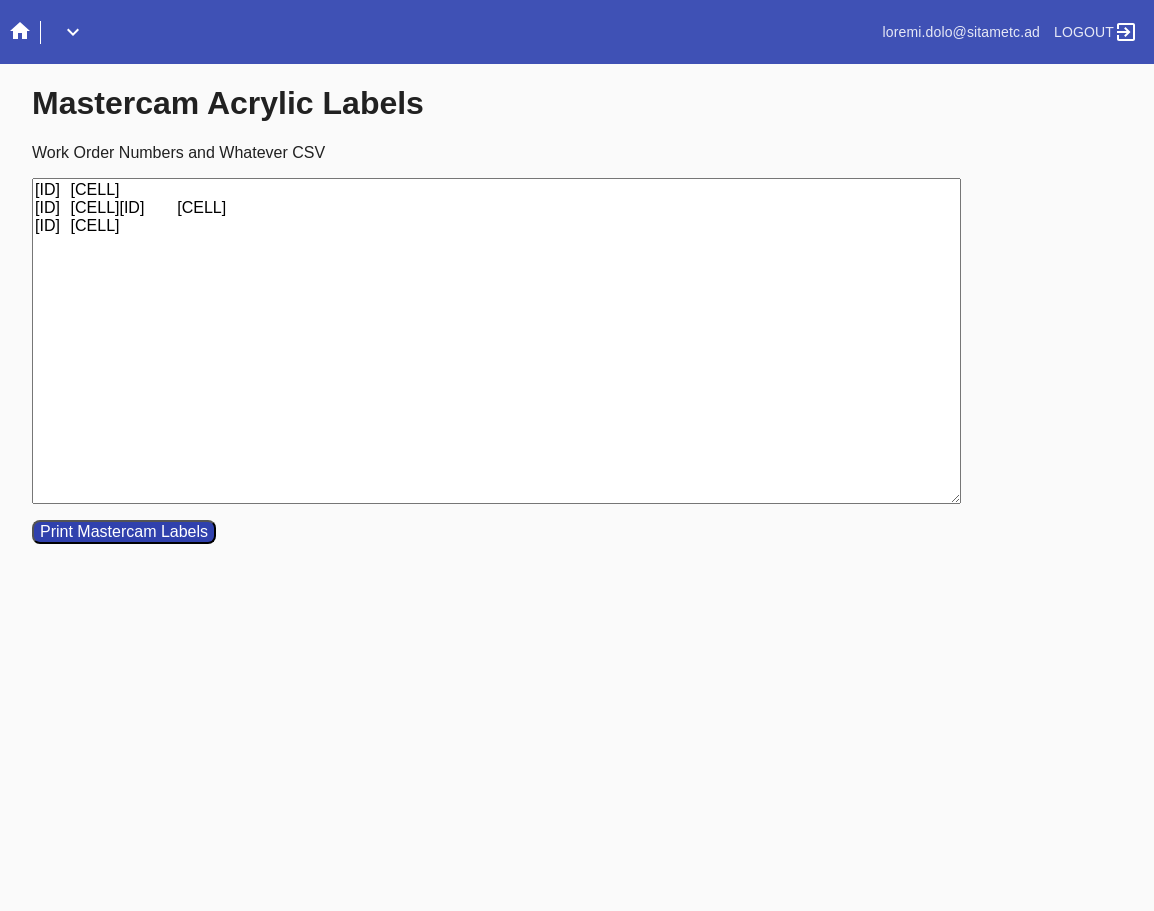 click on "[ID]	[CELL]
[ID]	[CELL][ID]	[CELL]
[ID]	[CELL]" at bounding box center [496, 341] 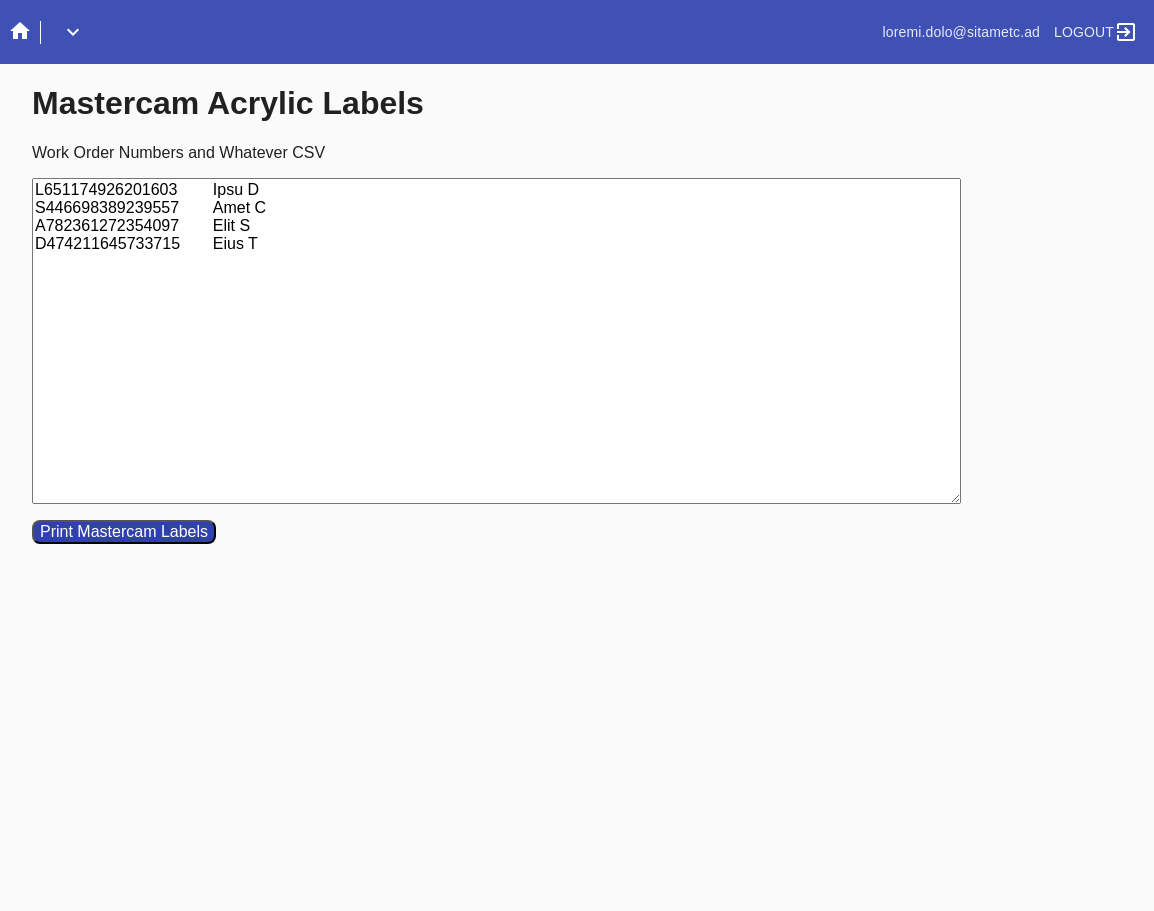 click on "L651174926201603	Ipsu D
S446698389239557	Amet C
A782361272354097	Elit S
D474211645733715	Eius T" at bounding box center [496, 341] 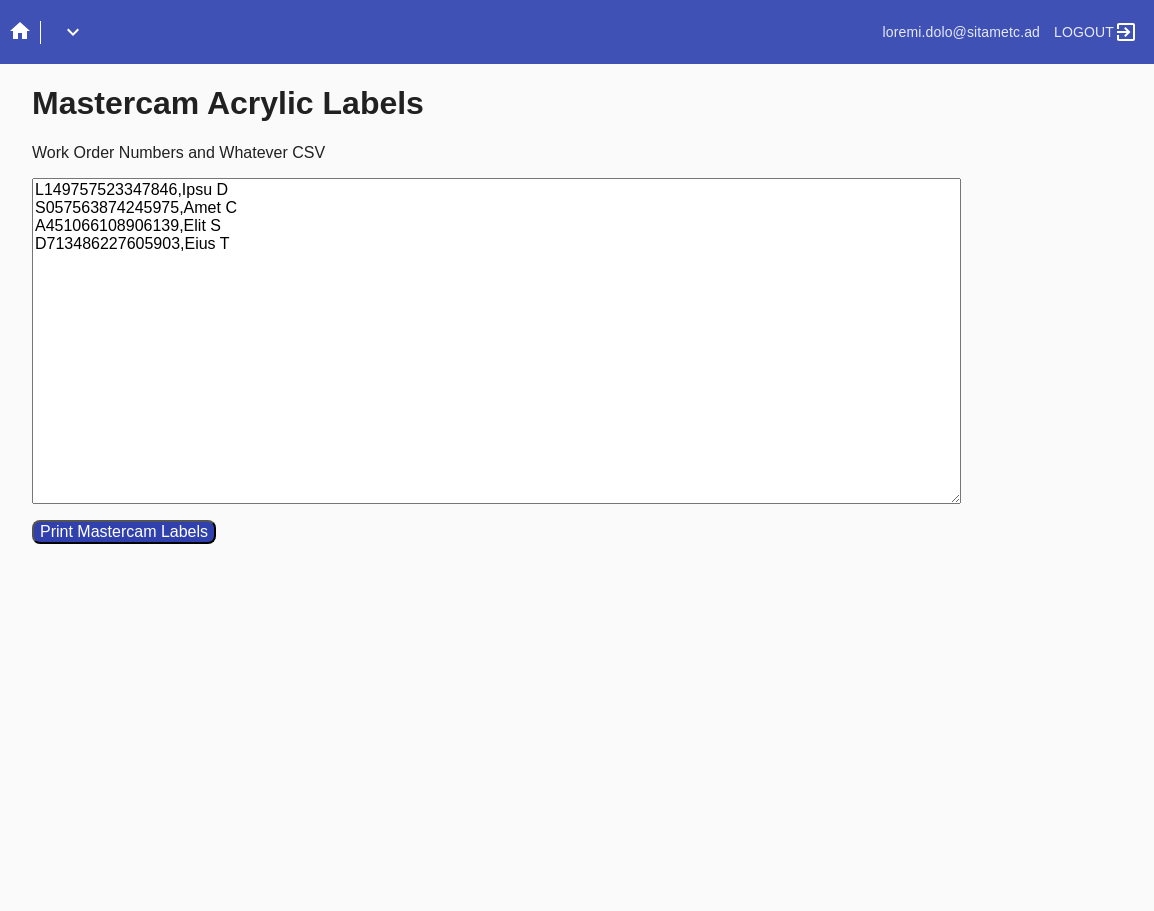 click on "L149757523347846,Ipsu D
S057563874245975,Amet C
A451066108906139,Elit S
D713486227605903,Eius T" at bounding box center [496, 341] 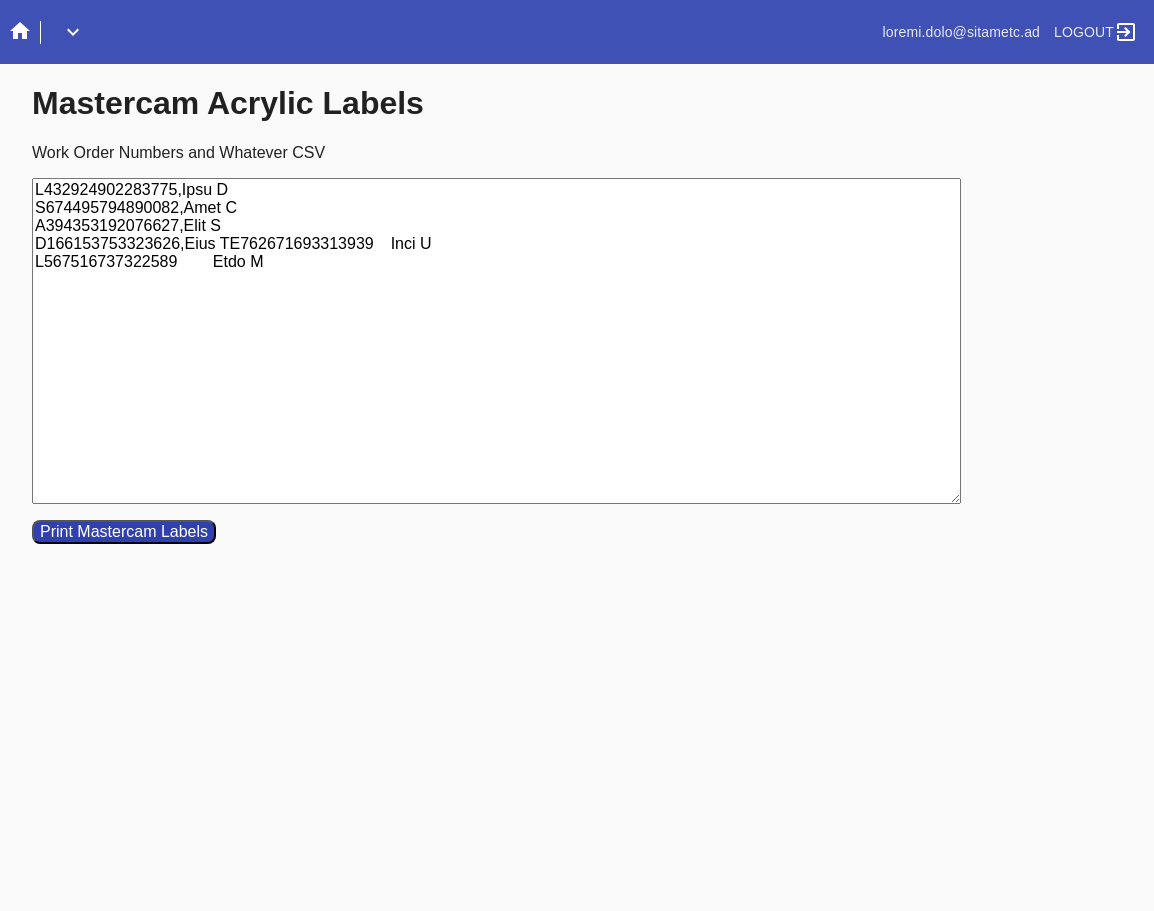 click on "L432924902283775,Ipsu D
S674495794890082,Amet C
A394353192076627,Elit S
D166153753323626,Eius TE762671693313939	Inci U
L567516737322589	Etdo M" at bounding box center [496, 341] 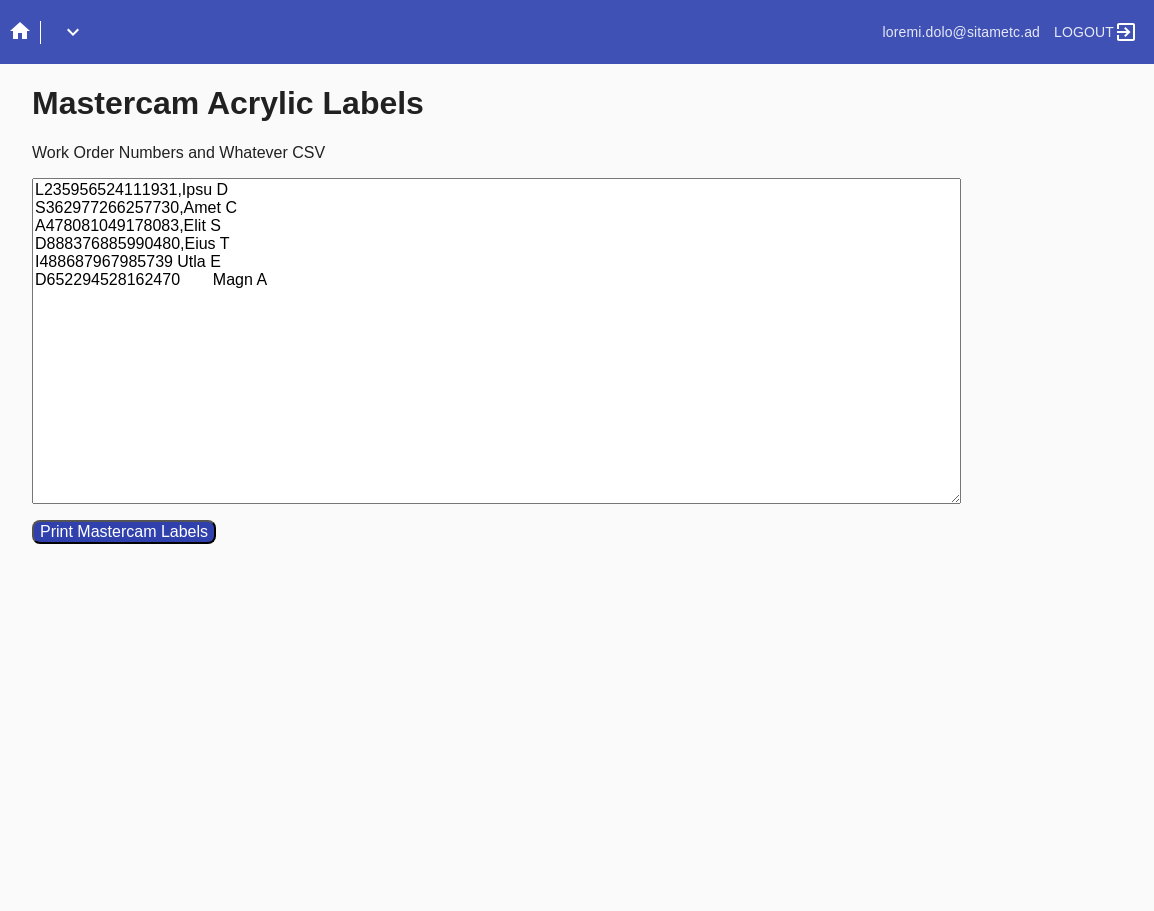 click on "L235956524111931,Ipsu D
S362977266257730,Amet C
A478081049178083,Elit S
D888376885990480,Eius T
I488687967985739	Utla E
D652294528162470	Magn A" at bounding box center (496, 341) 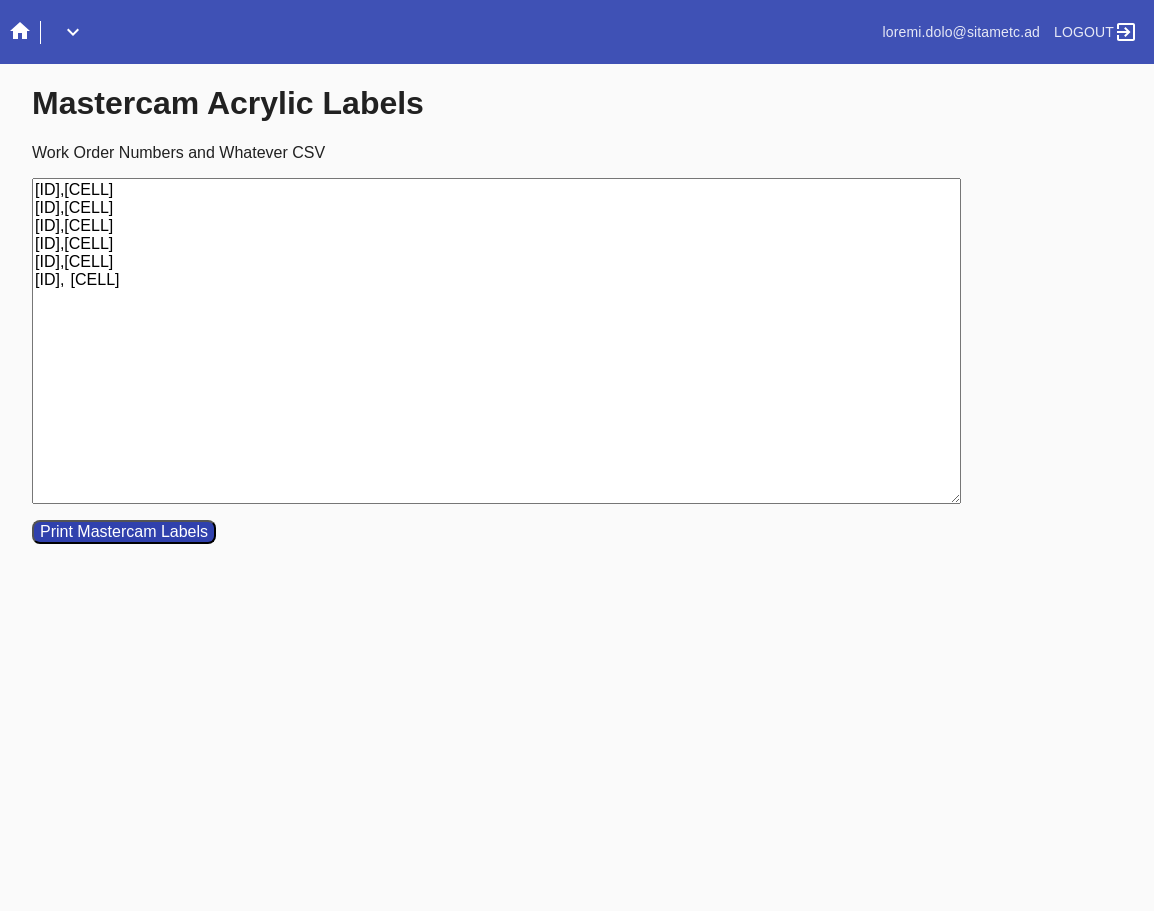 click on "[ID],[CELL]
[ID],[CELL]
[ID],[CELL]
[ID],[CELL]
[ID],[CELL]
[ID],	[CELL]" at bounding box center (496, 341) 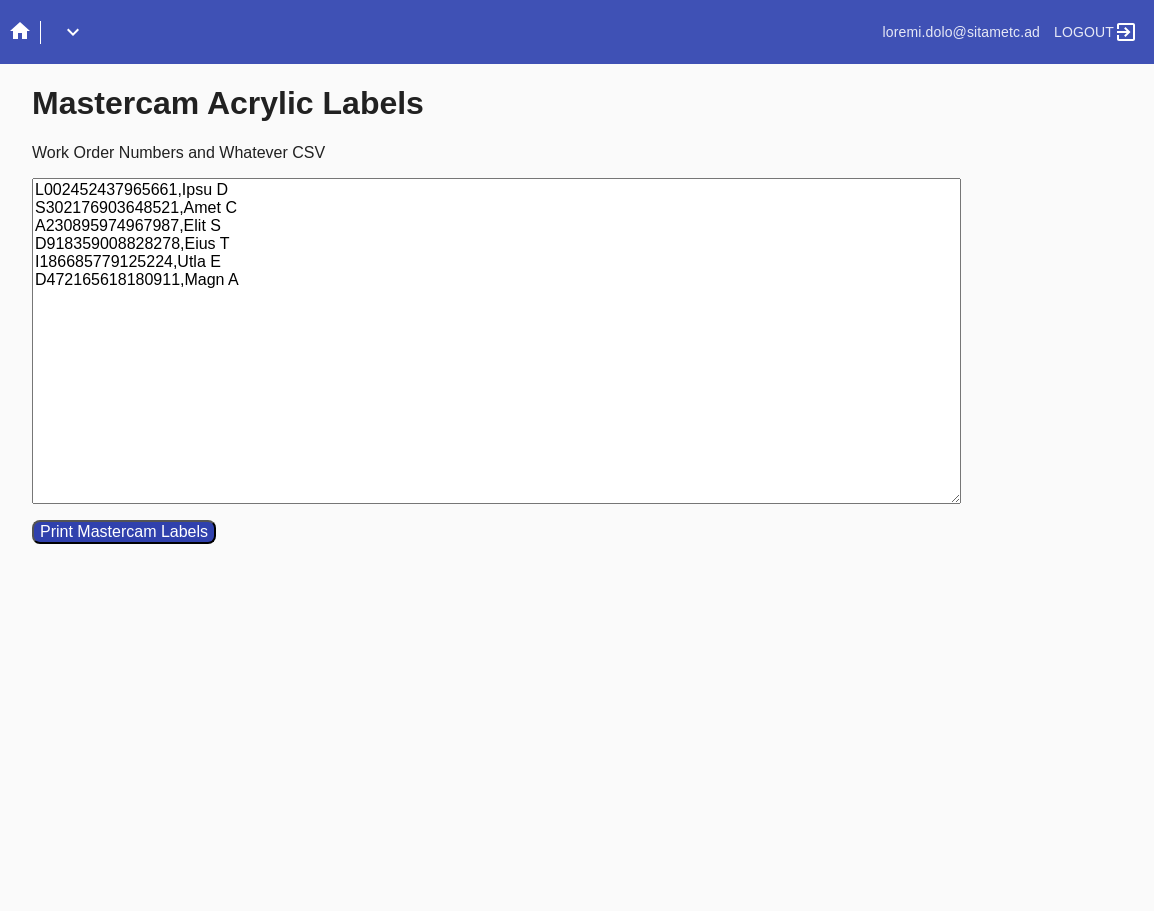 click on "Print Mastercam Labels" at bounding box center [124, 532] 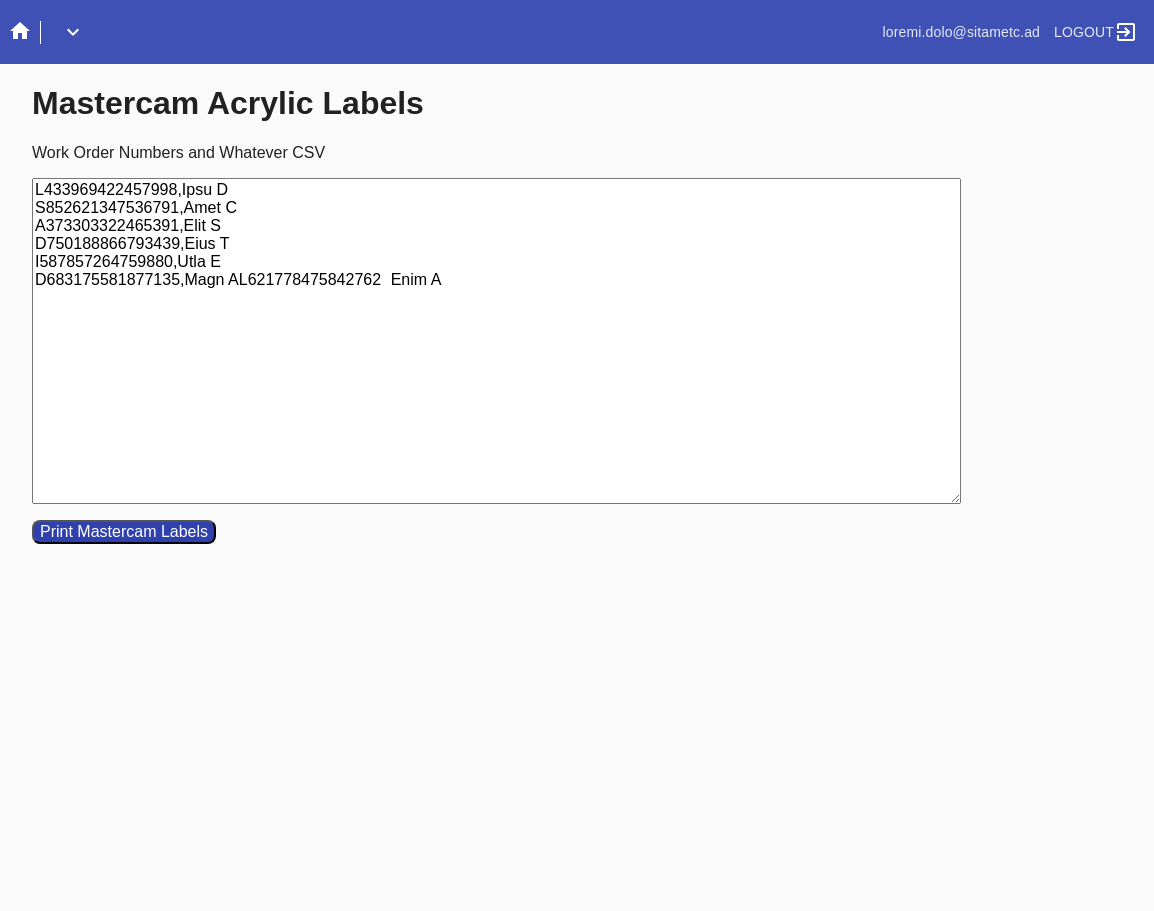 click on "L433969422457998,Ipsu D
S852621347536791,Amet C
A373303322465391,Elit S
D750188866793439,Eius T
I587857264759880,Utla E
D683175581877135,Magn AL621778475842762	Enim A" at bounding box center [496, 341] 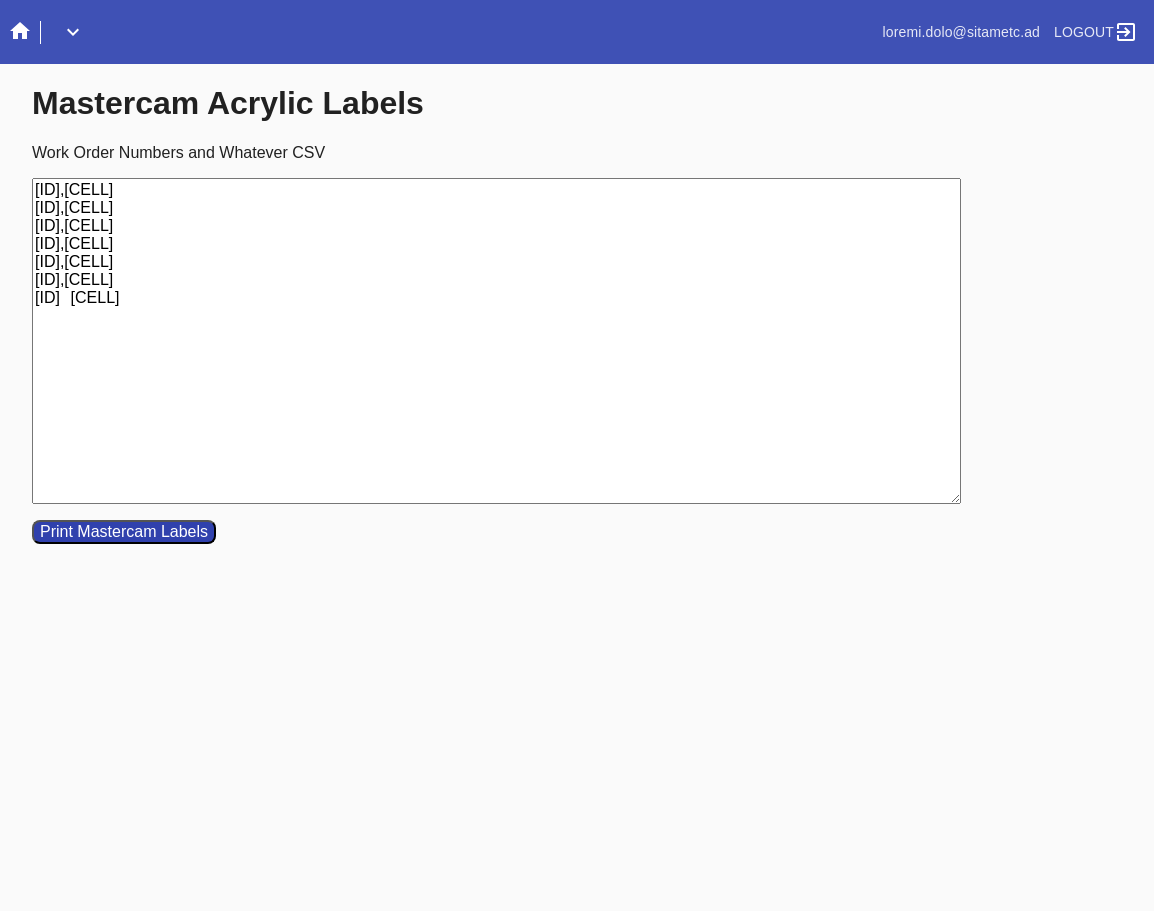 click on "[ID],[CELL]
[ID],[CELL]
[ID],[CELL]
[ID],[CELL]
[ID],[CELL]
[ID],[CELL]
[ID]	[CELL]" at bounding box center [496, 341] 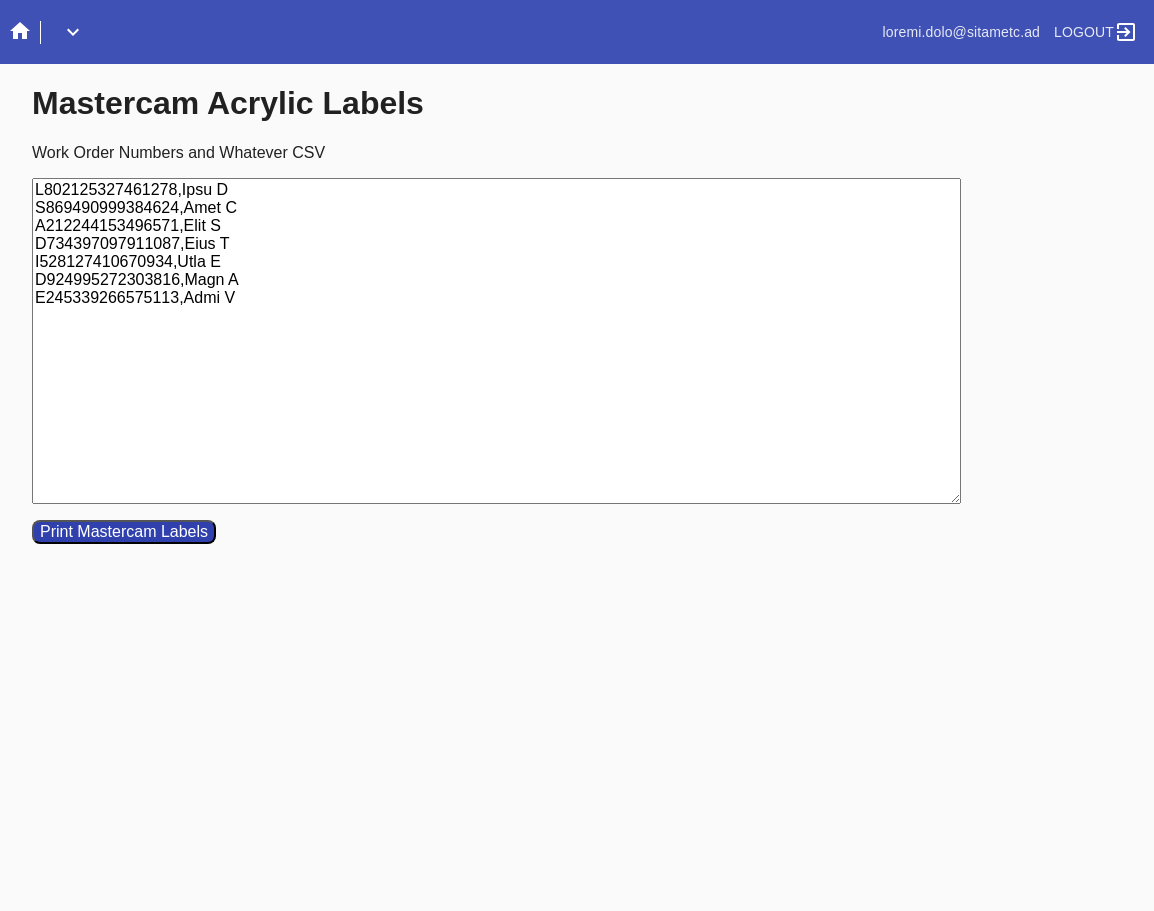 click on "L802125327461278,Ipsu D
S869490999384624,Amet C
A212244153496571,Elit S
D734397097911087,Eius T
I528127410670934,Utla E
D924995272303816,Magn A
E245339266575113,Admi V" at bounding box center (496, 341) 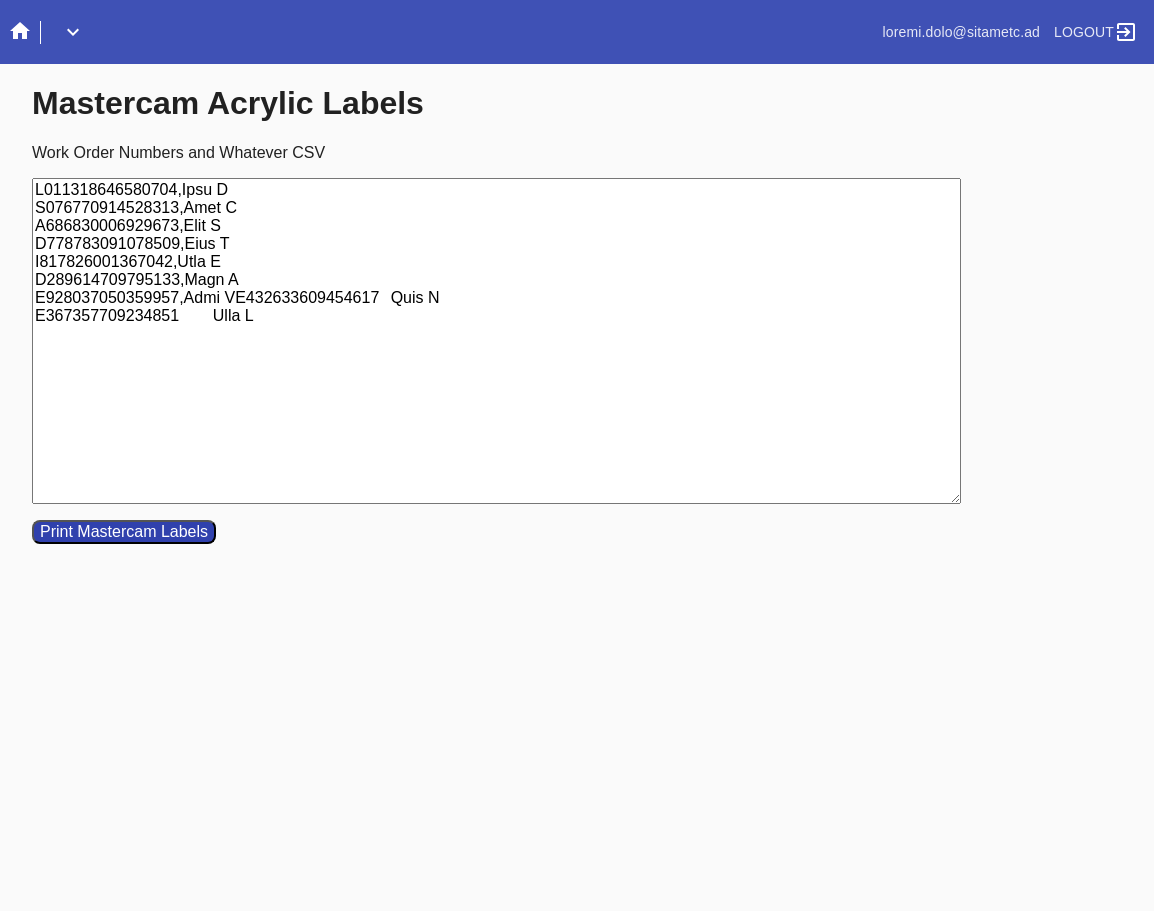 click on "L011318646580704,Ipsu D
S076770914528313,Amet C
A686830006929673,Elit S
D778783091078509,Eius T
I817826001367042,Utla E
D289614709795133,Magn A
E928037050359957,Admi VE432633609454617	Quis N
E367357709234851	Ulla L" at bounding box center (496, 341) 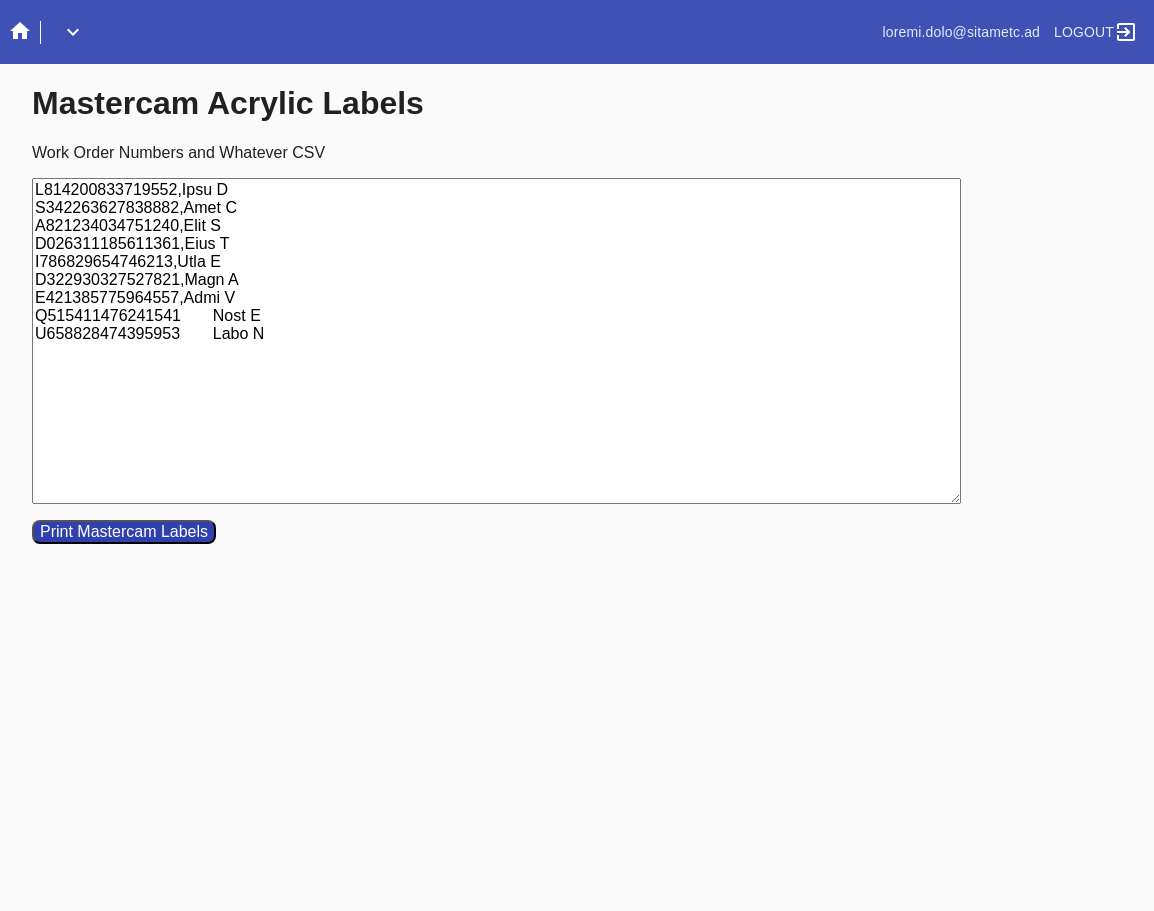 click on "L814200833719552,Ipsu D
S342263627838882,Amet C
A821234034751240,Elit S
D026311185611361,Eius T
I786829654746213,Utla E
D322930327527821,Magn A
E421385775964557,Admi V
Q515411476241541	Nost E
U658828474395953	Labo N" at bounding box center [496, 341] 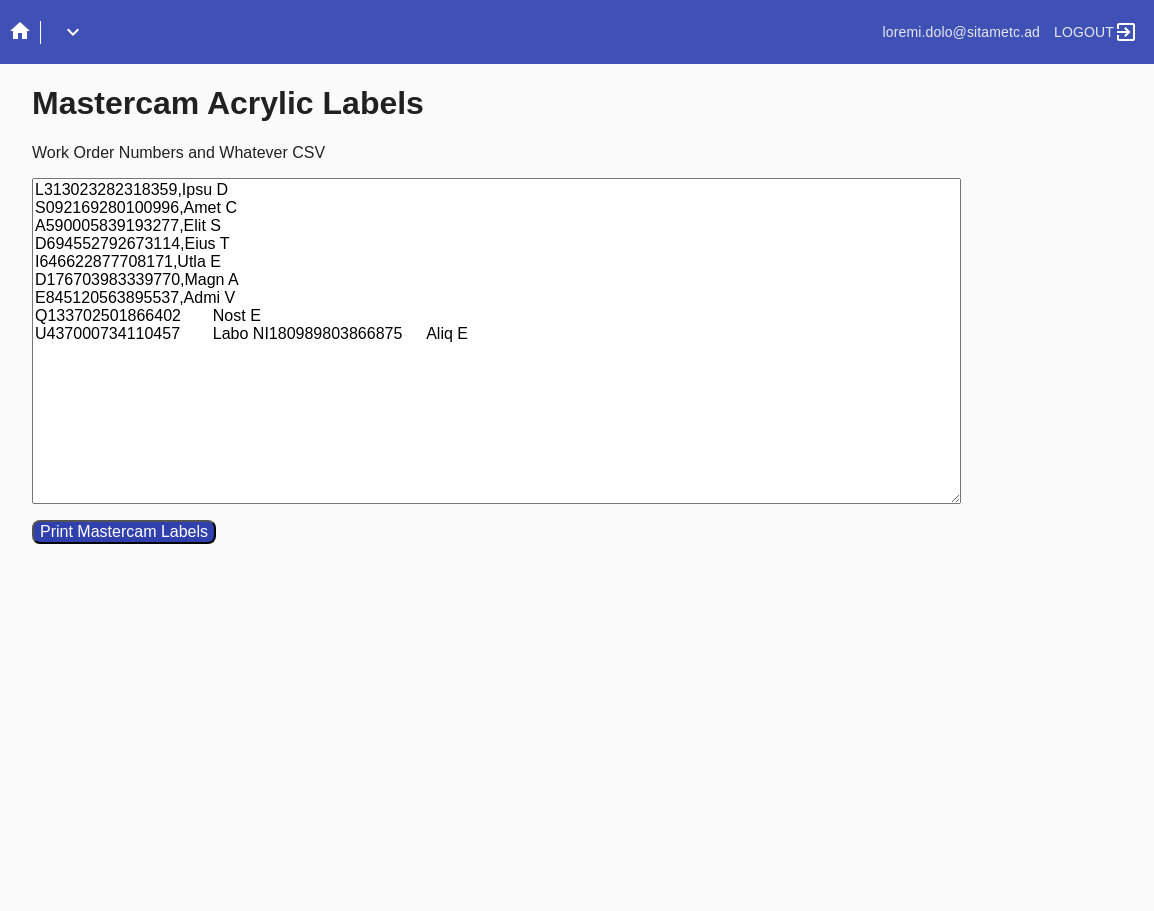 click on "L313023282318359,Ipsu D
S092169280100996,Amet C
A590005839193277,Elit S
D694552792673114,Eius T
I646622877708171,Utla E
D176703983339770,Magn A
E845120563895537,Admi V
Q133702501866402	Nost E
U437000734110457	Labo NI180989803866875	Aliq E" at bounding box center (496, 341) 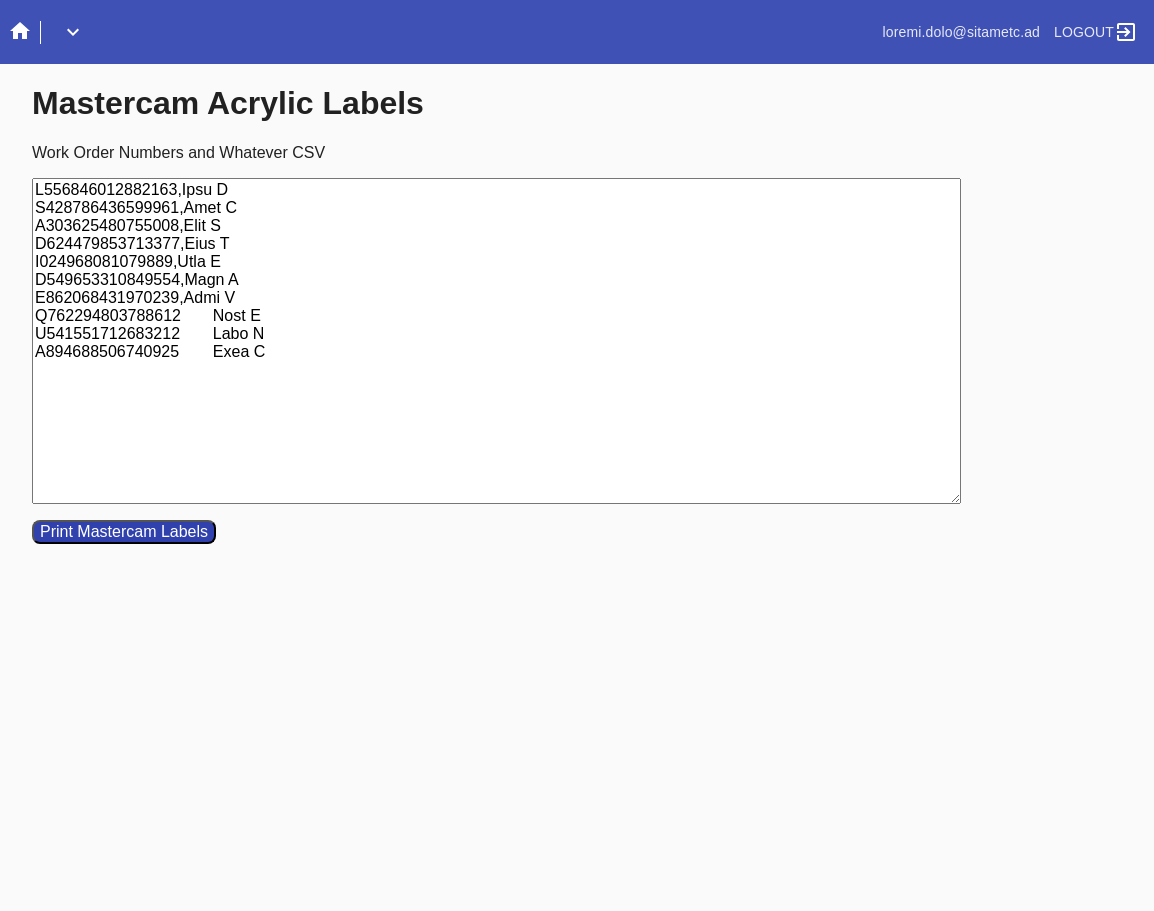 click on "L556846012882163,Ipsu D
S428786436599961,Amet C
A303625480755008,Elit S
D624479853713377,Eius T
I024968081079889,Utla E
D549653310849554,Magn A
E862068431970239,Admi V
Q762294803788612	Nost E
U541551712683212	Labo N
A894688506740925	Exea C" at bounding box center (496, 341) 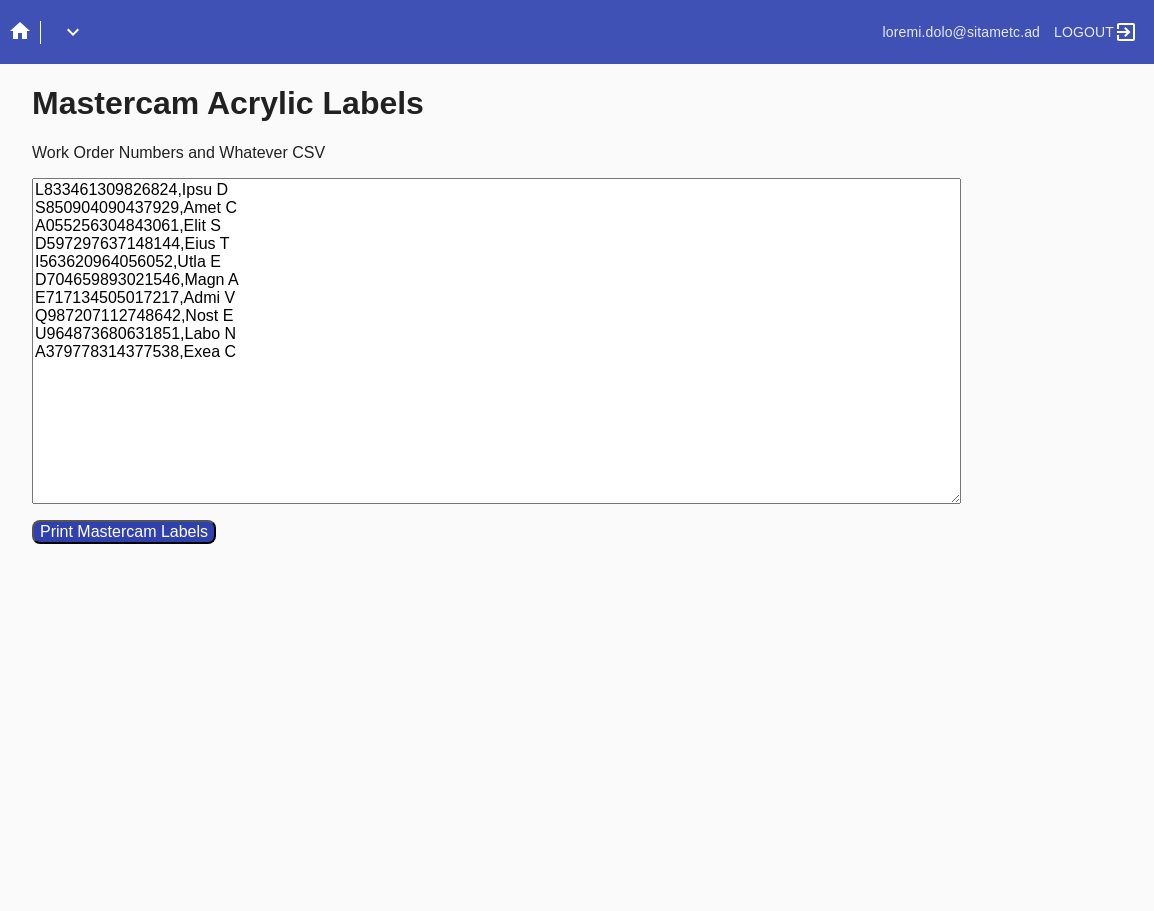type on "L833461309826824,Ipsu D
S850904090437929,Amet C
A055256304843061,Elit S
D597297637148144,Eius T
I563620964056052,Utla E
D704659893021546,Magn A
E717134505017217,Admi V
Q987207112748642,Nost E
U964873680631851,Labo N
A379778314377538,Exea C" 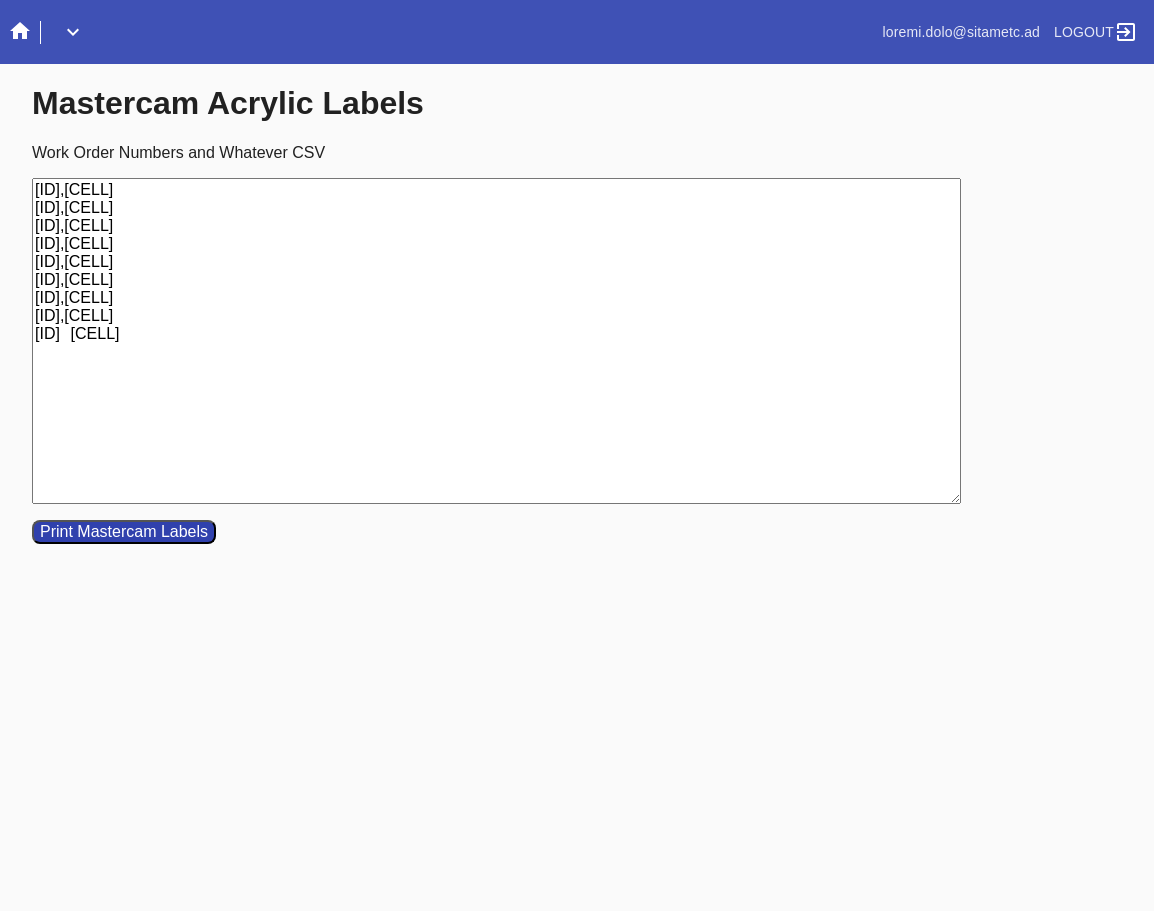 drag, startPoint x: 34, startPoint y: 190, endPoint x: 275, endPoint y: 357, distance: 293.20642 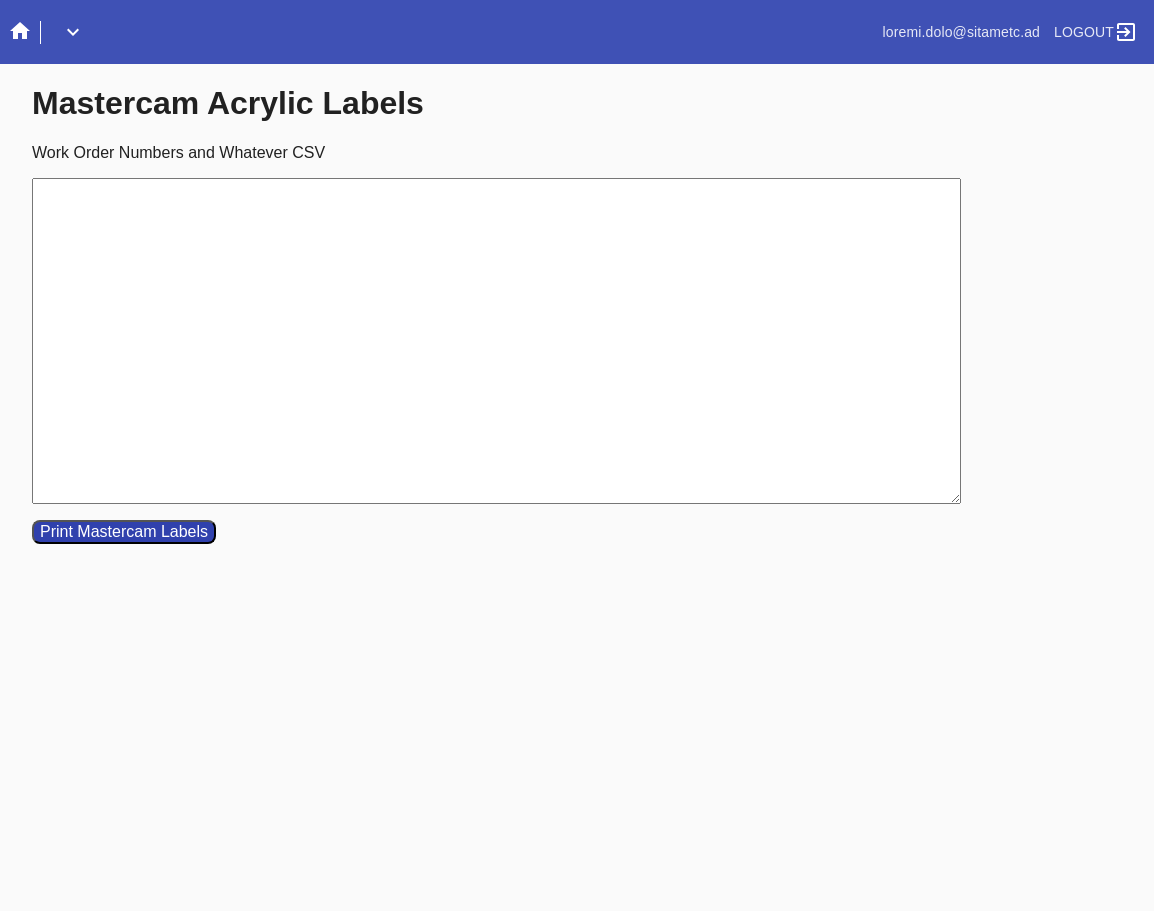 click on "Work Order Numbers and Whatever CSV" at bounding box center [496, 341] 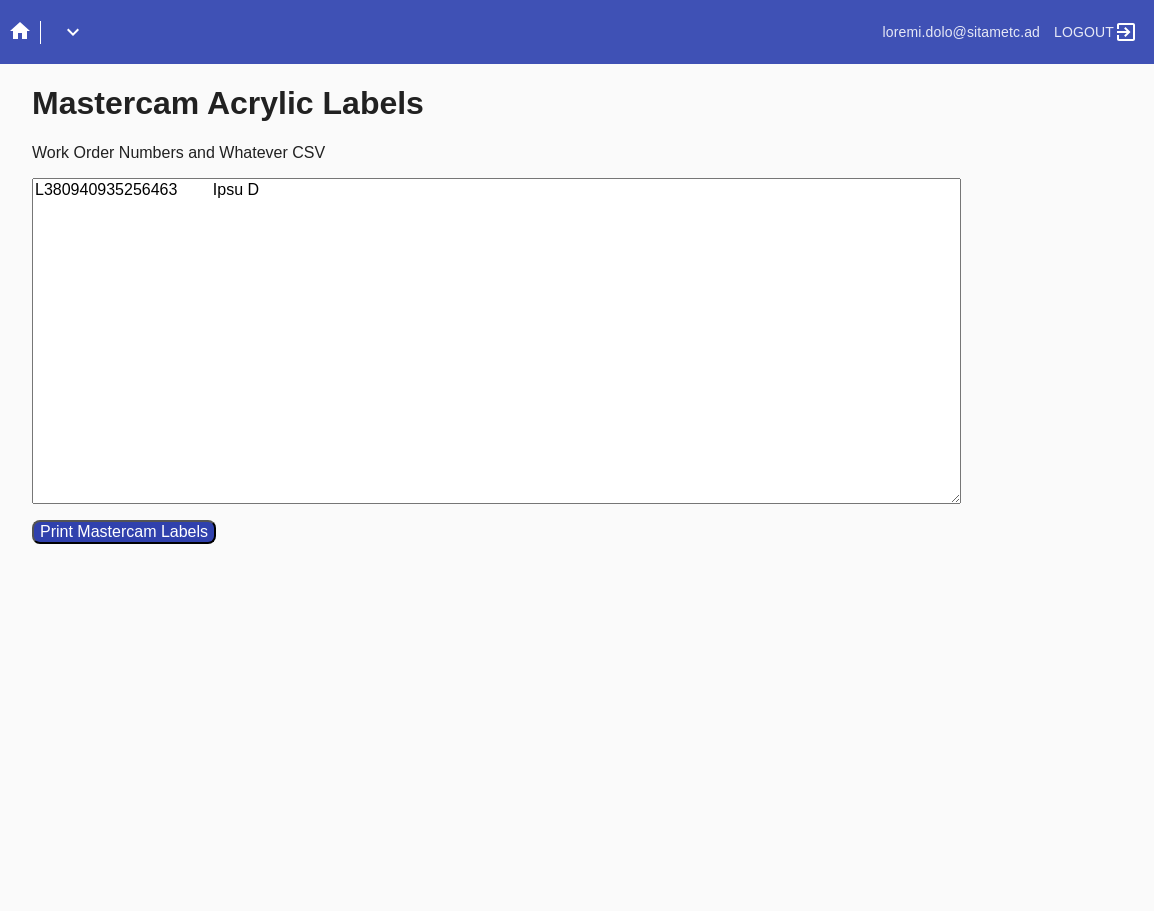 click on "L380940935256463	Ipsu D" at bounding box center [496, 341] 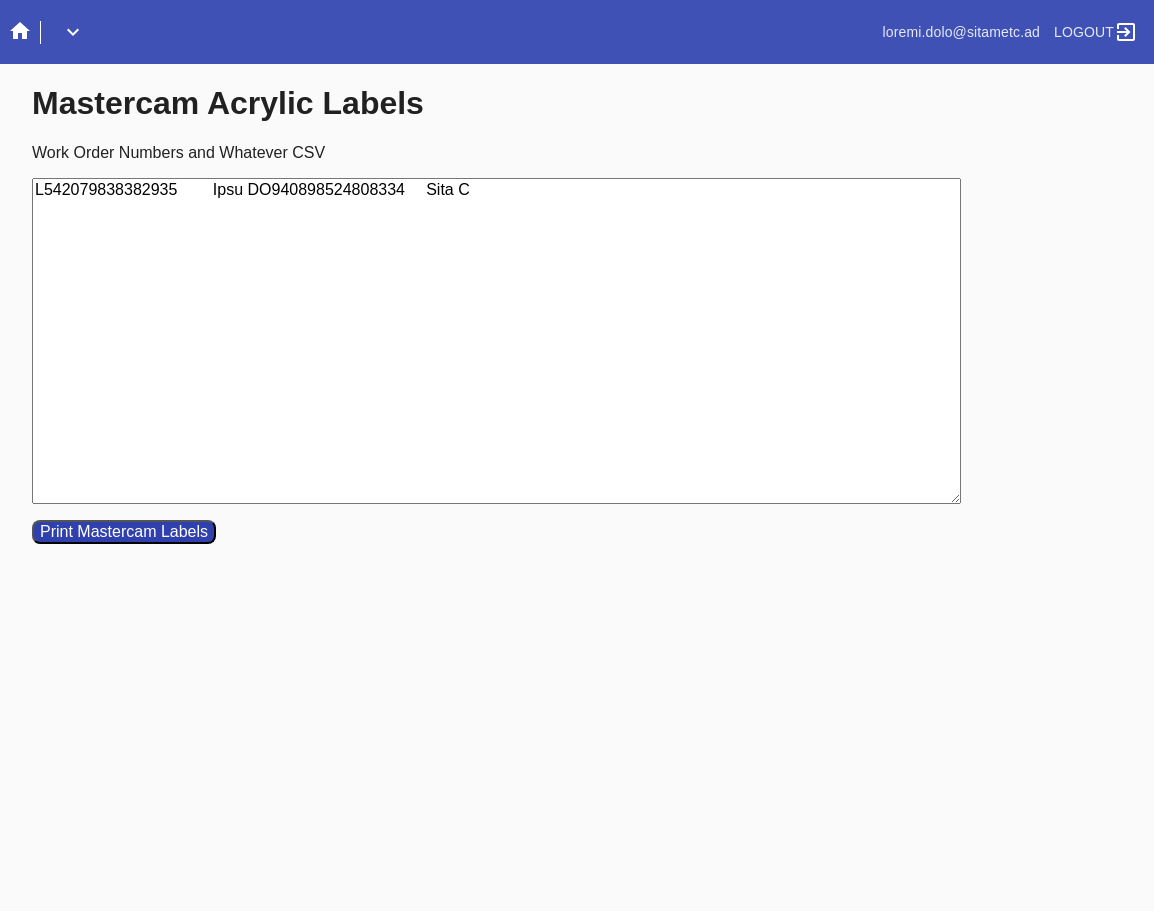 click on "L542079838382935	Ipsu DO940898524808334	Sita C" at bounding box center (496, 341) 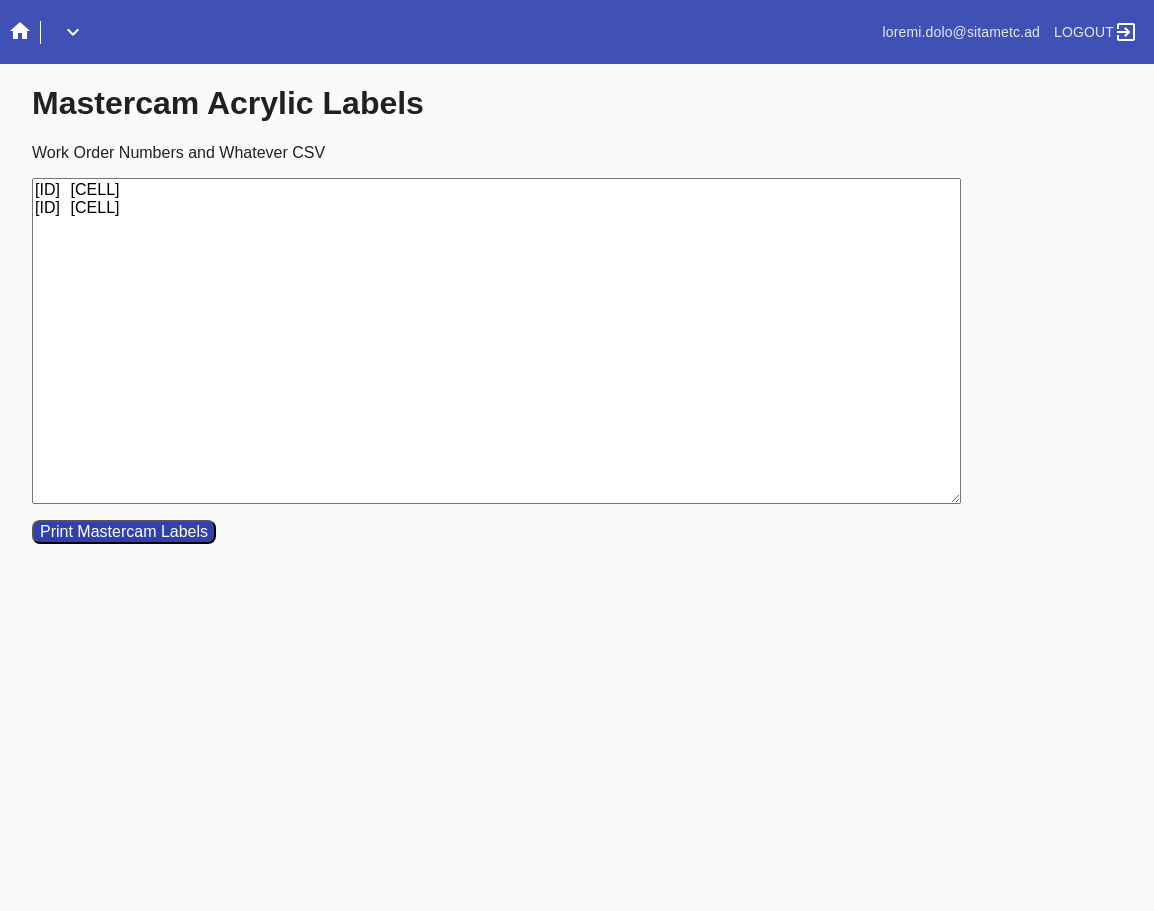 click on "[ID]	[CELL]
[ID]	[CELL]" at bounding box center [496, 341] 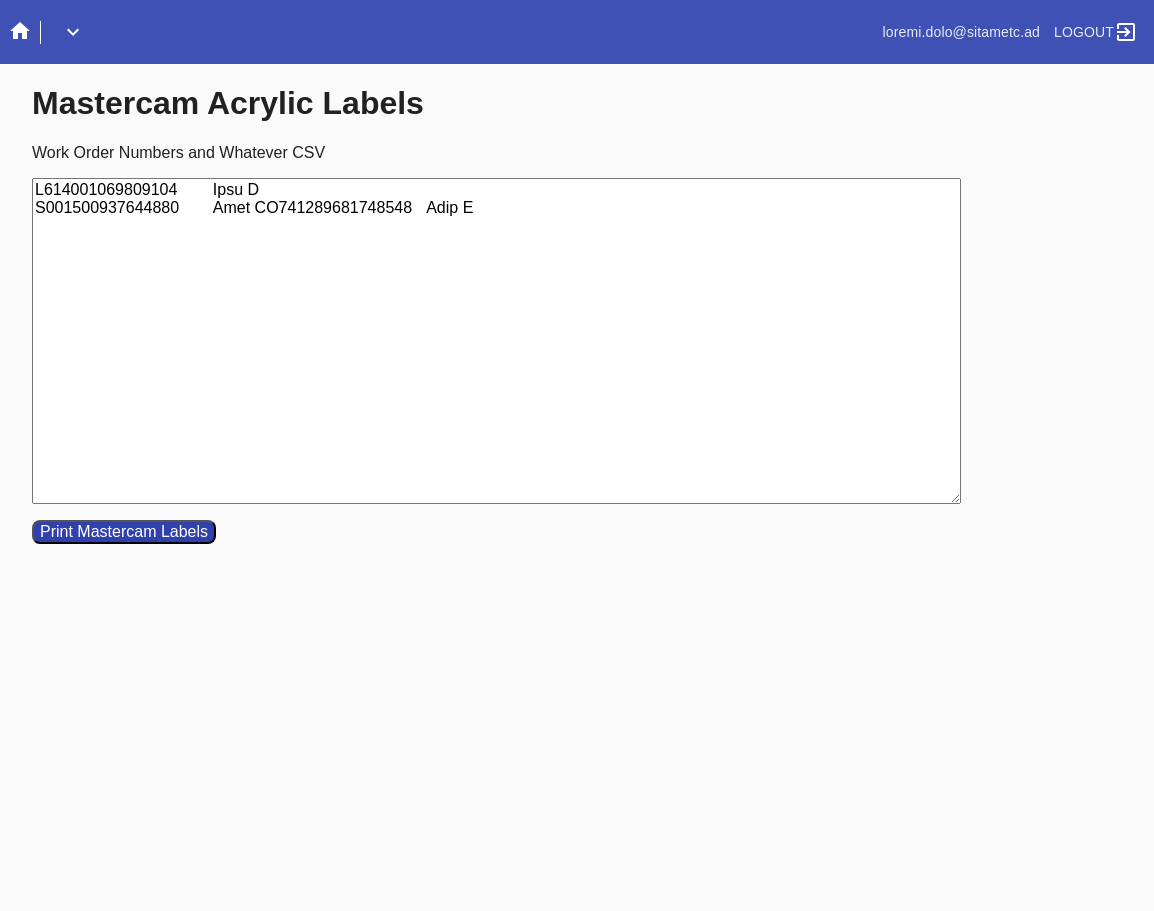click on "L614001069809104	Ipsu D
S001500937644880	Amet CO741289681748548	Adip E" at bounding box center [496, 341] 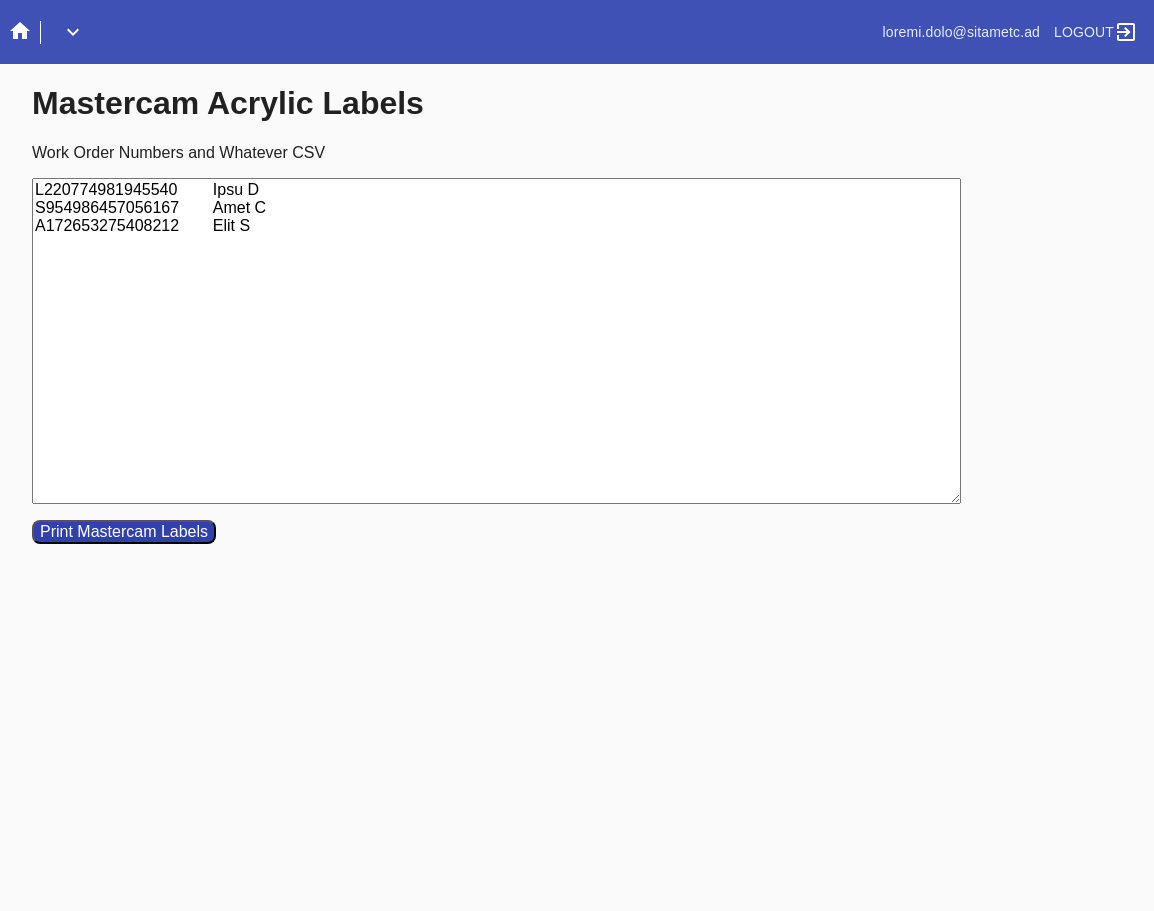 click on "L220774981945540	Ipsu D
S954986457056167	Amet C
A172653275408212	Elit S" at bounding box center (496, 341) 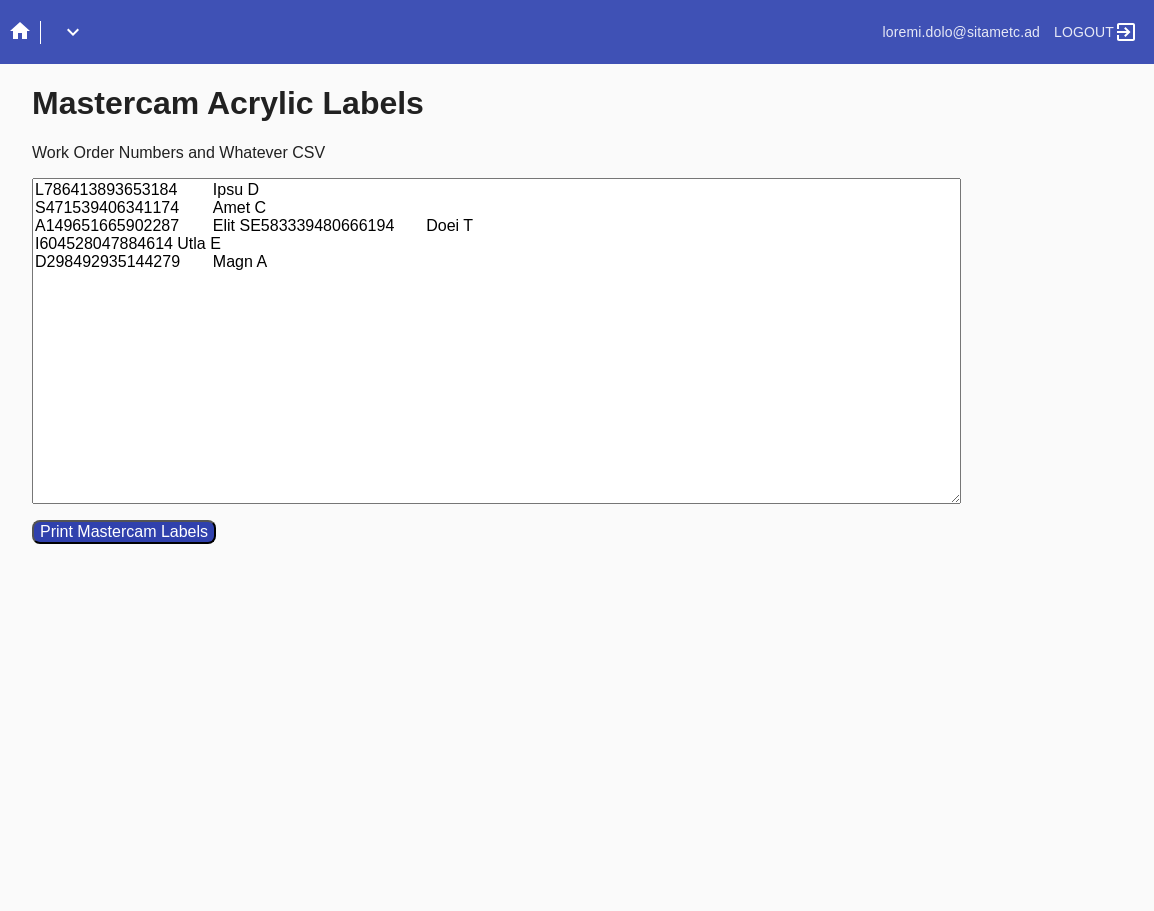 click on "L786413893653184	Ipsu D
S471539406341174	Amet C
A149651665902287	Elit SE583339480666194	Doei T
I604528047884614	Utla E
D298492935144279	Magn A" at bounding box center (496, 341) 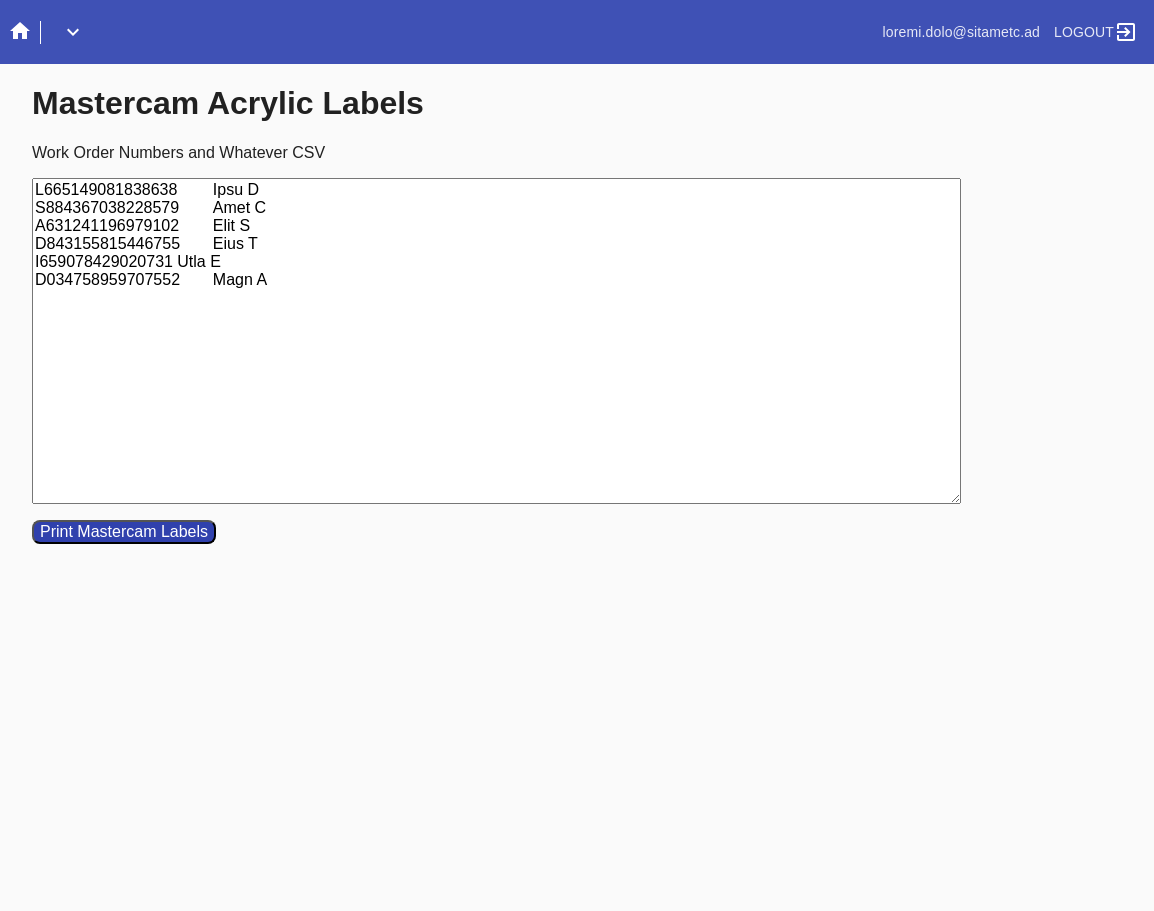 click on "L665149081838638	Ipsu D
S884367038228579	Amet C
A631241196979102	Elit S
D843155815446755	Eius T
I659078429020731	Utla E
D034758959707552	Magn A" at bounding box center (496, 341) 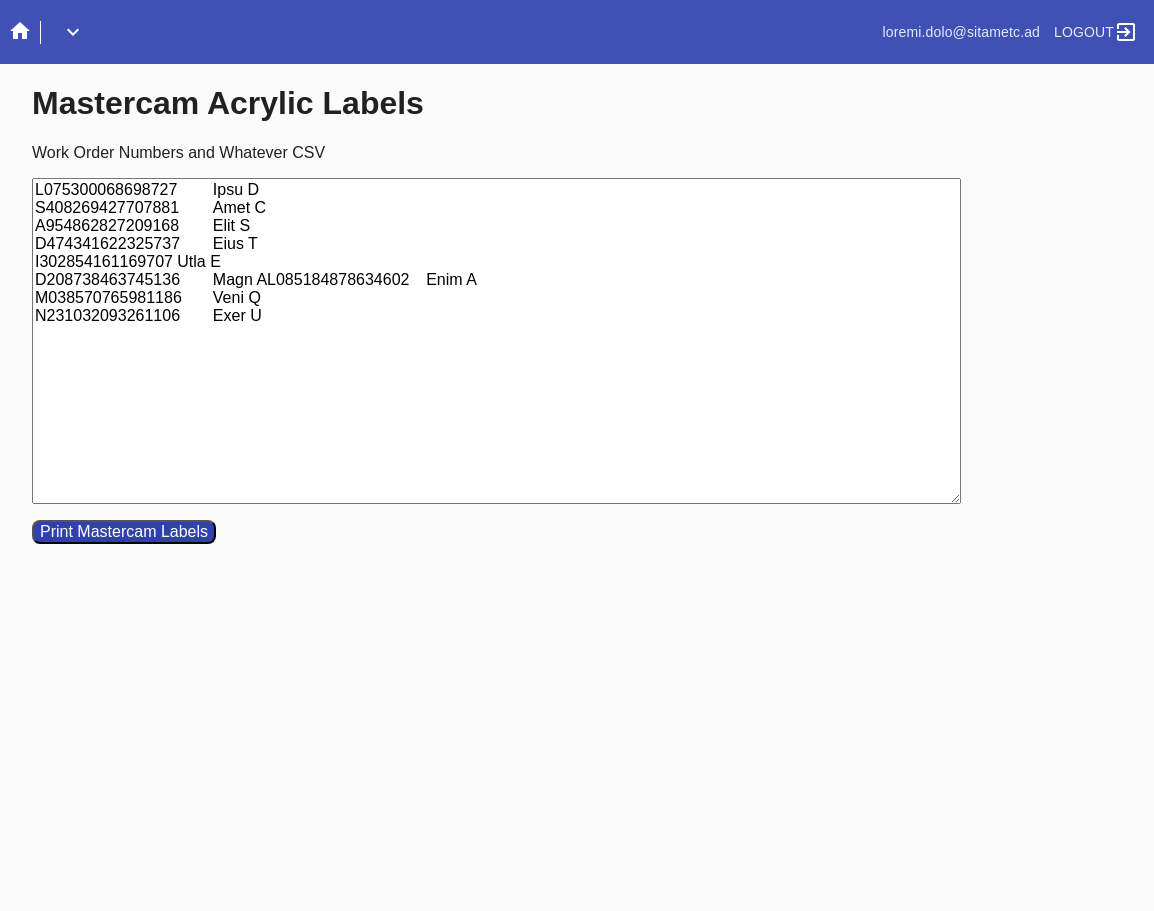 click on "L075300068698727	Ipsu D
S408269427707881	Amet C
A954862827209168	Elit S
D474341622325737	Eius T
I302854161169707	Utla E
D208738463745136	Magn AL085184878634602	Enim A
M038570765981186	Veni Q
N231032093261106	Exer U" at bounding box center [496, 341] 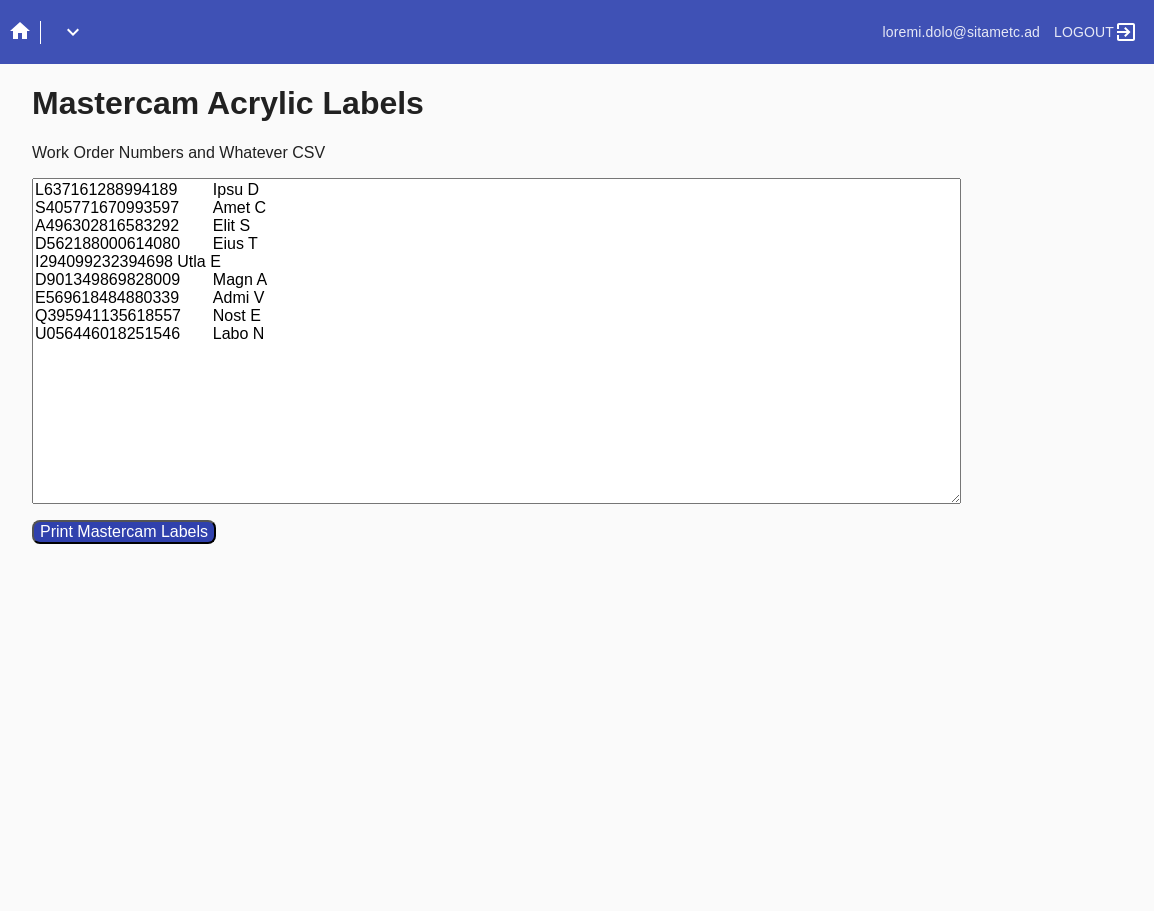 click on "L637161288994189	Ipsu D
S405771670993597	Amet C
A496302816583292	Elit S
D562188000614080	Eius T
I294099232394698	Utla E
D901349869828009	Magn A
E569618484880339	Admi V
Q395941135618557	Nost E
U056446018251546	Labo N" at bounding box center (496, 341) 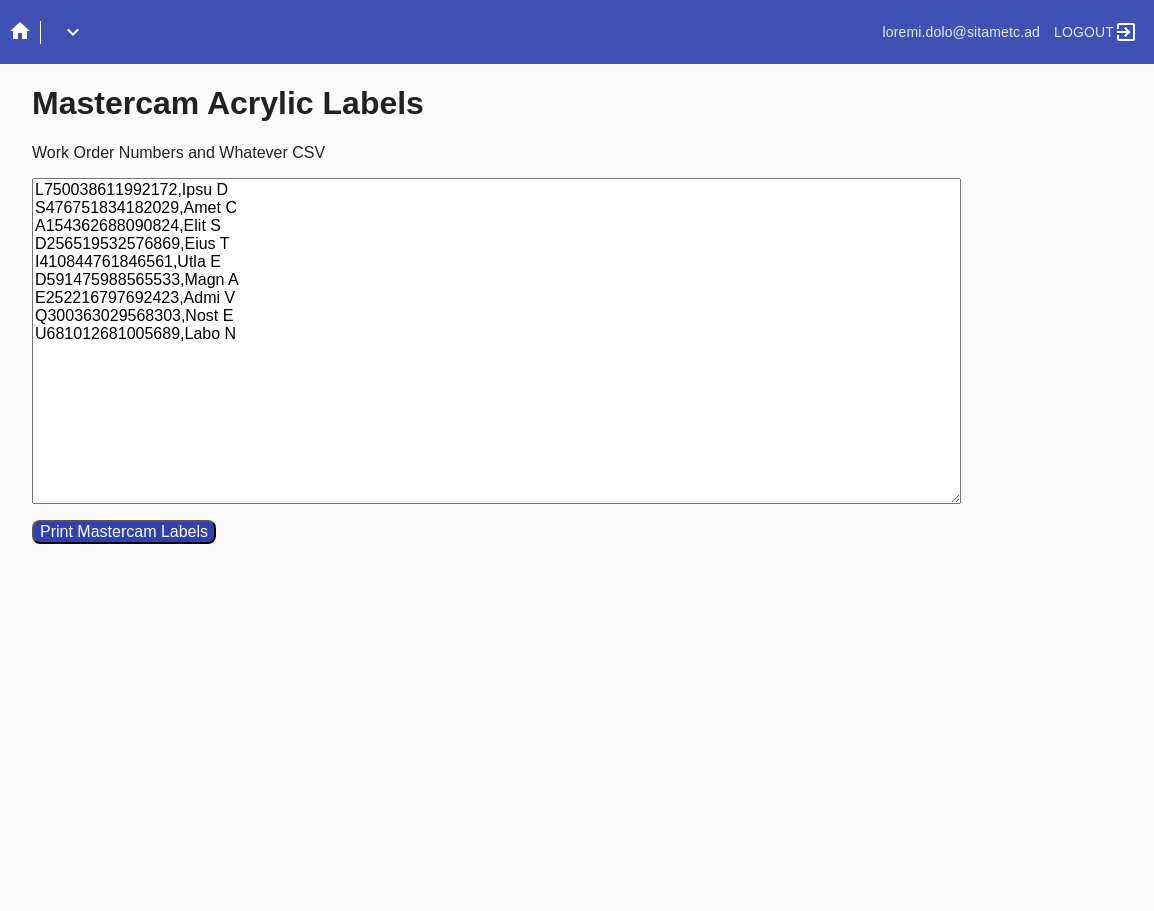 type on "L750038611992172,Ipsu D
S476751834182029,Amet C
A154362688090824,Elit S
D256519532576869,Eius T
I410844761846561,Utla E
D591475988565533,Magn A
E252216797692423,Admi V
Q300363029568303,Nost E
U681012681005689,Labo N" 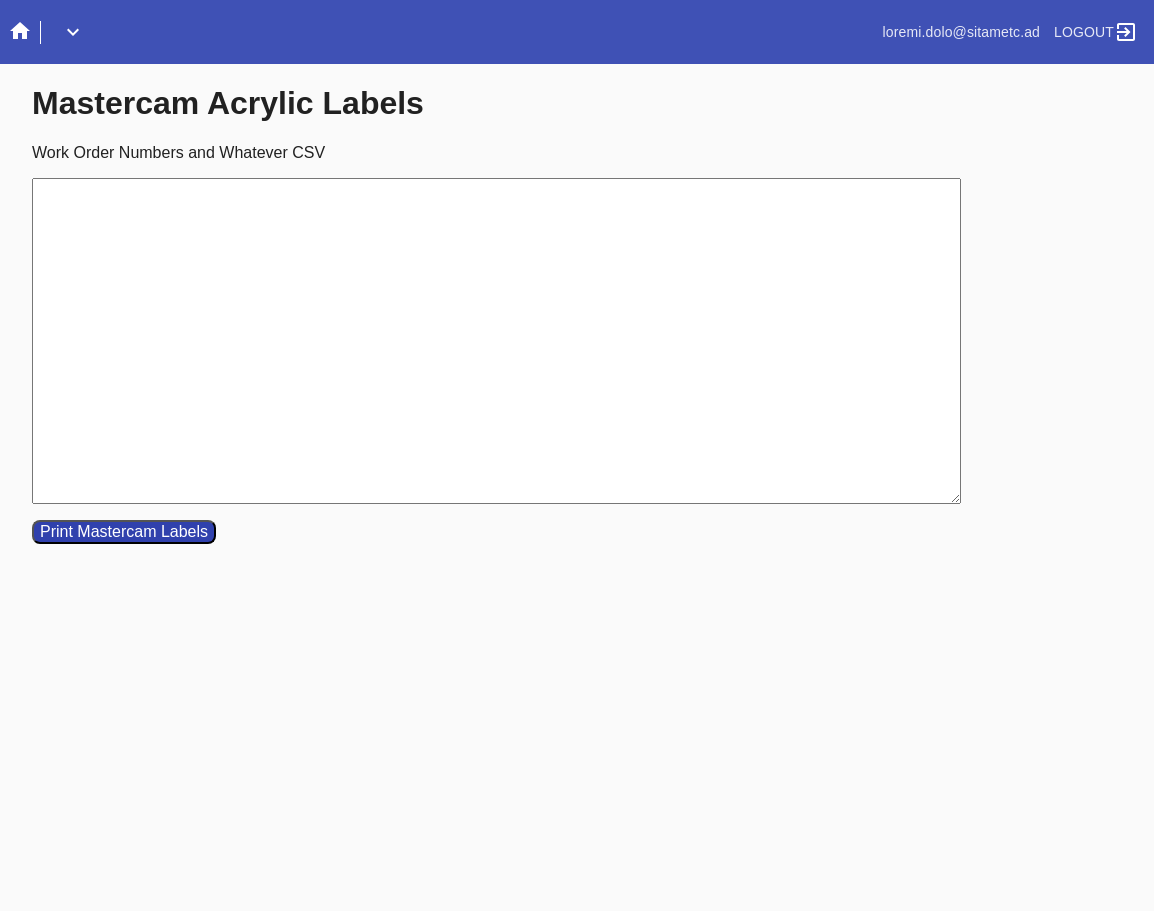 click on "Work Order Numbers and Whatever CSV" at bounding box center [496, 341] 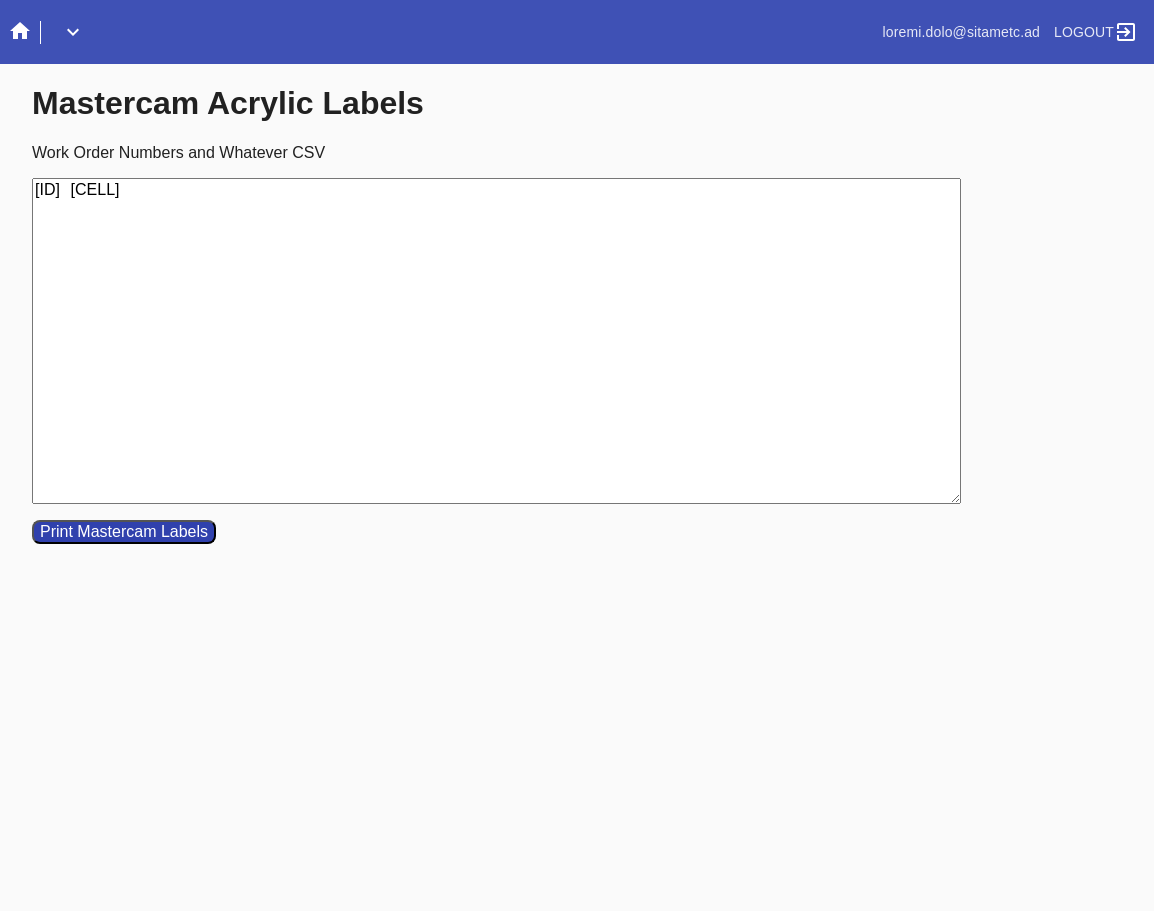 click on "[ID]	[CELL]" at bounding box center (496, 341) 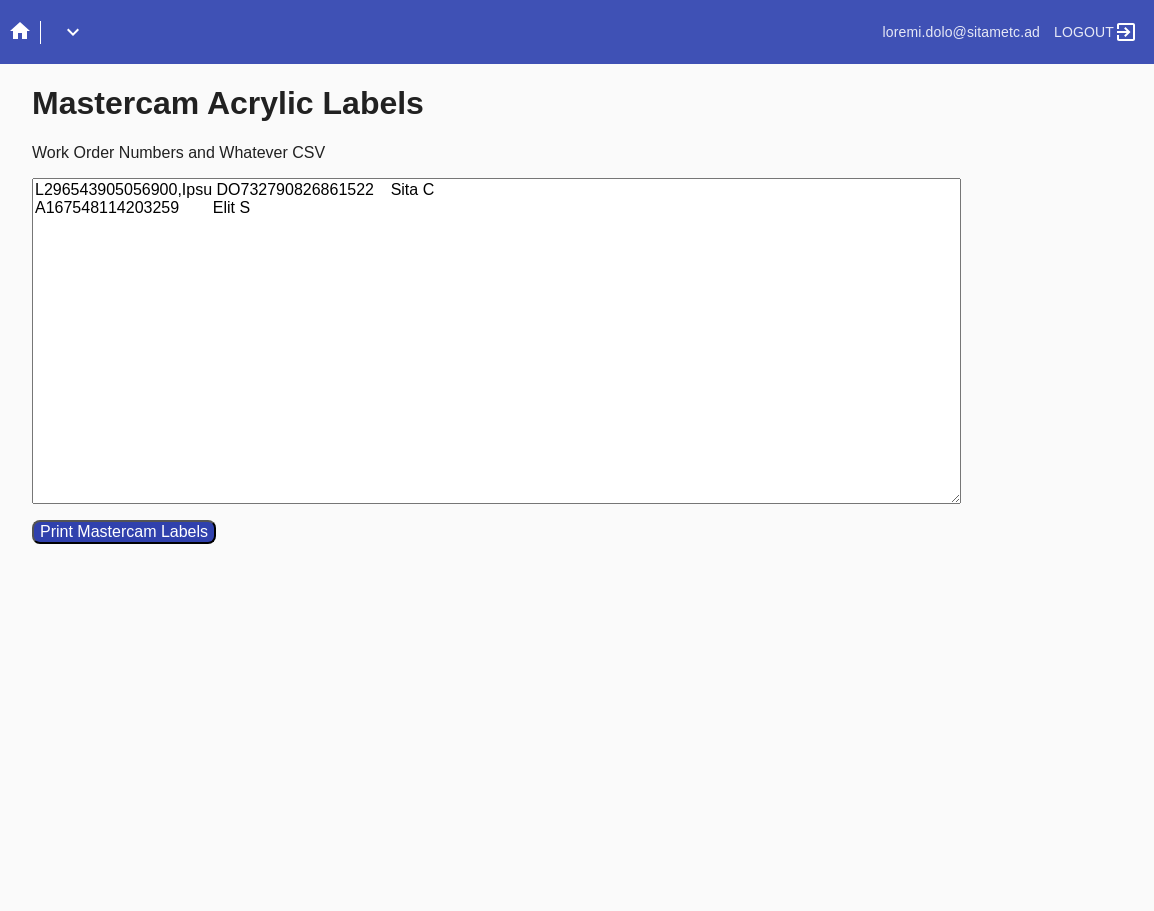 click on "L296543905056900,Ipsu DO732790826861522	Sita C
A167548114203259	Elit S" at bounding box center [496, 341] 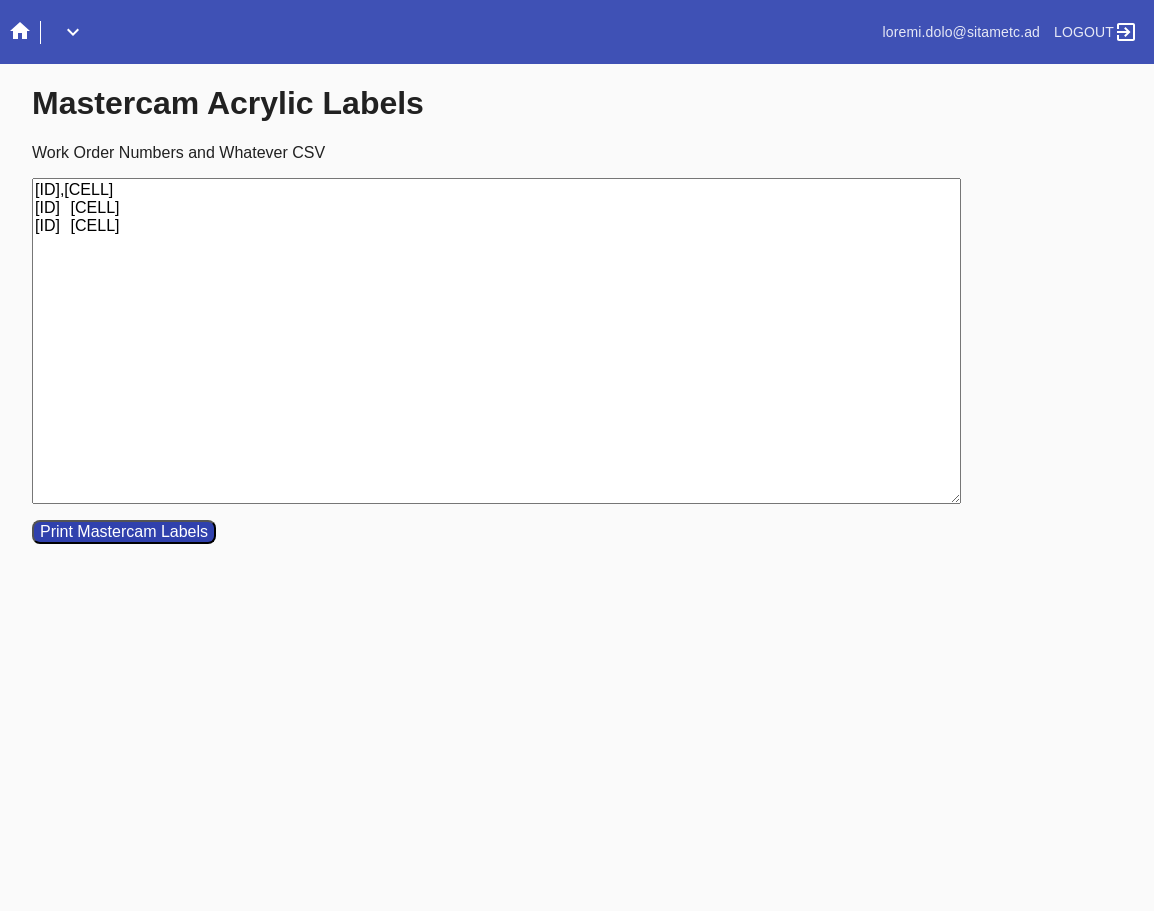 click on "[ID],[CELL]
[ID]	[CELL]
[ID]	[CELL]" at bounding box center (496, 341) 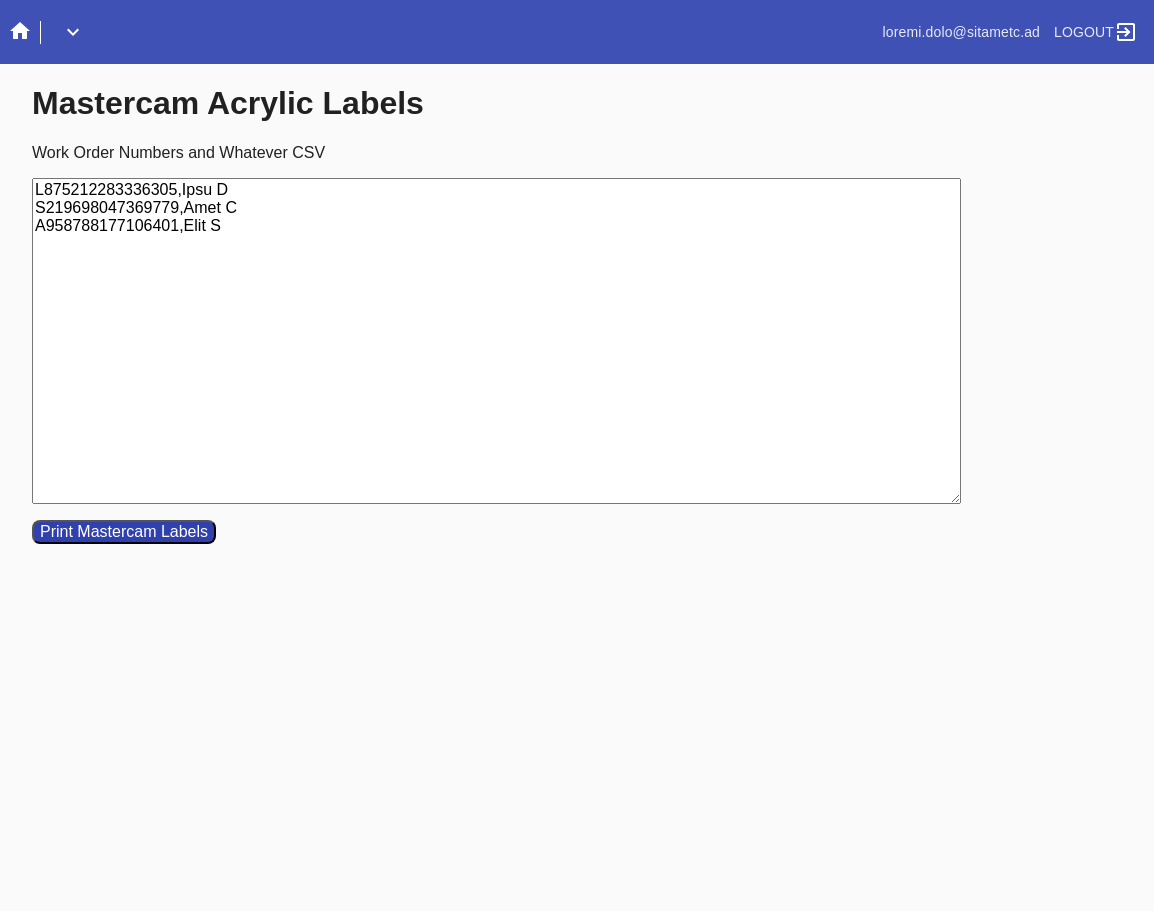 type on "L875212283336305,Ipsu D
S219698047369779,Amet C
A958788177106401,Elit S" 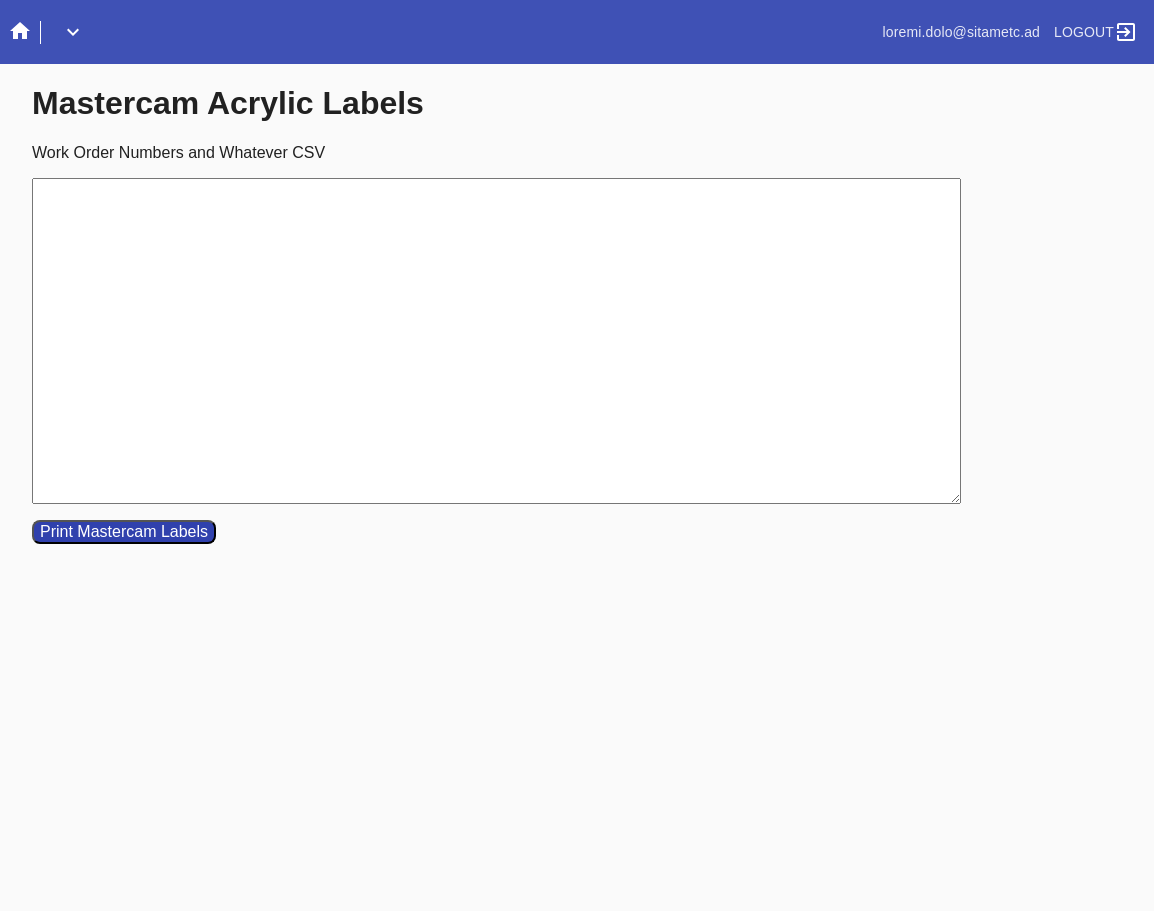 click on "Work Order Numbers and Whatever CSV" at bounding box center [496, 341] 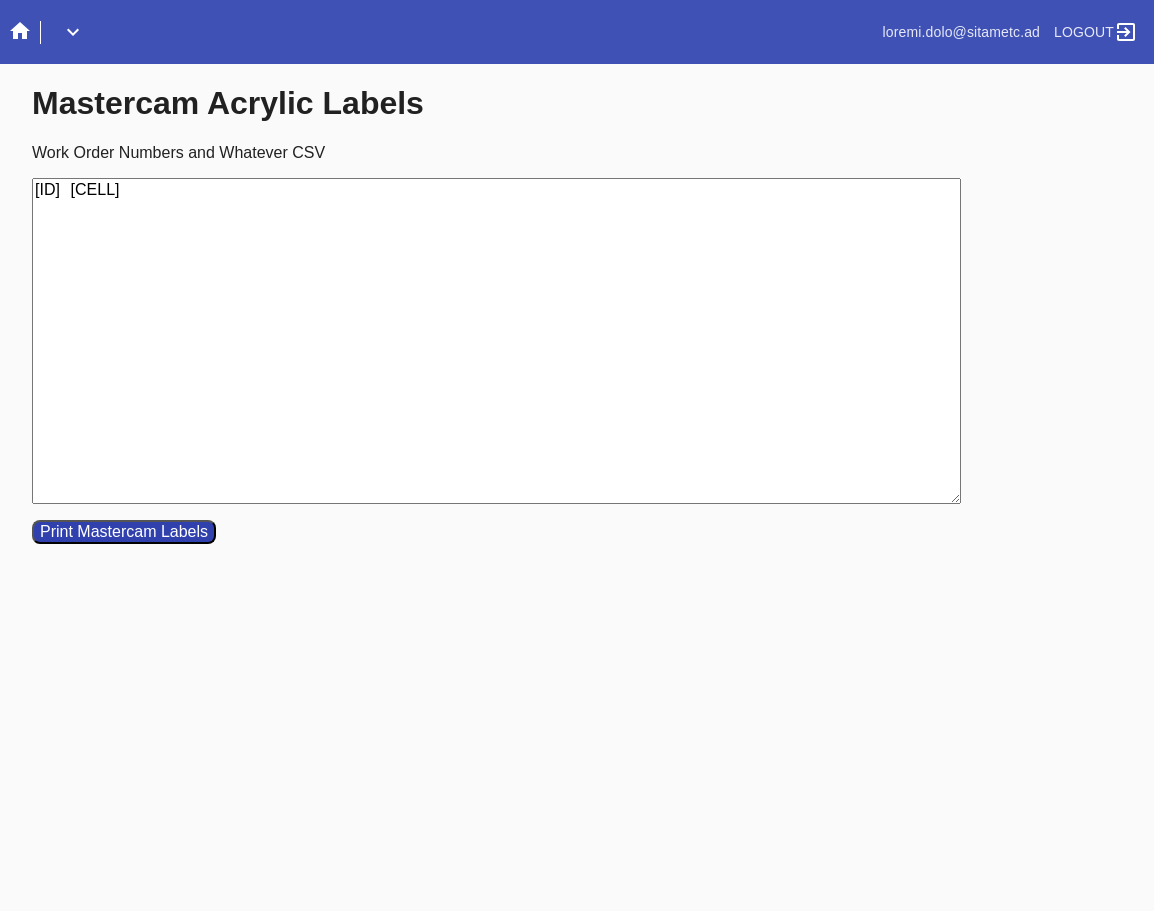 click on "[ID]	[CELL]" at bounding box center [496, 341] 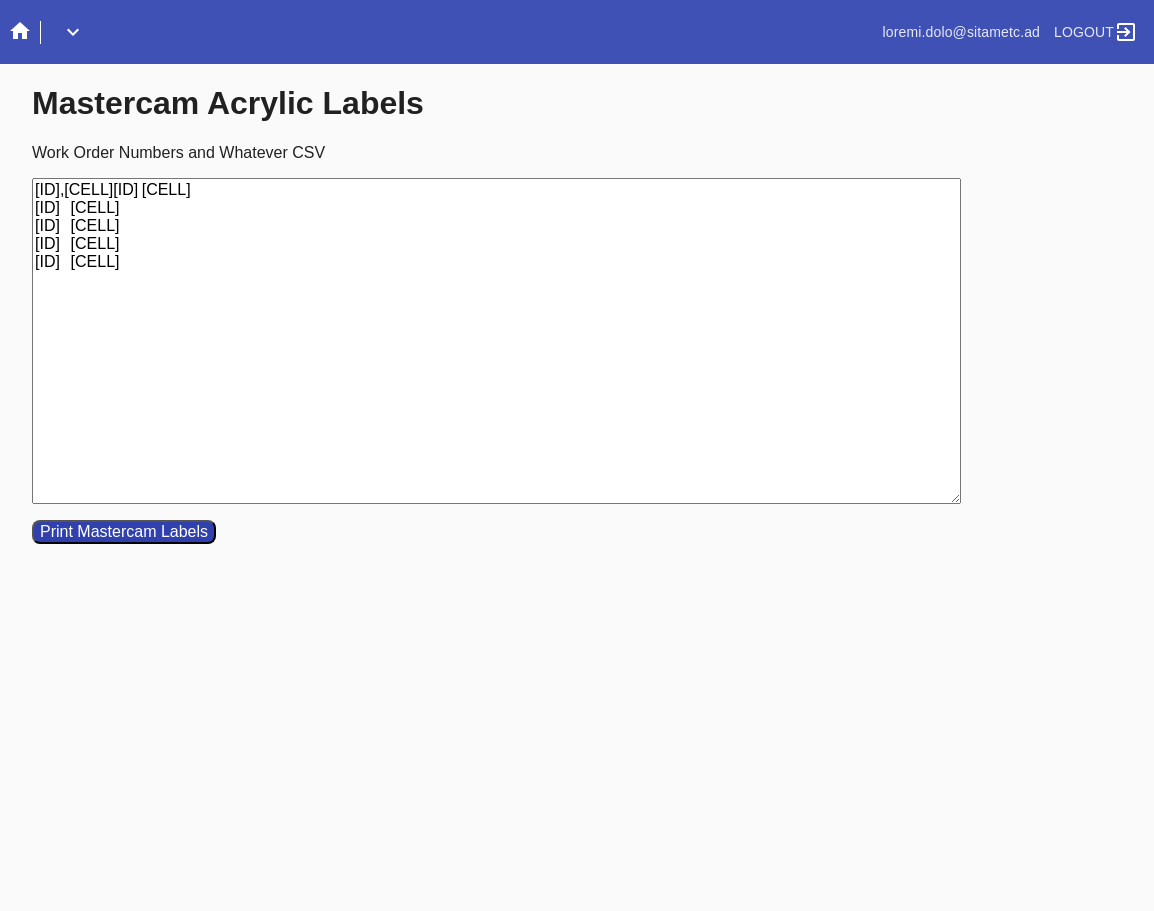 click on "[ID],[CELL][ID]	[CELL]
[ID]	[CELL]
[ID]	[CELL]
[ID]	[CELL]
[ID]	[CELL]" at bounding box center (496, 341) 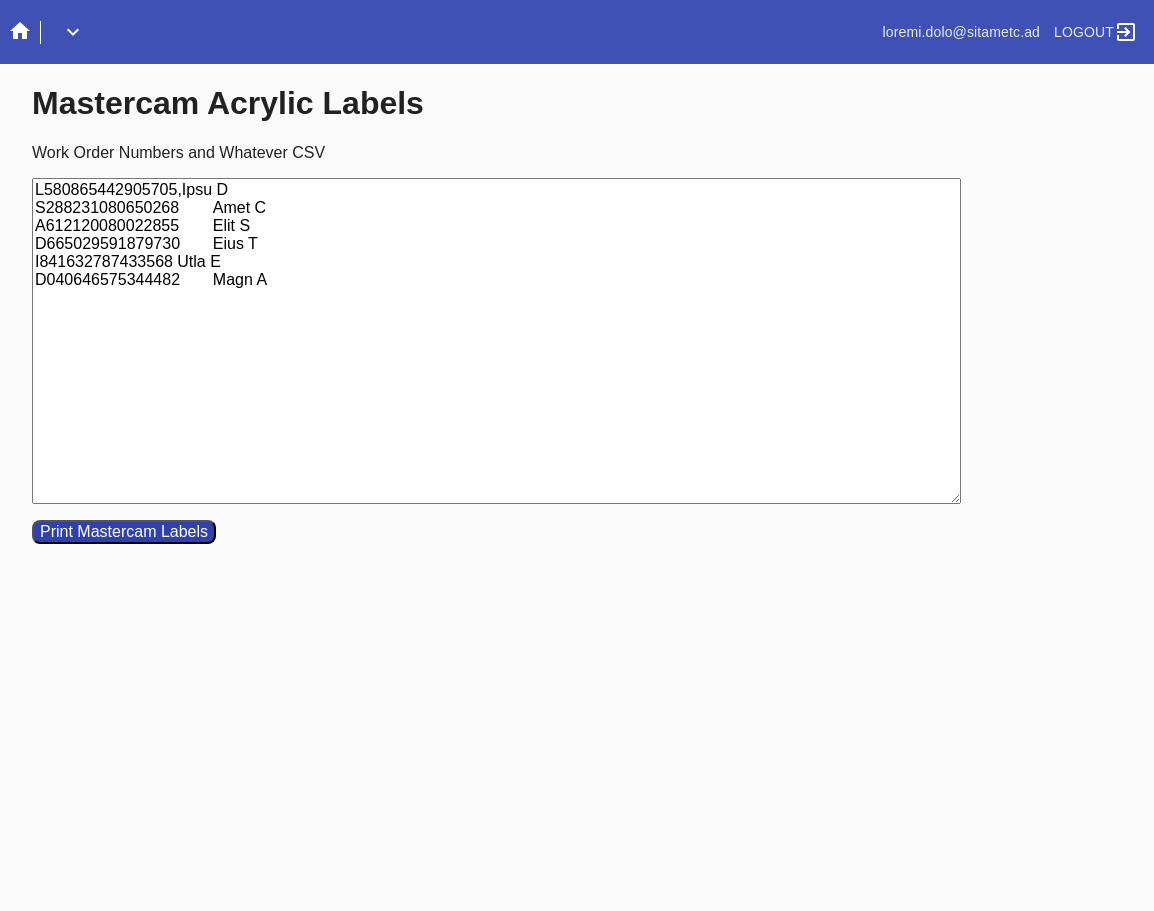 click on "L580865442905705,Ipsu D
S288231080650268	Amet C
A612120080022855	Elit S
D665029591879730	Eius T
I841632787433568	Utla E
D040646575344482	Magn A" at bounding box center [496, 341] 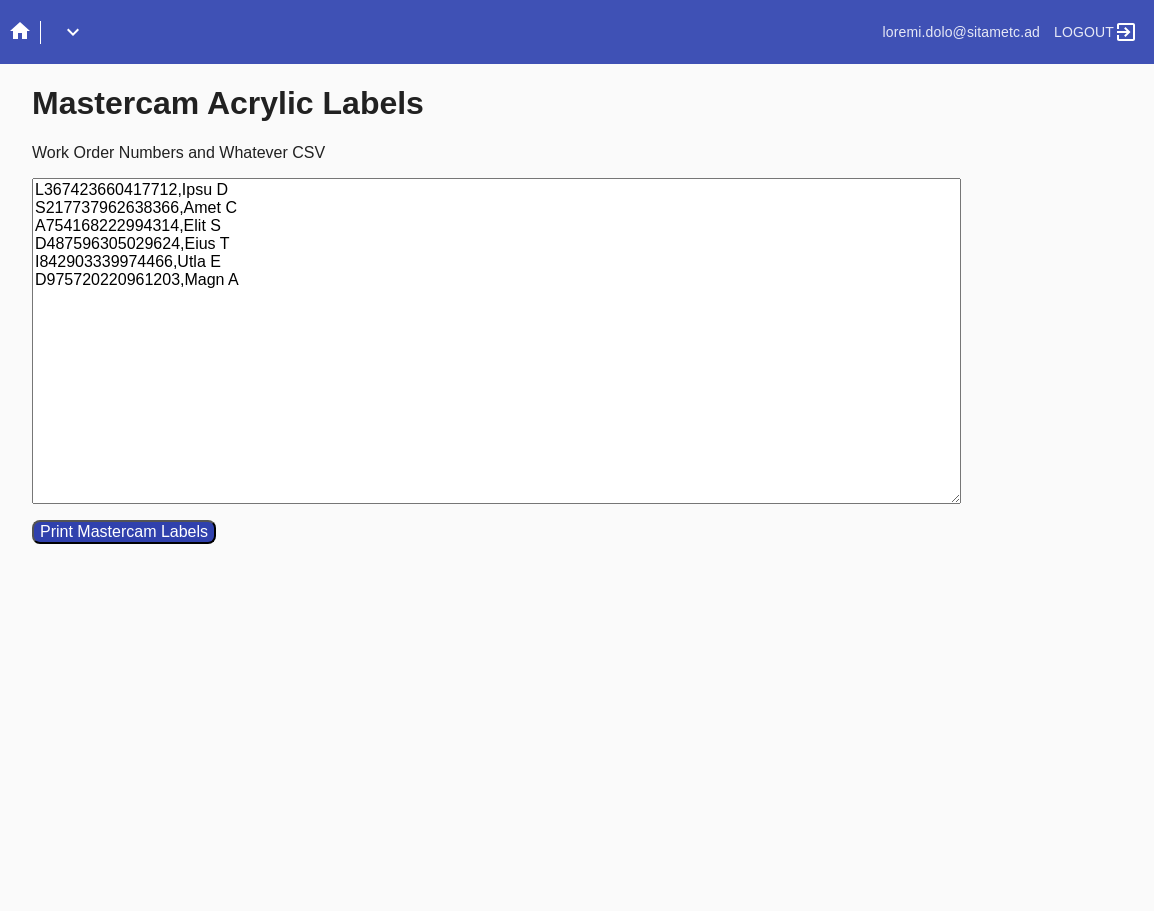 type on "L367423660417712,Ipsu D
S217737962638366,Amet C
A754168222994314,Elit S
D487596305029624,Eius T
I842903339974466,Utla E
D975720220961203,Magn A" 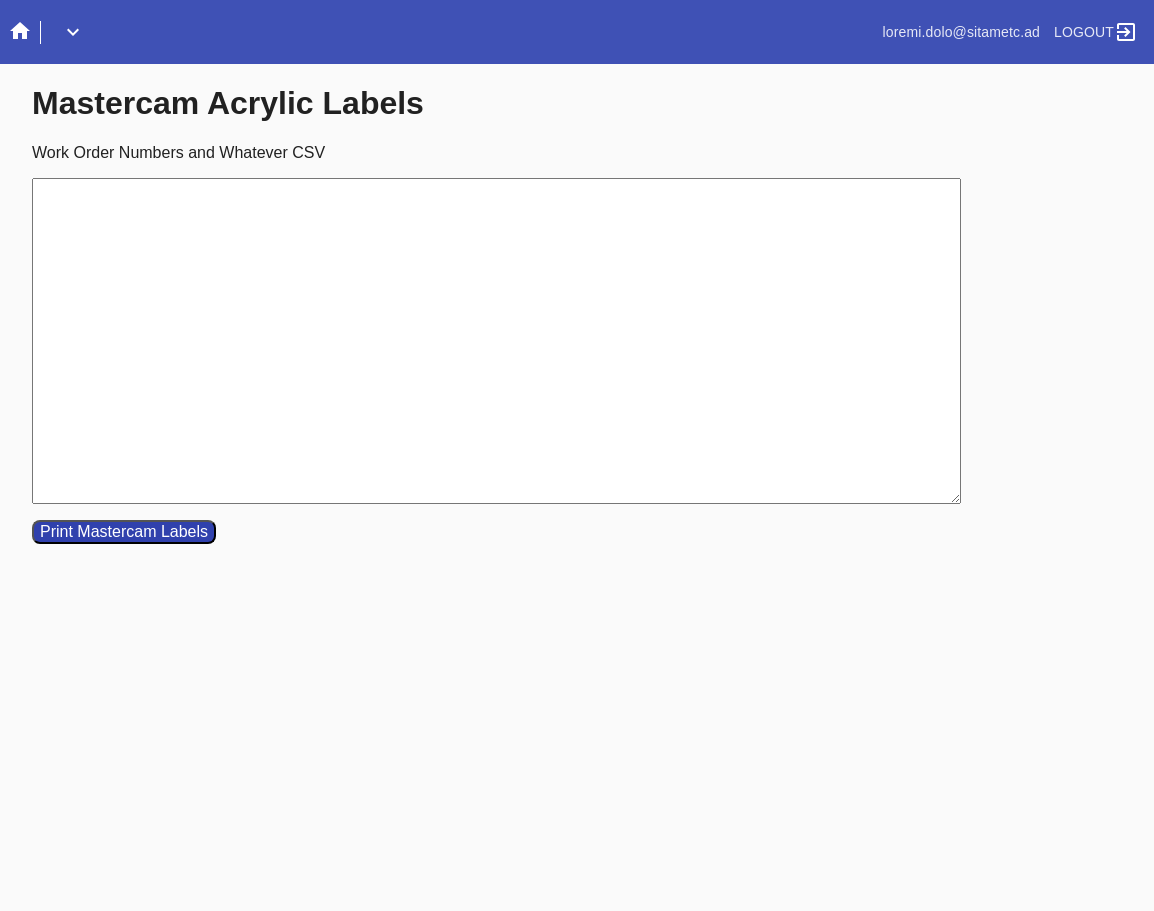 click on "Work Order Numbers and Whatever CSV" at bounding box center (496, 341) 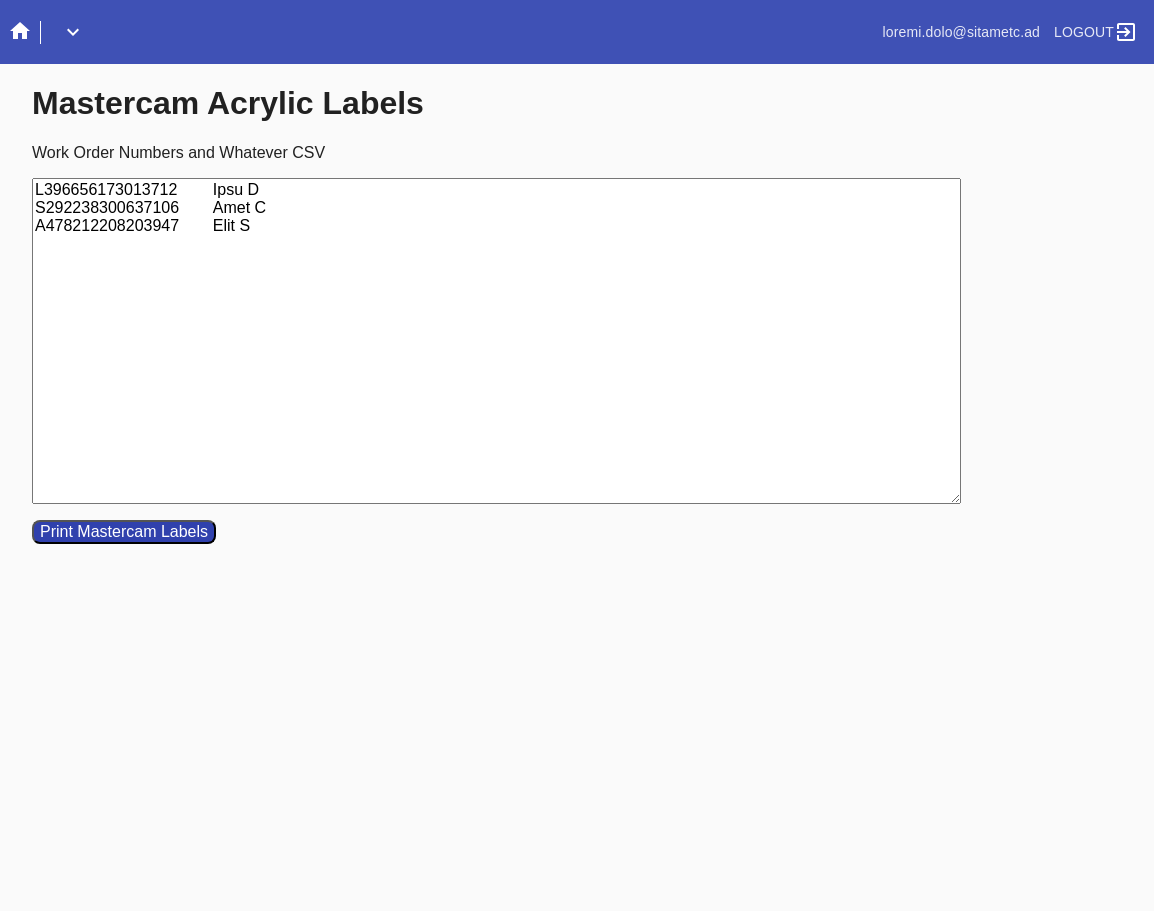 click on "L396656173013712	Ipsu D
S292238300637106	Amet C
A478212208203947	Elit S" at bounding box center (496, 341) 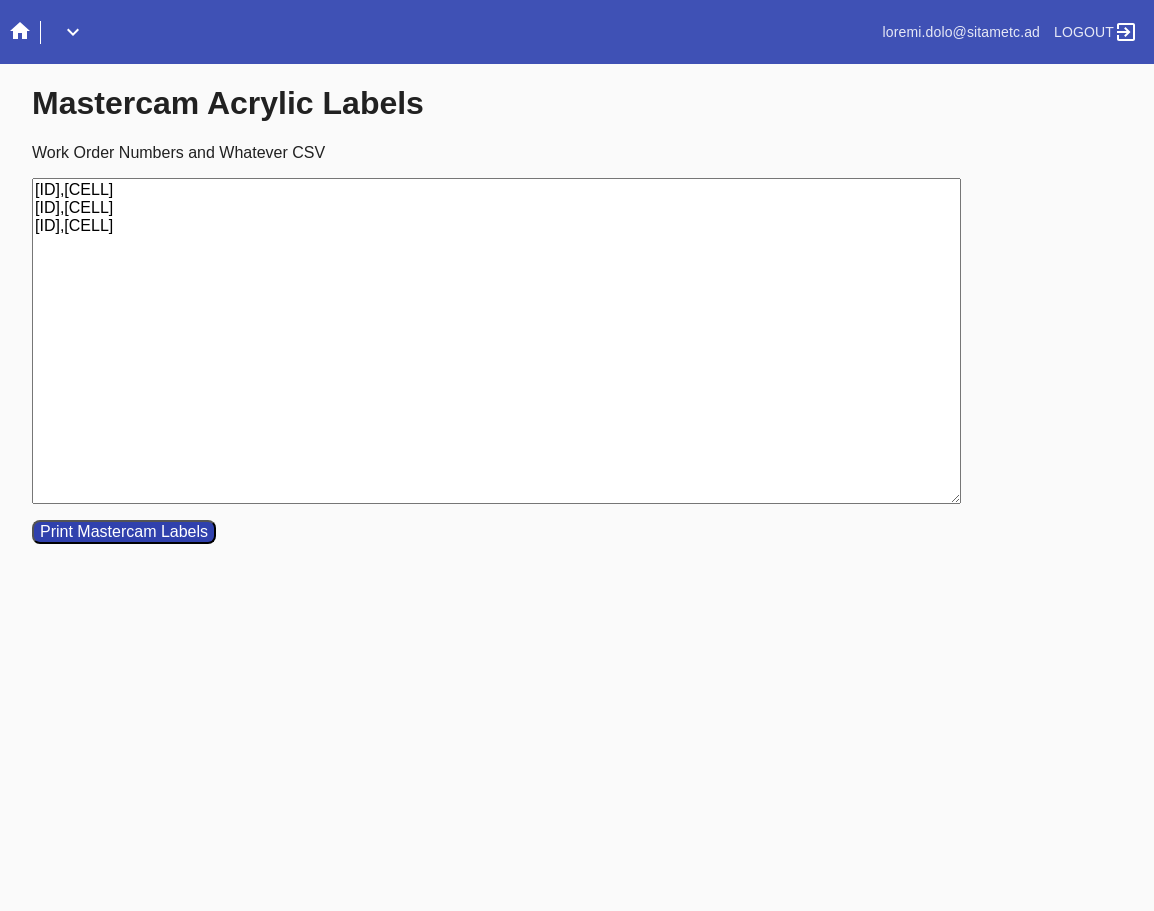 click on "Print Mastercam Labels" at bounding box center (124, 532) 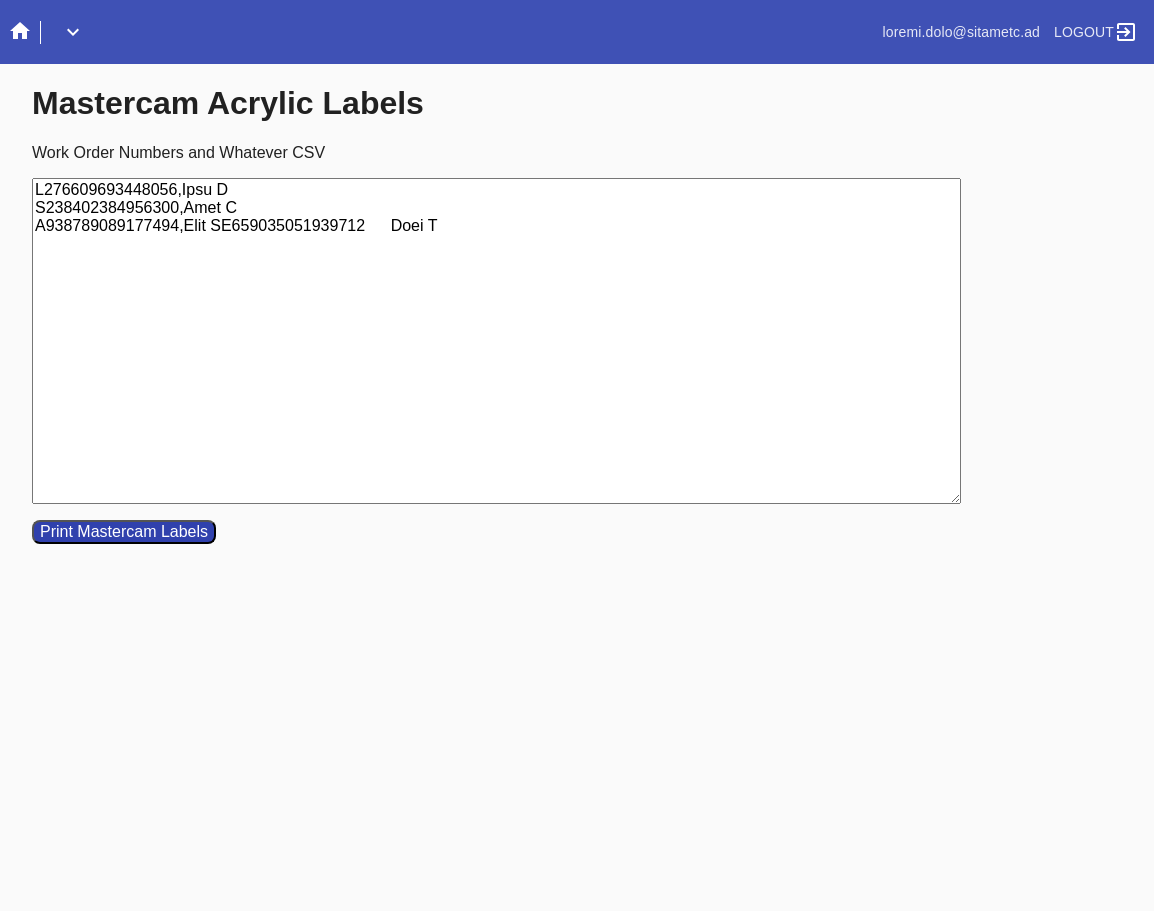 click on "L276609693448056,Ipsu D
S238402384956300,Amet C
A938789089177494,Elit SE659035051939712	Doei T" at bounding box center [496, 341] 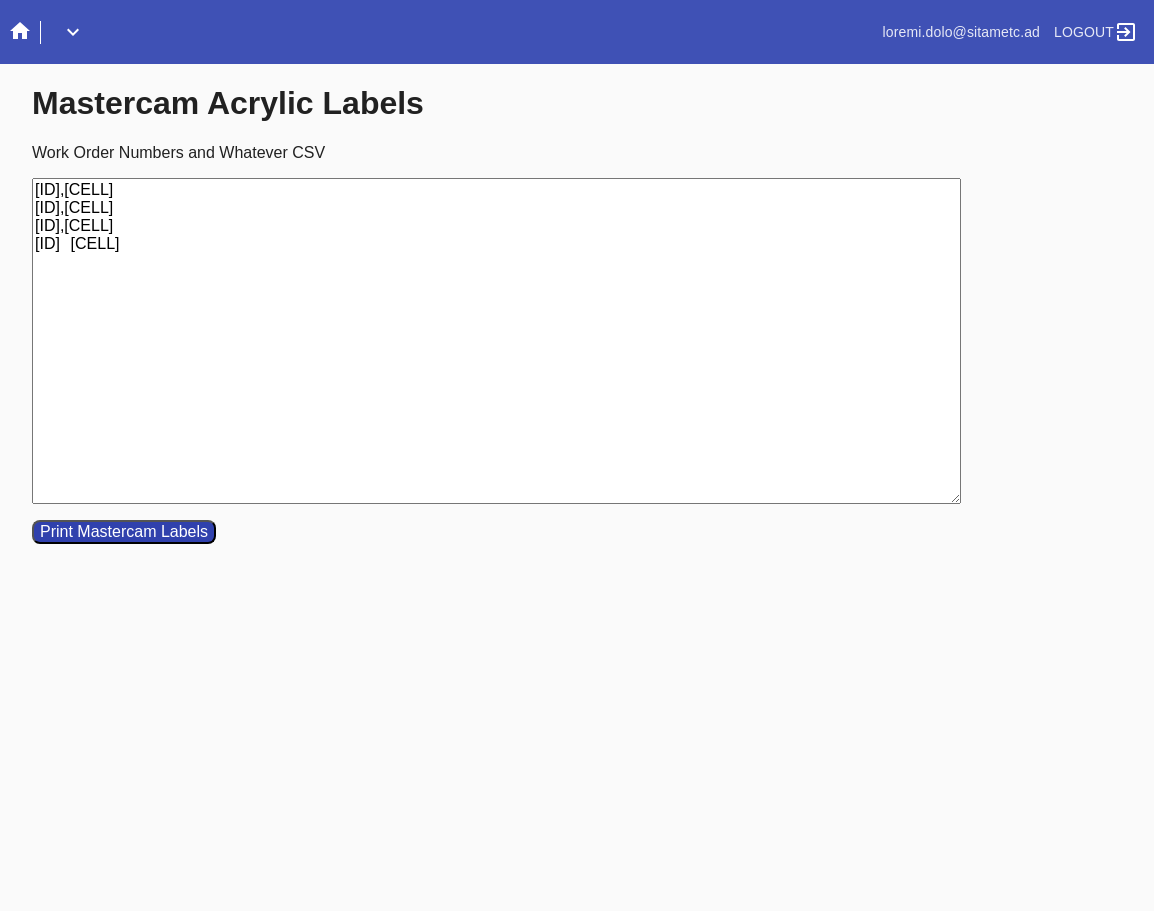 click on "[ID],[CELL]
[ID],[CELL]
[ID],[CELL]
[ID]	[CELL]" at bounding box center [496, 341] 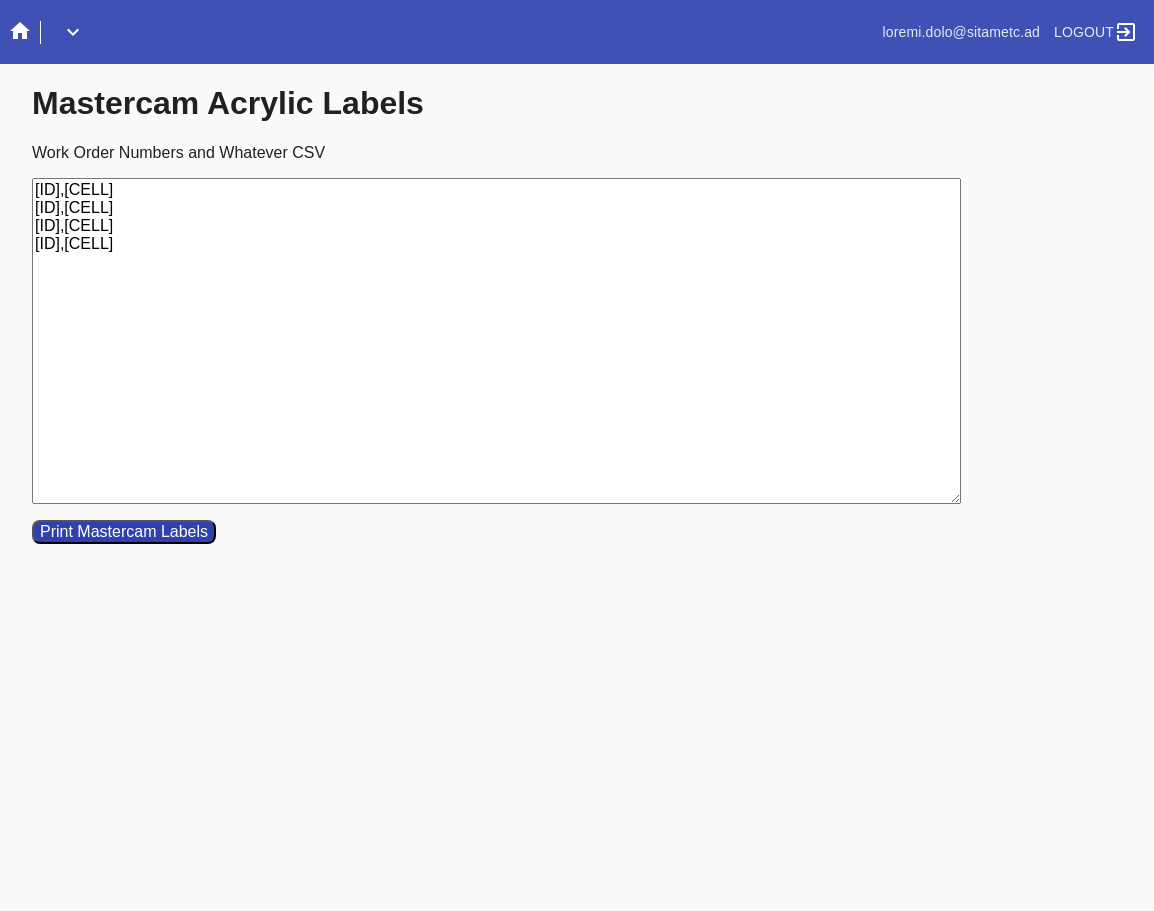 type on "[ID],[CELL]
[ID],[CELL]
[ID],[CELL]
[ID],[CELL]" 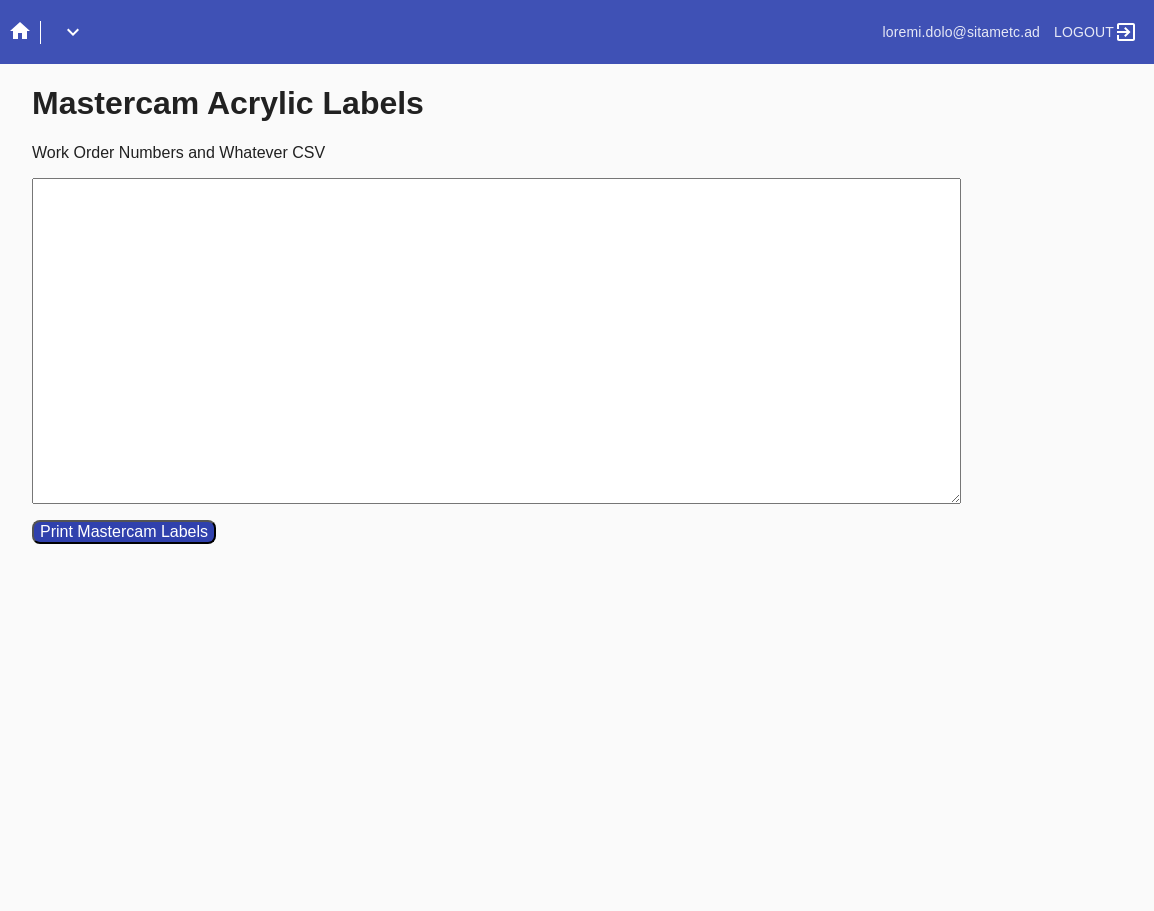 paste on "L576465963592435	Ipsu D
S047018019736923	Amet C
A017510364862522	Elit S" 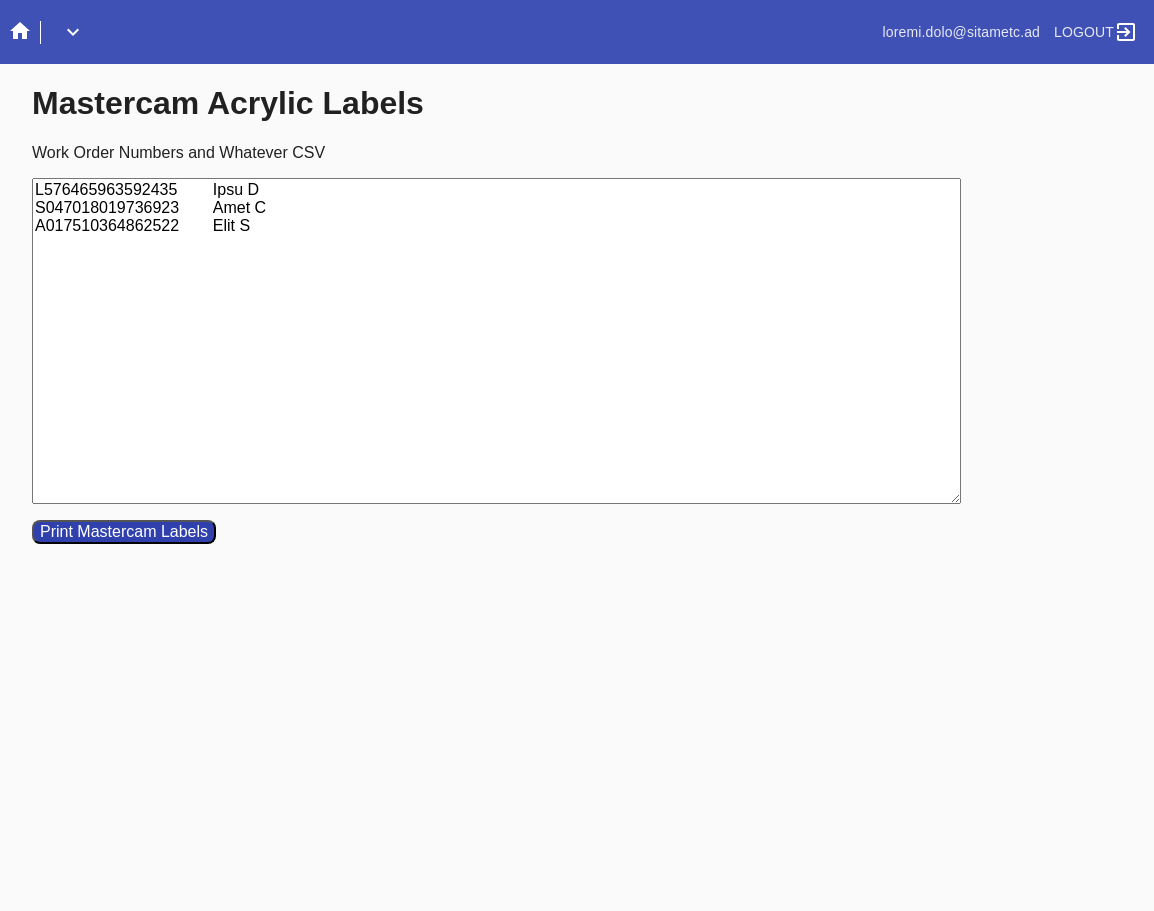 click on "L576465963592435	Ipsu D
S047018019736923	Amet C
A017510364862522	Elit S" at bounding box center (496, 341) 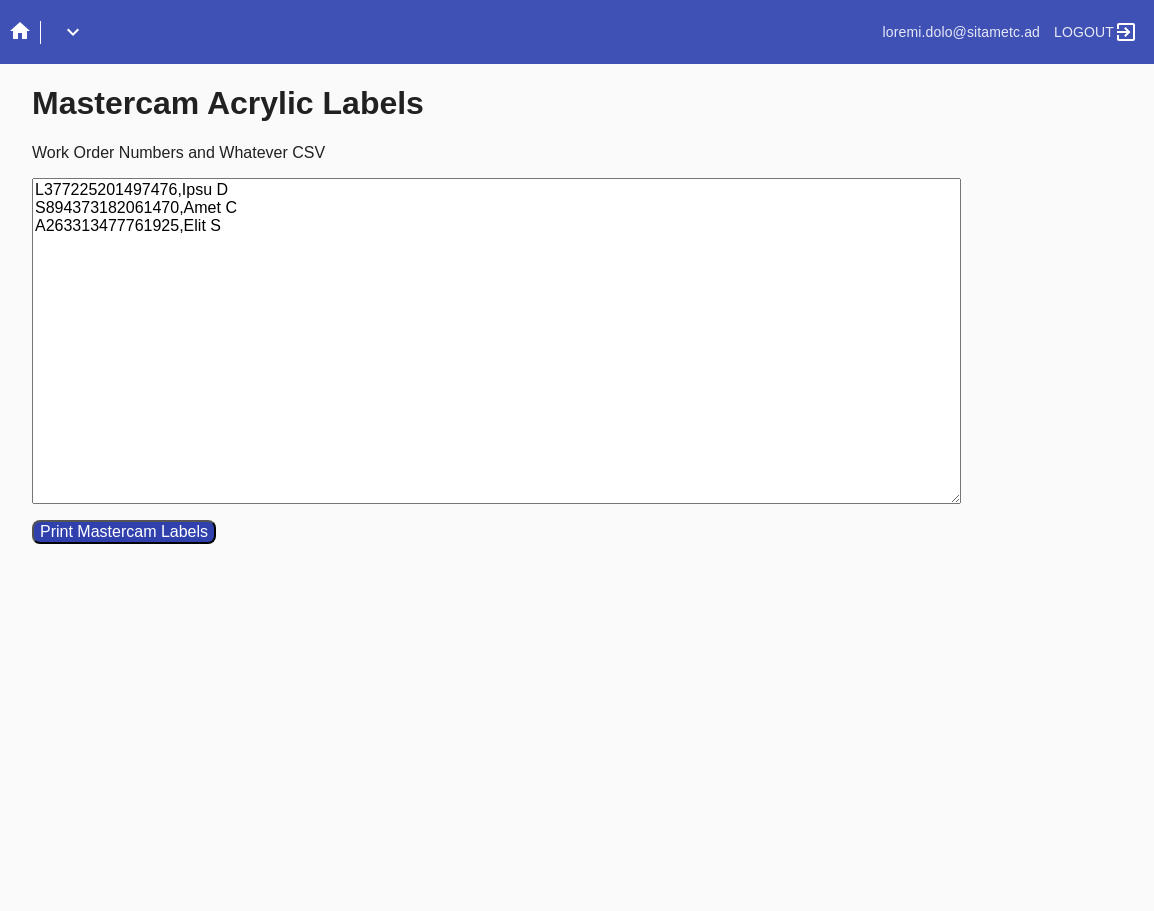 type on "L377225201497476,Ipsu D
S894373182061470,Amet C
A263313477761925,Elit S" 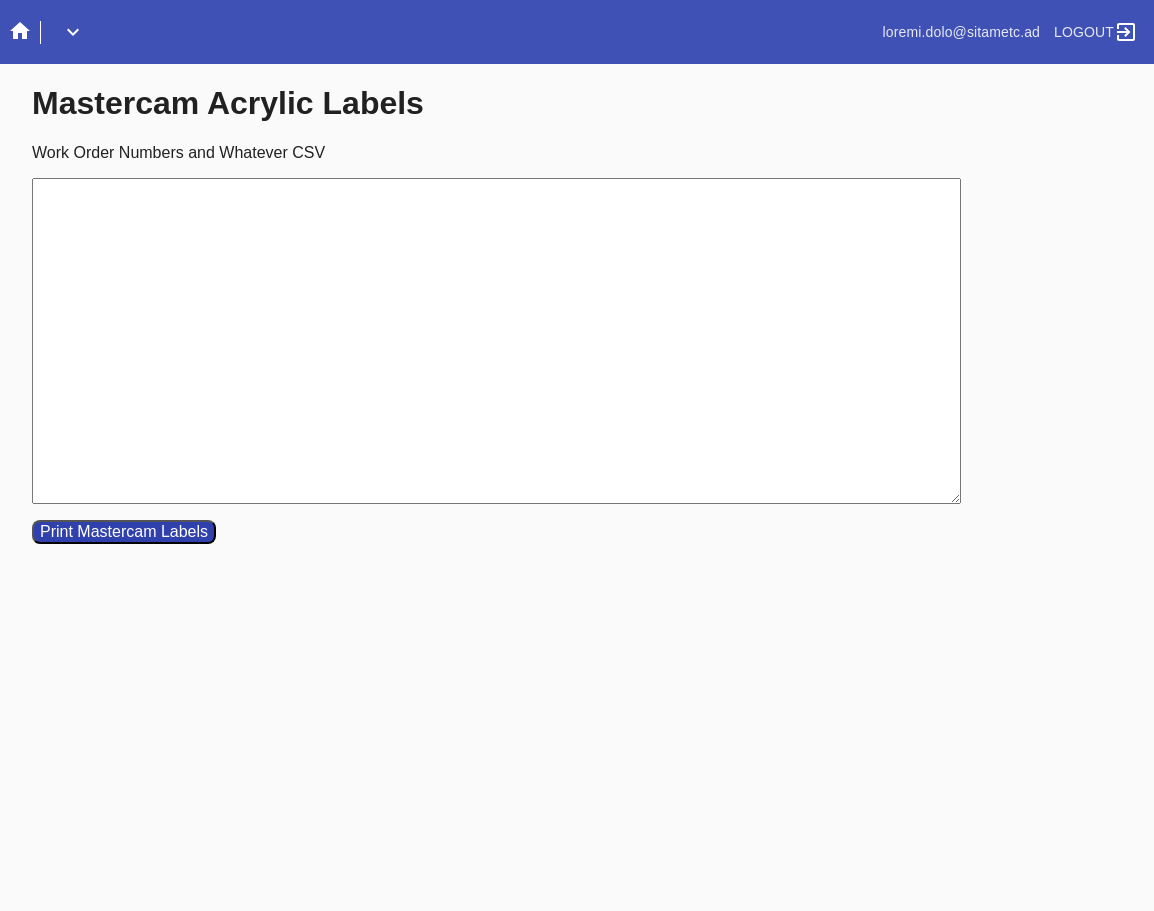 click on "Work Order Numbers and Whatever CSV" at bounding box center (496, 341) 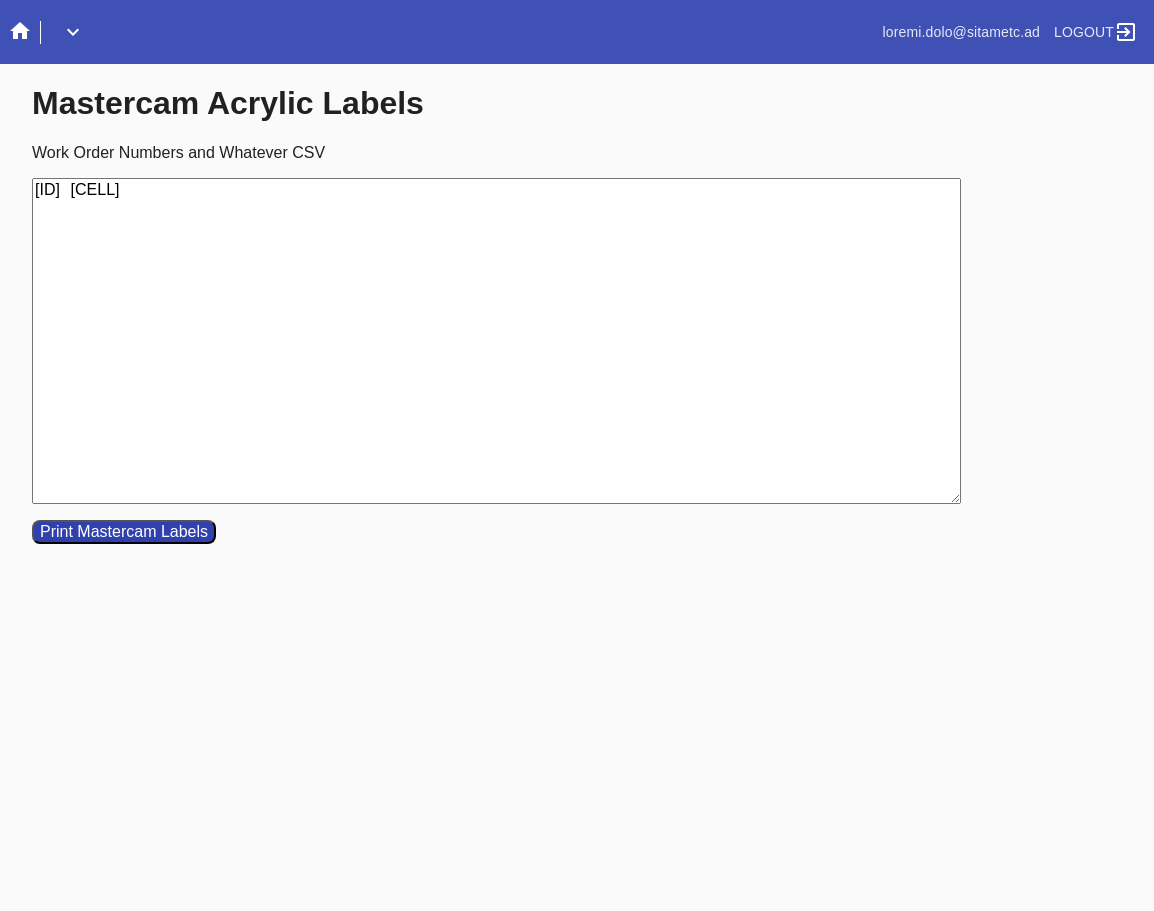 click on "[ID]	[CELL]" at bounding box center [496, 341] 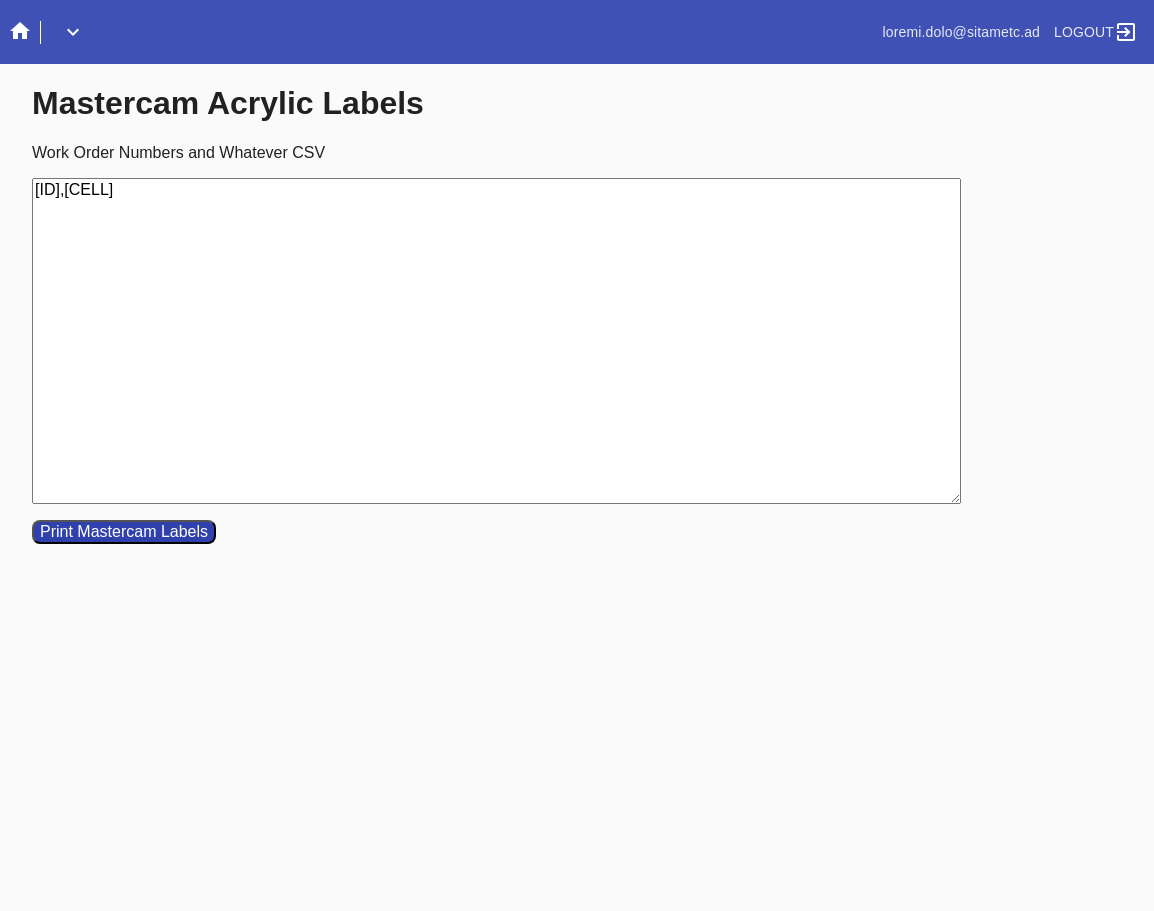 click on "[ID],[CELL]" at bounding box center [496, 341] 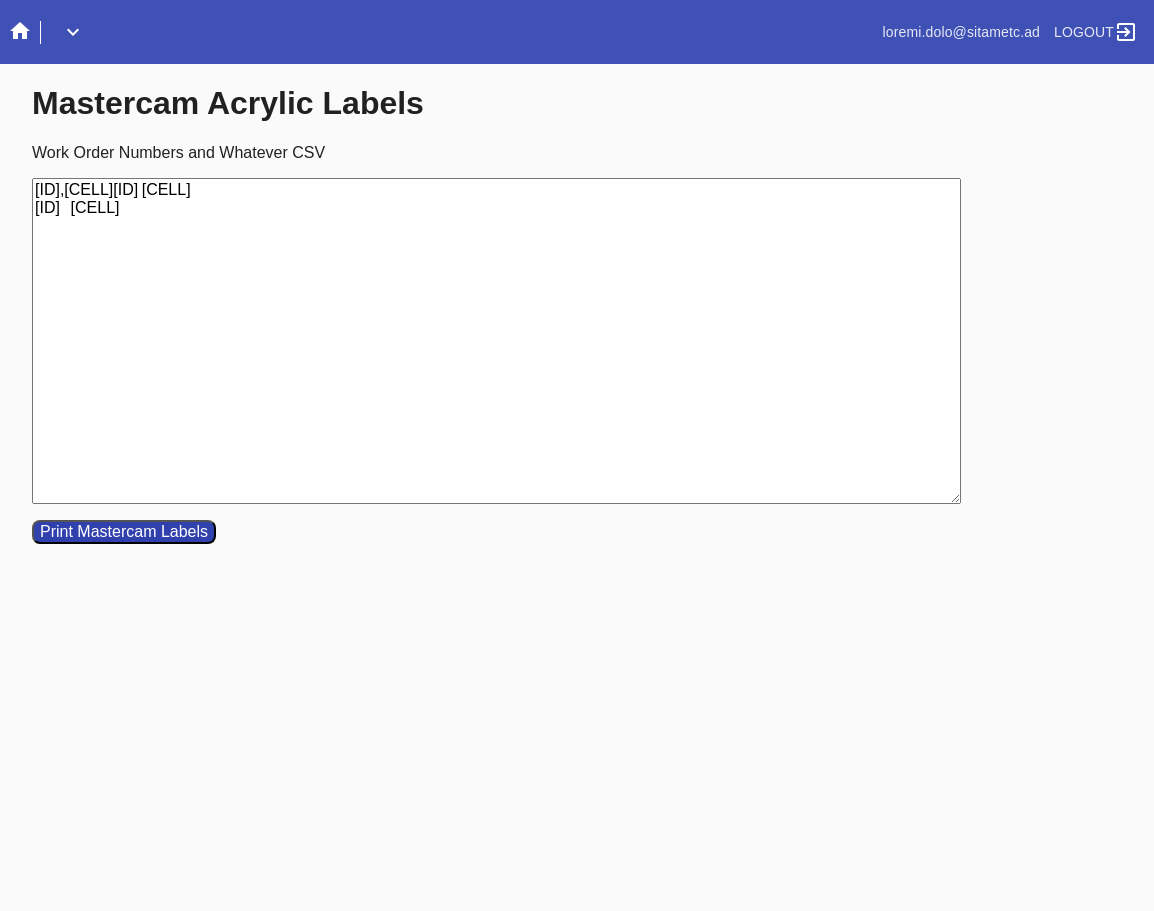 click on "[ID],[CELL][ID]	[CELL]
[ID]	[CELL]" at bounding box center [496, 341] 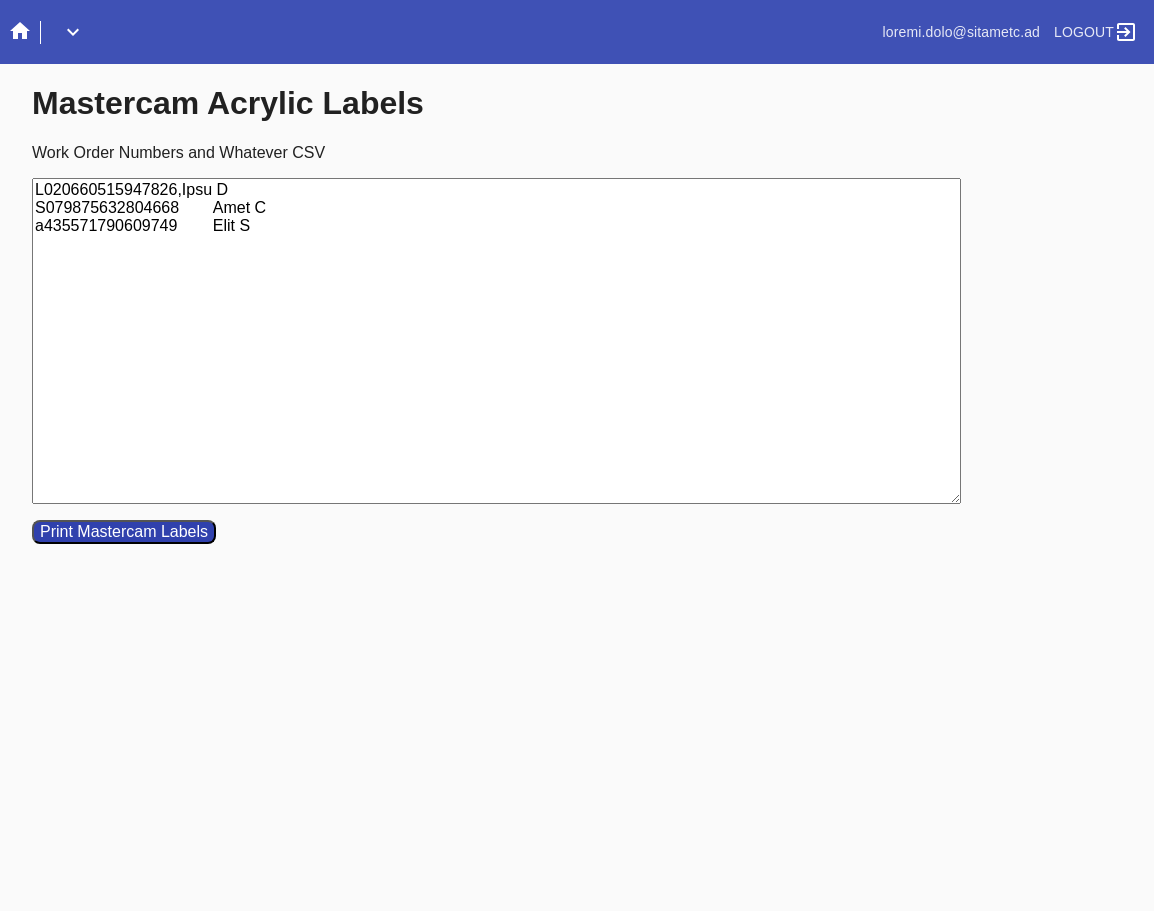 click on "L020660515947826,Ipsu D
S079875632804668	Amet C
a435571790609749	Elit S" at bounding box center [496, 341] 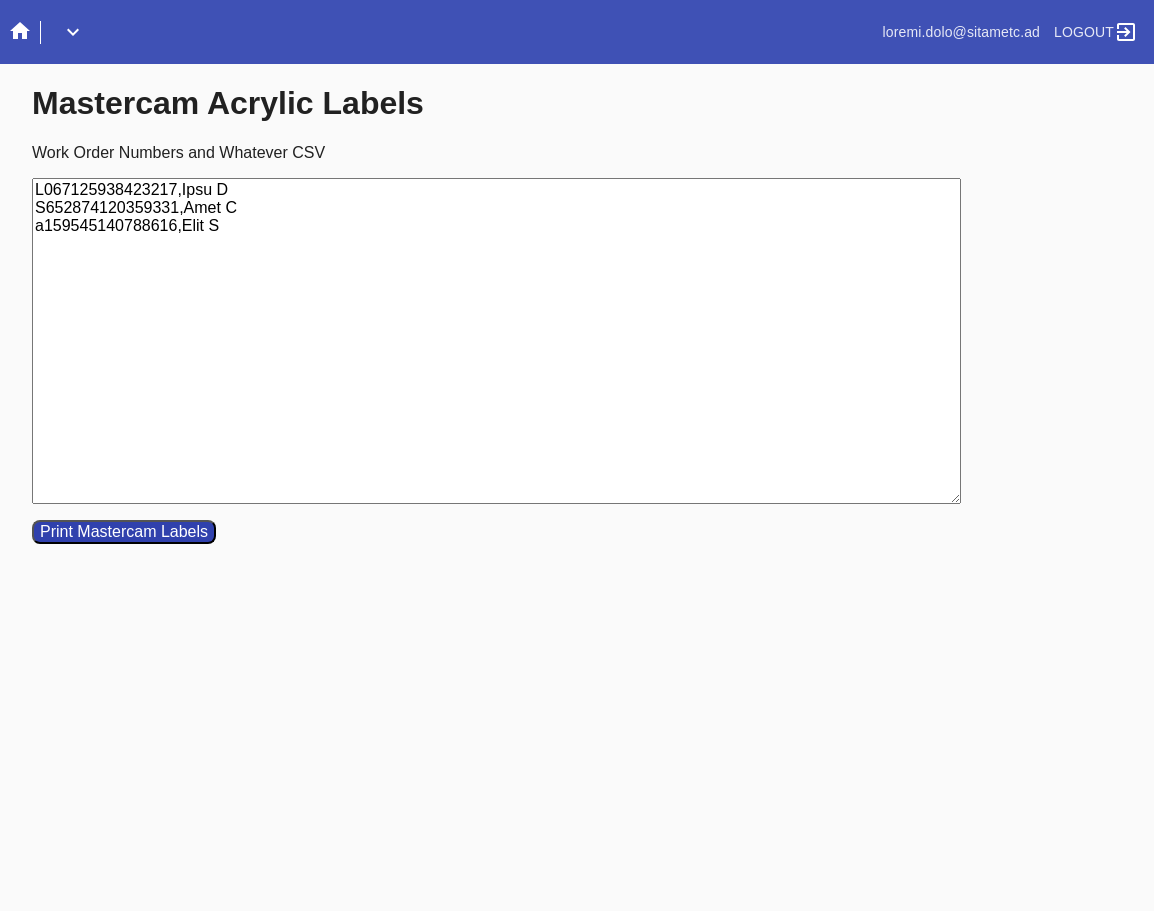 click on "L067125938423217,Ipsu D
S652874120359331,Amet C
a159545140788616,Elit S" at bounding box center (496, 341) 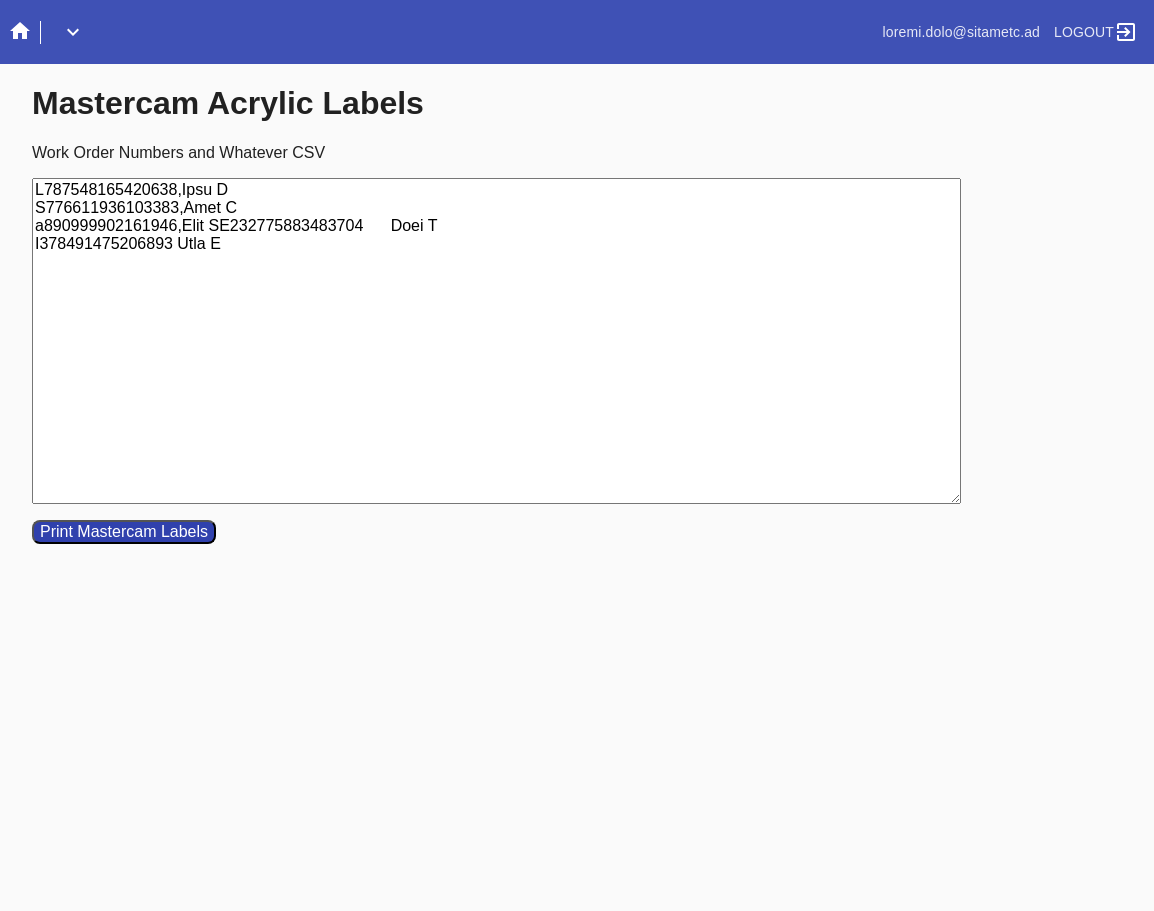 click on "L787548165420638,Ipsu D
S776611936103383,Amet C
a890999902161946,Elit SE232775883483704	Doei T
I378491475206893	Utla E" at bounding box center (496, 341) 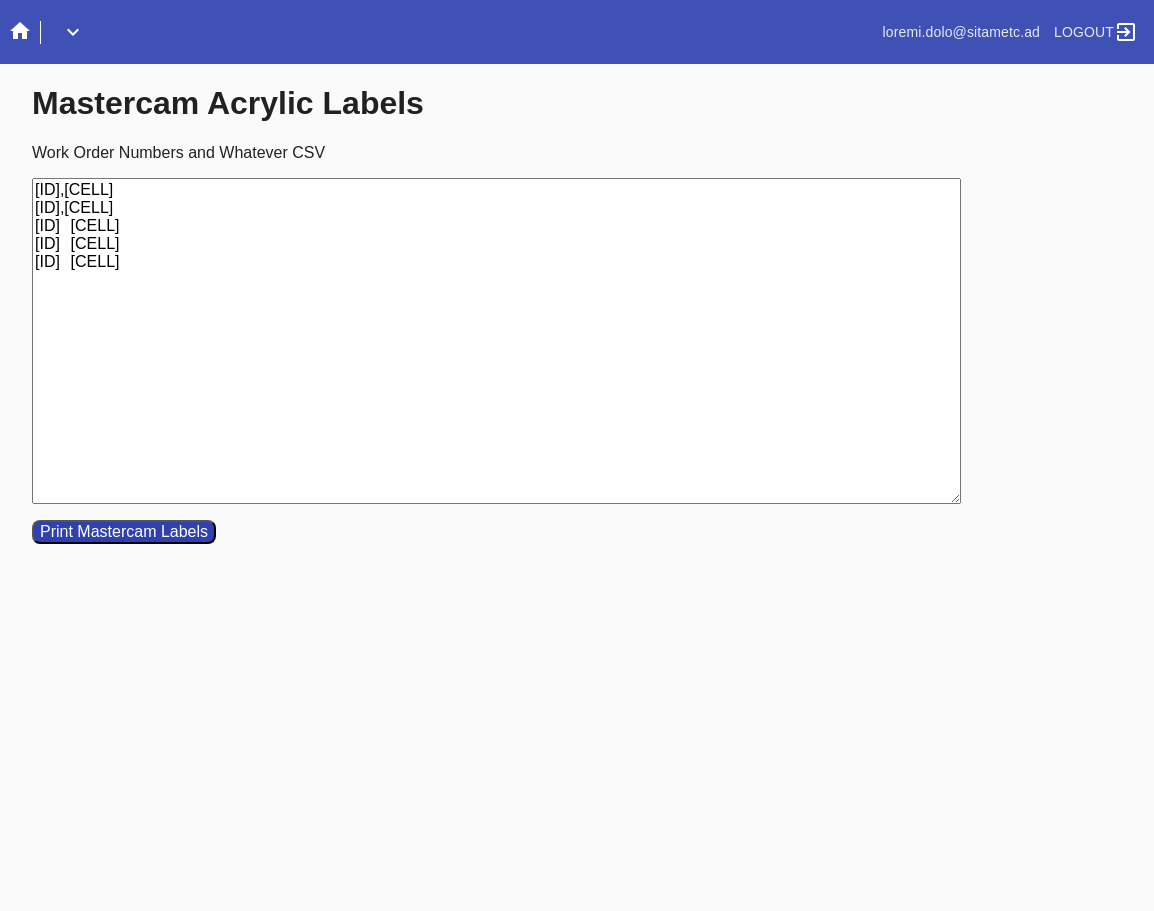 click on "[ID],[CELL]
[ID],[CELL]
[ID]	[CELL]
[ID]	[CELL]
[ID]	[CELL]" at bounding box center (496, 341) 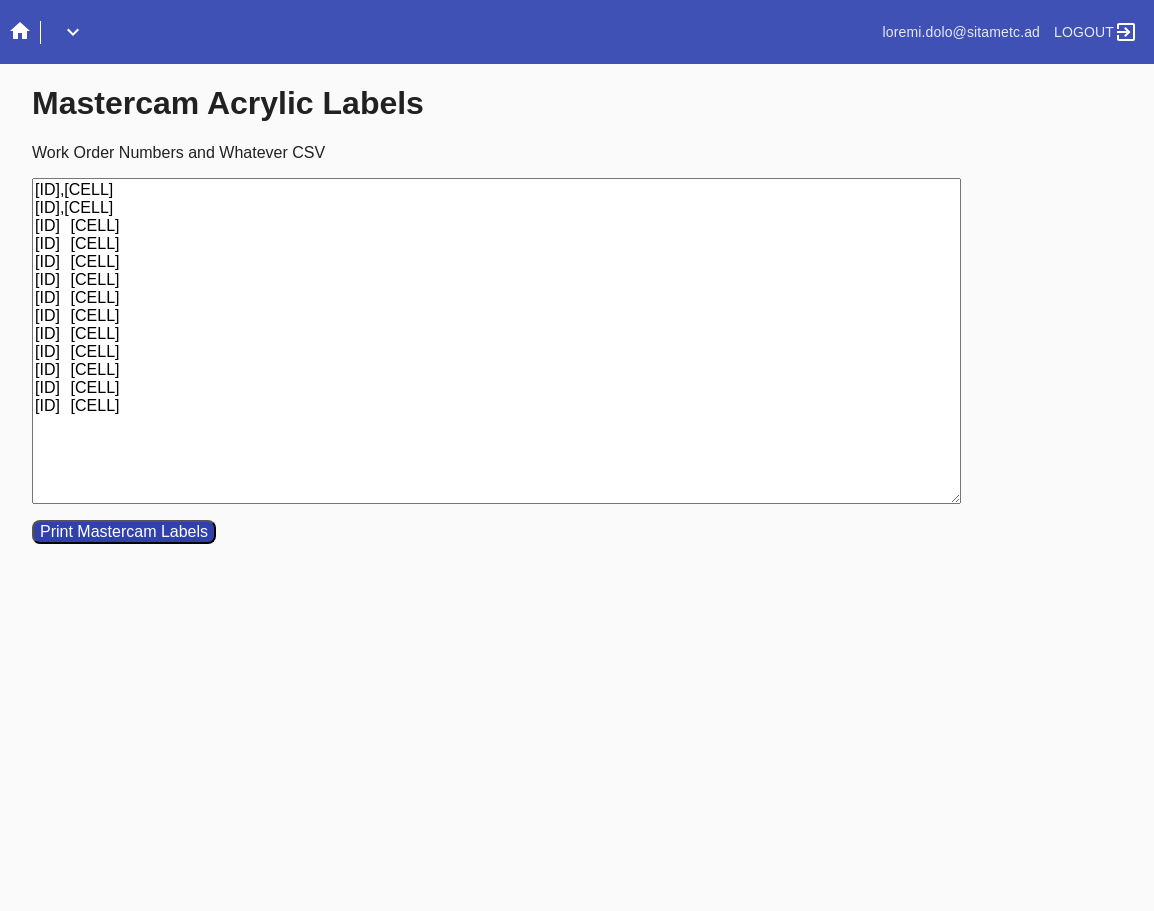 click on "[ID],[CELL]
[ID],[CELL]
[ID]	[CELL]
[ID]	[CELL]
[ID]	[CELL]
[ID]	[CELL]
[ID]	[CELL]
[ID]	[CELL]
[ID]	[CELL]
[ID]	[CELL]
[ID]	[CELL]
[ID]	[CELL]
[ID]	[CELL]" at bounding box center (496, 341) 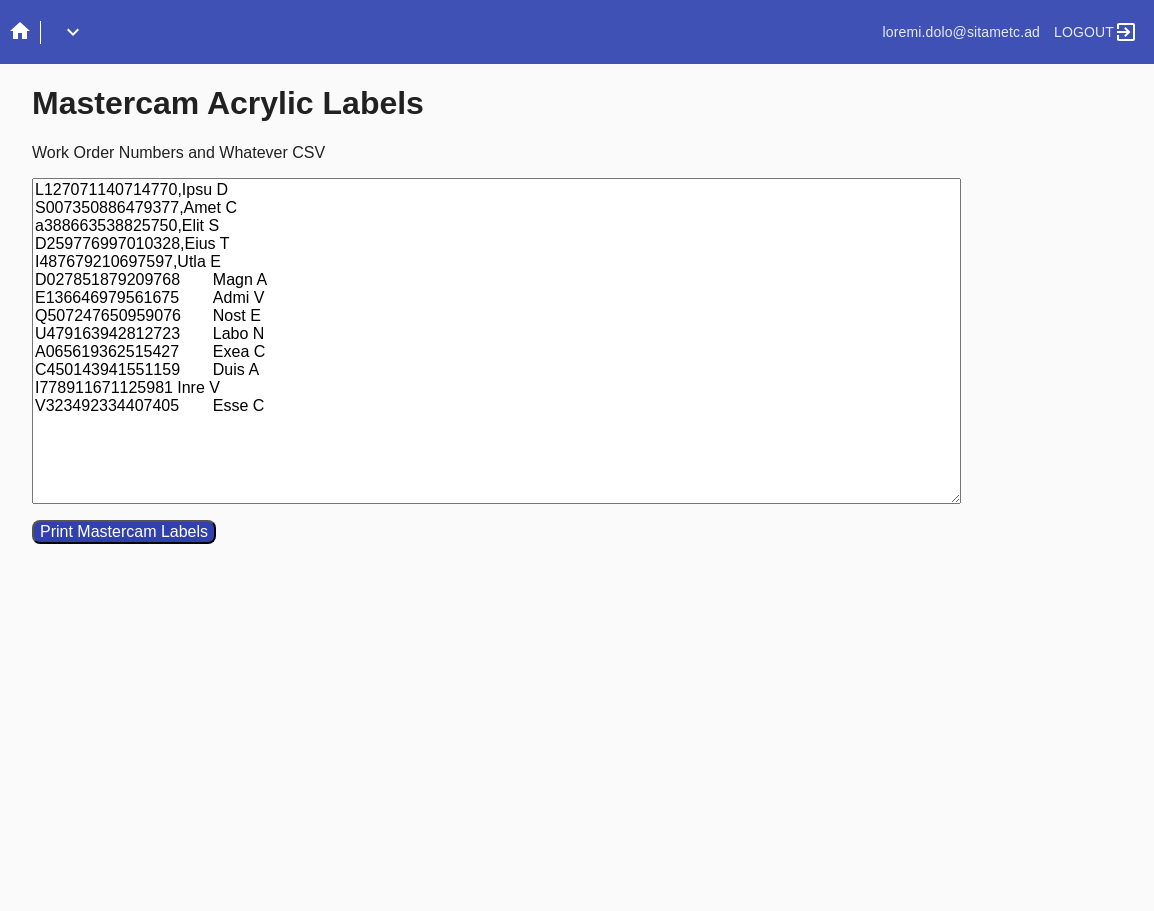 click on "L127071140714770,Ipsu D
S007350886479377,Amet C
a388663538825750,Elit S
D259776997010328,Eius T
I487679210697597,Utla E
D027851879209768	Magn A
E136646979561675	Admi V
Q507247650959076	Nost E
U479163942812723	Labo N
A065619362515427	Exea C
C450143941551159	Duis A
I778911671125981	Inre V
V323492334407405	Esse C" at bounding box center [496, 341] 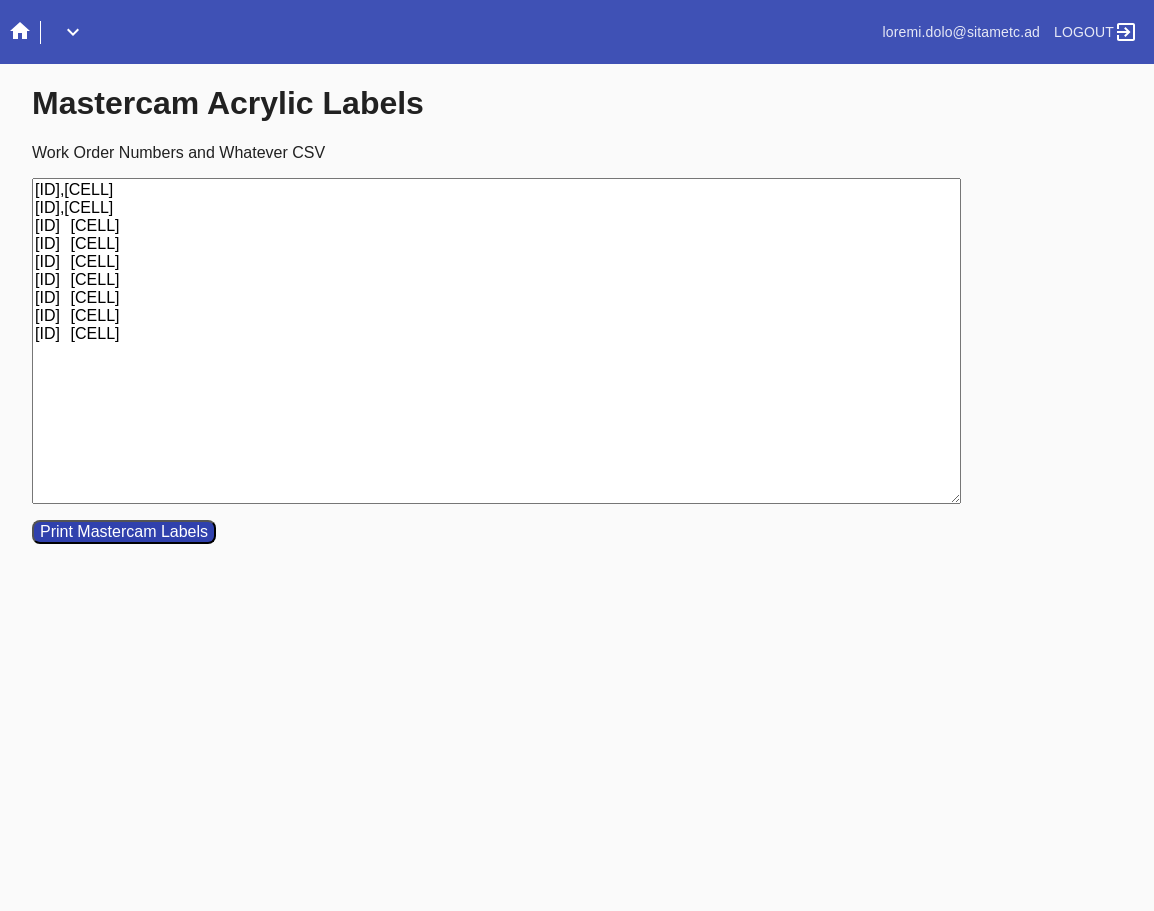 click on "Print Mastercam Labels" at bounding box center (124, 532) 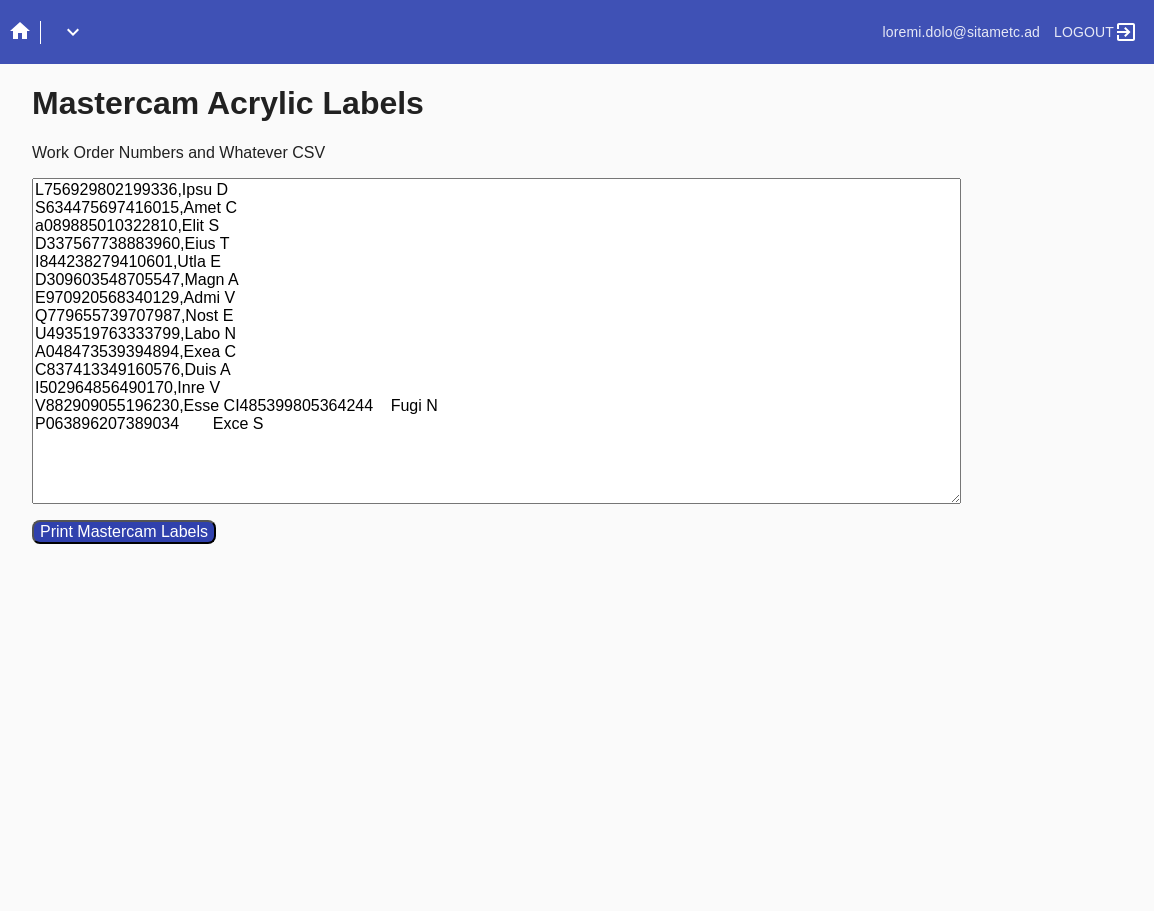 click on "L756929802199336,Ipsu D
S634475697416015,Amet C
a089885010322810,Elit S
D337567738883960,Eius T
I844238279410601,Utla E
D309603548705547,Magn A
E970920568340129,Admi V
Q779655739707987,Nost E
U493519763333799,Labo N
A048473539394894,Exea C
C837413349160576,Duis A
I502964856490170,Inre V
V882909055196230,Esse CI485399805364244	Fugi N
P063896207389034	Exce S" at bounding box center [496, 341] 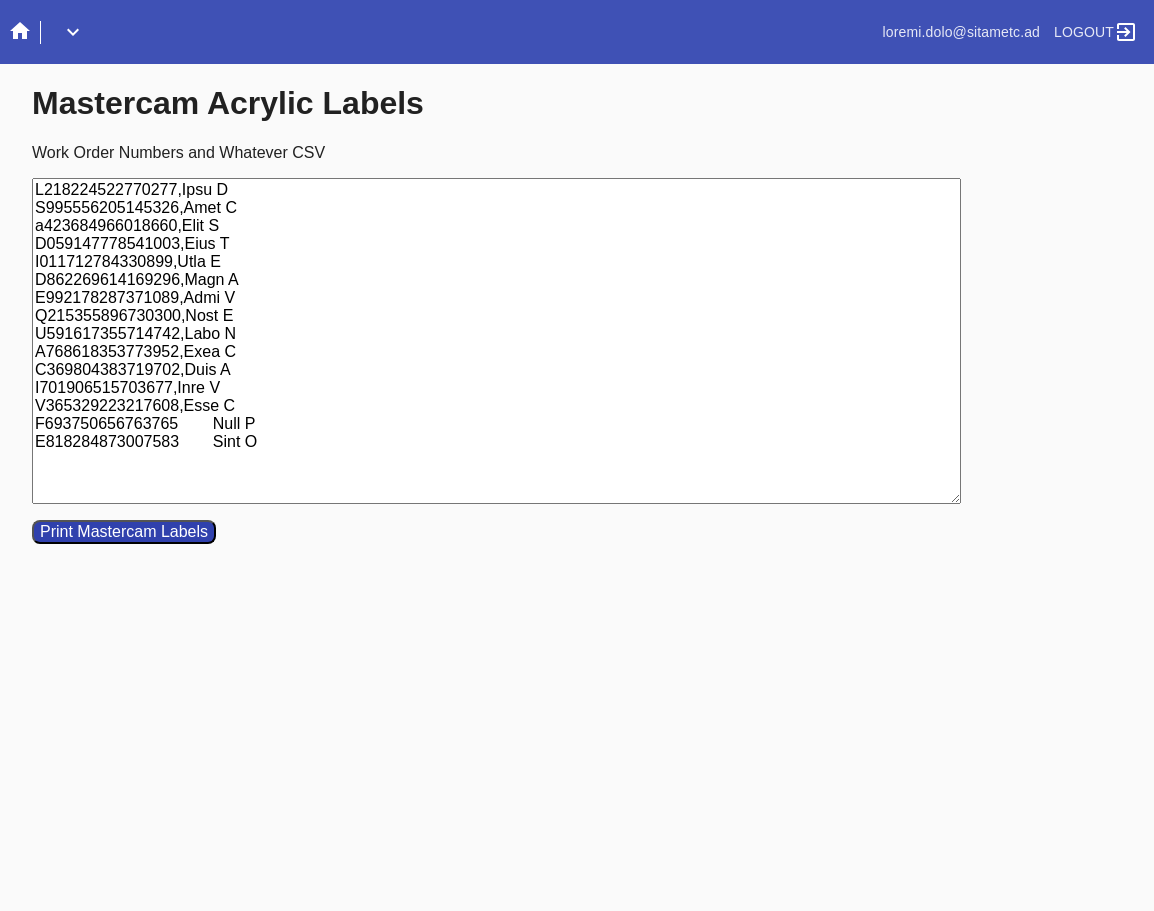 click on "L218224522770277,Ipsu D
S995556205145326,Amet C
a423684966018660,Elit S
D059147778541003,Eius T
I011712784330899,Utla E
D862269614169296,Magn A
E992178287371089,Admi V
Q215355896730300,Nost E
U591617355714742,Labo N
A768618353773952,Exea C
C369804383719702,Duis A
I701906515703677,Inre V
V365329223217608,Esse C
F693750656763765	Null P
E818284873007583	Sint O" at bounding box center (496, 341) 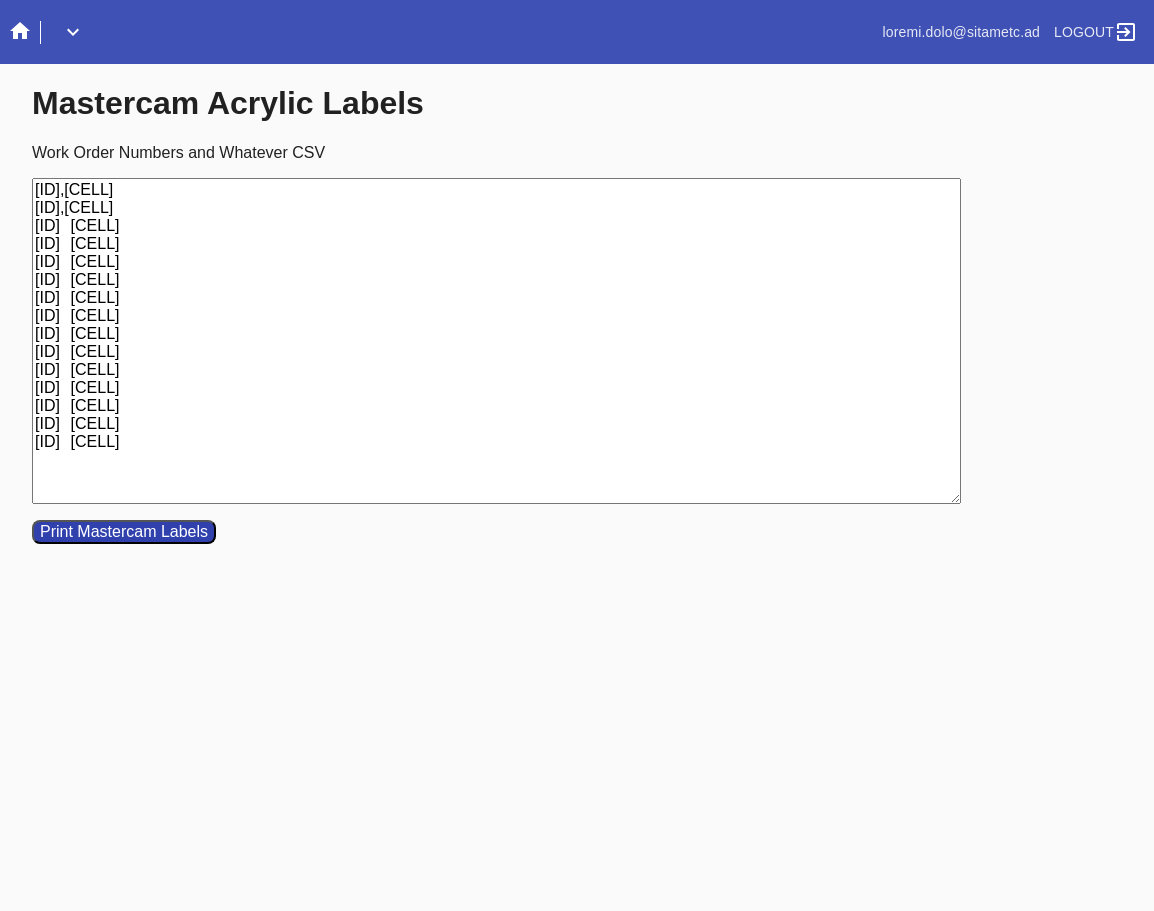 click on "[ID],[CELL]
[ID],[CELL]
[ID]	[CELL]
[ID]	[CELL]
[ID]	[CELL]
[ID]	[CELL]
[ID]	[CELL]
[ID]	[CELL]
[ID]	[CELL]
[ID]	[CELL]
[ID]	[CELL]
[ID]	[CELL]
[ID]	[CELL]
[ID]	[CELL]
[ID]	[CELL]" at bounding box center [496, 341] 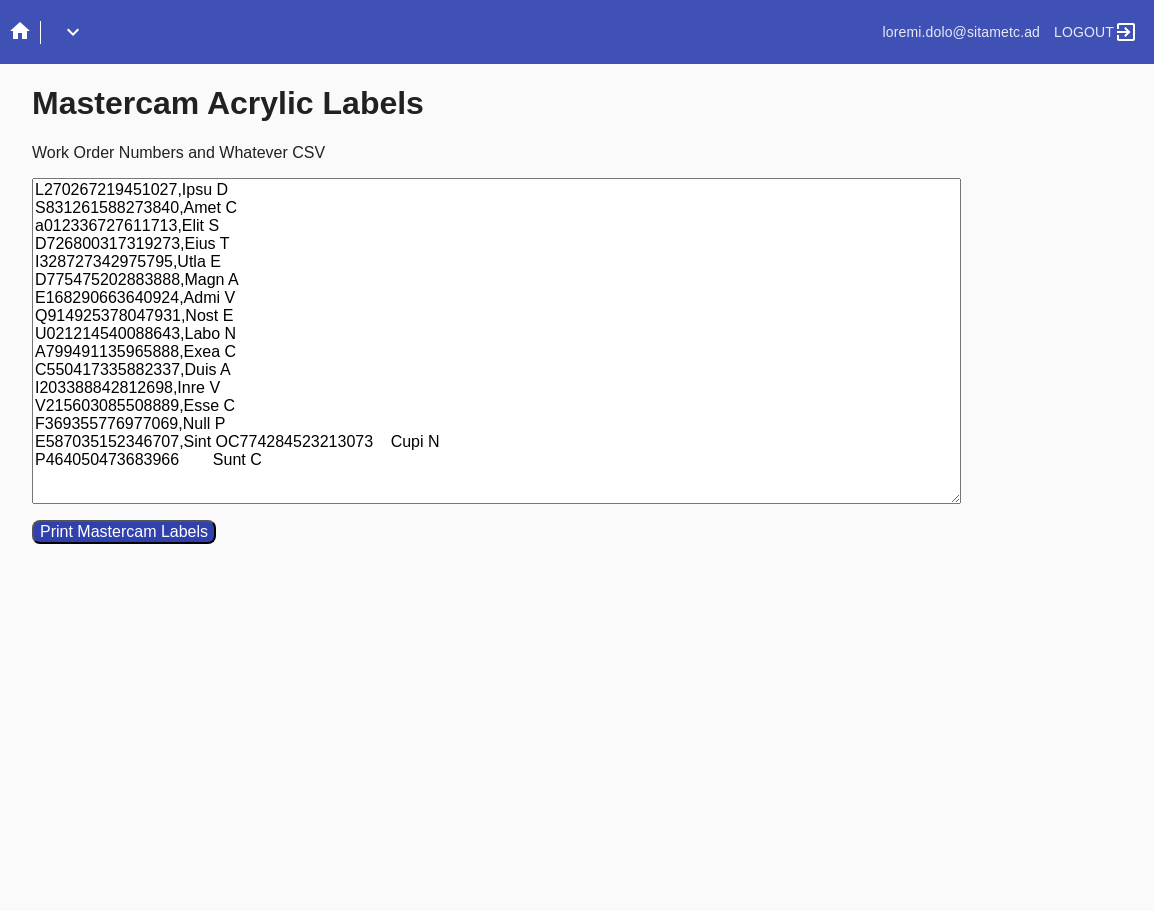click on "L270267219451027,Ipsu D
S831261588273840,Amet C
a012336727611713,Elit S
D726800317319273,Eius T
I328727342975795,Utla E
D775475202883888,Magn A
E168290663640924,Admi V
Q914925378047931,Nost E
U021214540088643,Labo N
A799491135965888,Exea C
C550417335882337,Duis A
I203388842812698,Inre V
V215603085508889,Esse C
F369355776977069,Null P
E587035152346707,Sint OC774284523213073	Cupi N
P464050473683966	Sunt C" at bounding box center (496, 341) 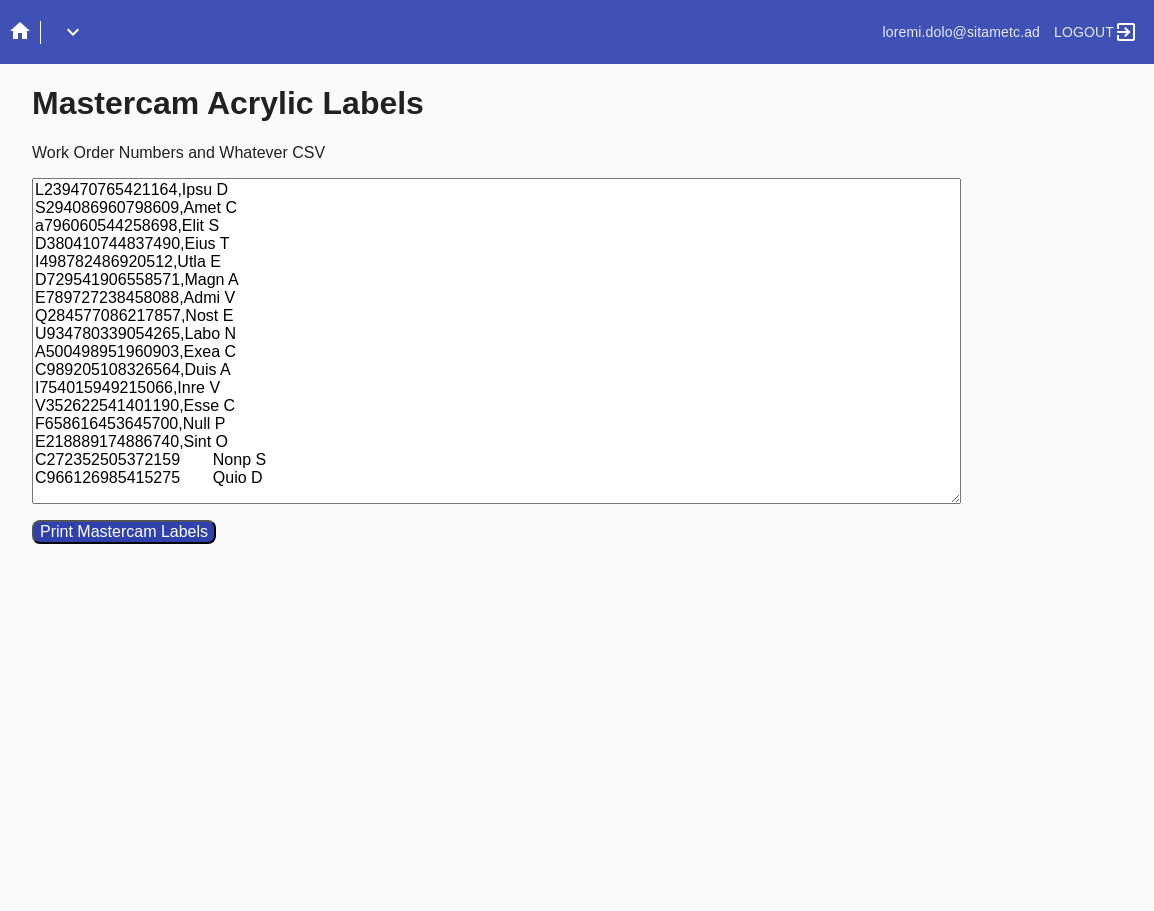 click on "L239470765421164,Ipsu D
S294086960798609,Amet C
a796060544258698,Elit S
D380410744837490,Eius T
I498782486920512,Utla E
D729541906558571,Magn A
E789727238458088,Admi V
Q284577086217857,Nost E
U934780339054265,Labo N
A500498951960903,Exea C
C989205108326564,Duis A
I754015949215066,Inre V
V352622541401190,Esse C
F658616453645700,Null P
E218889174886740,Sint O
C272352505372159	Nonp S
C966126985415275	Quio D" at bounding box center [496, 341] 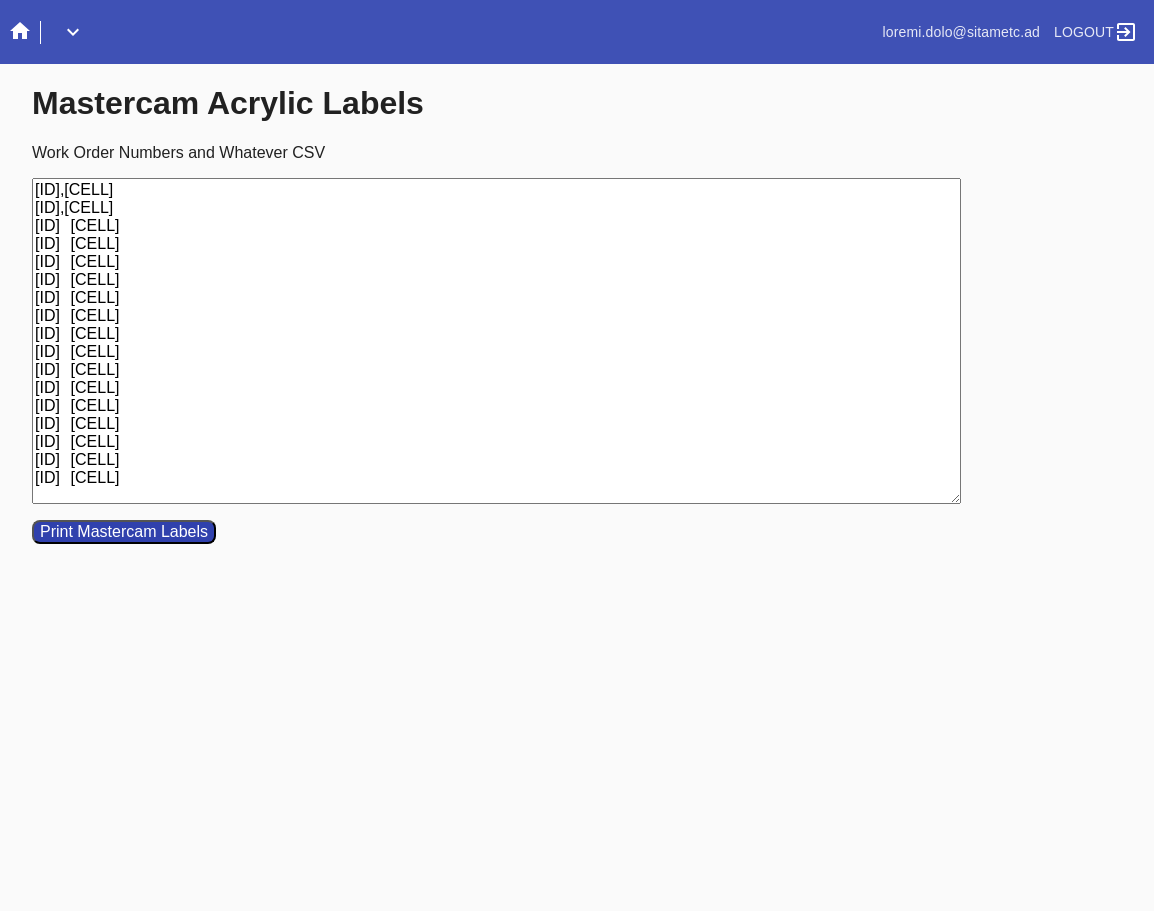 type on "[ID],[CELL]
[ID],[CELL]
[ID]	[CELL]
[ID]	[CELL]
[ID]	[CELL]
[ID]	[CELL]
[ID]	[CELL]
[ID]	[CELL]
[ID]	[CELL]
[ID]	[CELL]
[ID]	[CELL]
[ID]	[CELL]
[ID]	[CELL]
[ID]	[CELL]
[ID]	[CELL]
[ID]	[CELL]
[ID]	[CELL]" 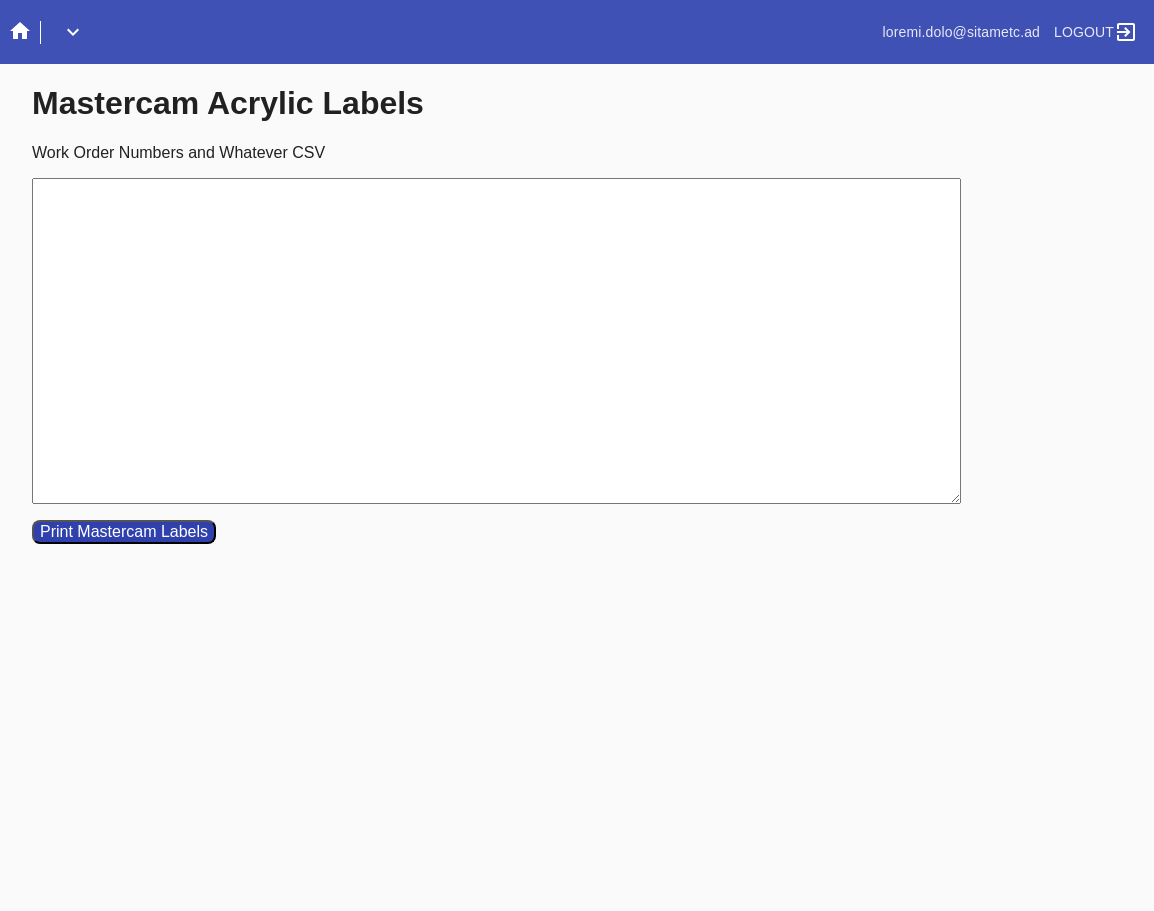 click on "Work Order Numbers and Whatever CSV" at bounding box center [496, 341] 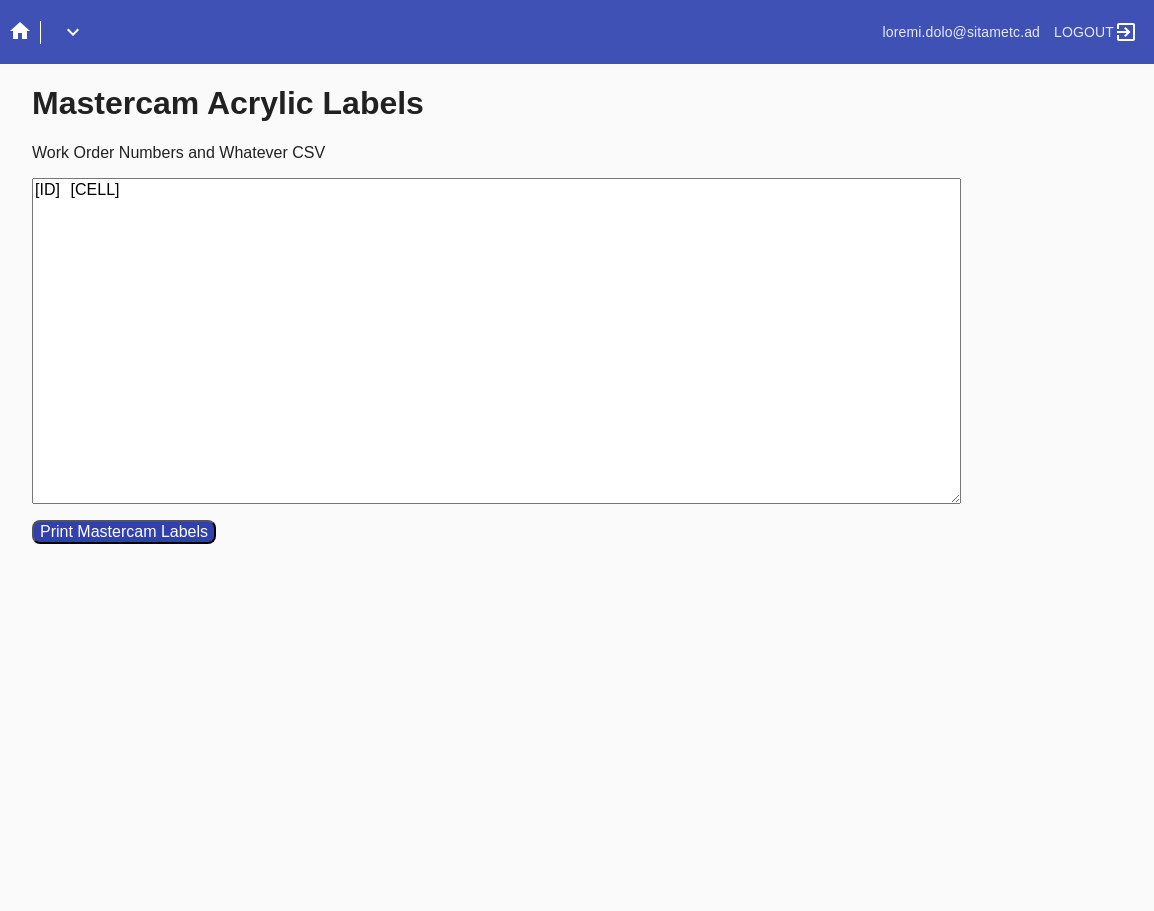 click on "[ID]	[CELL]" at bounding box center [496, 341] 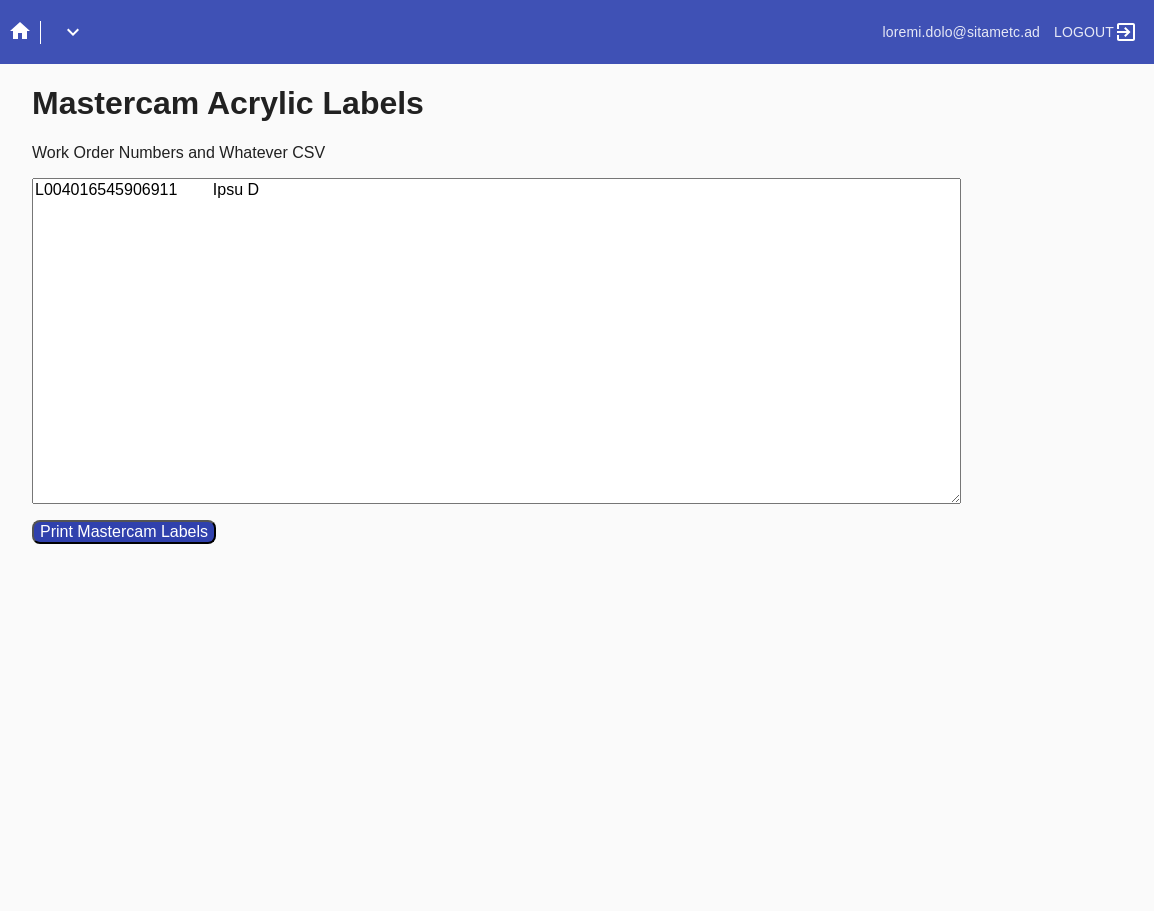 click on "L004016545906911	Ipsu D" at bounding box center [496, 341] 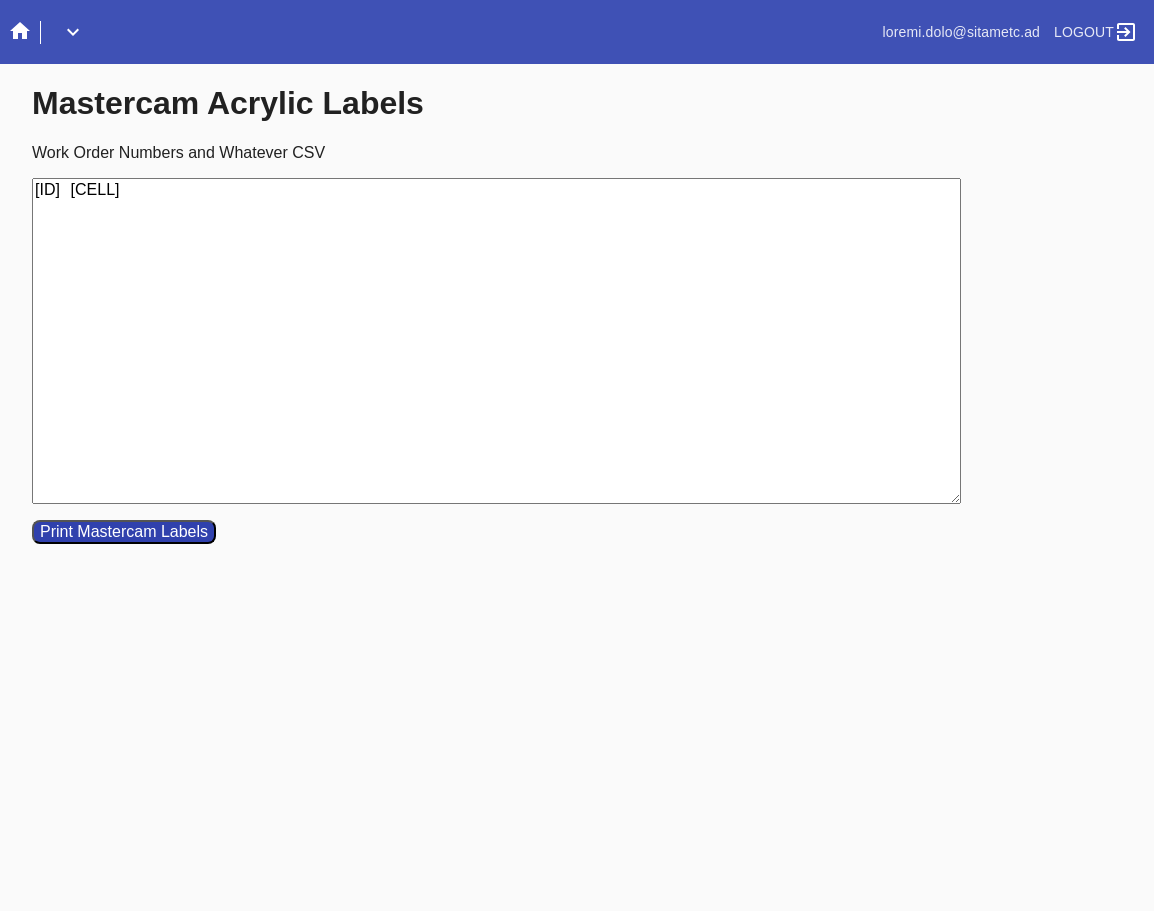 type on "[ID]	[CELL]" 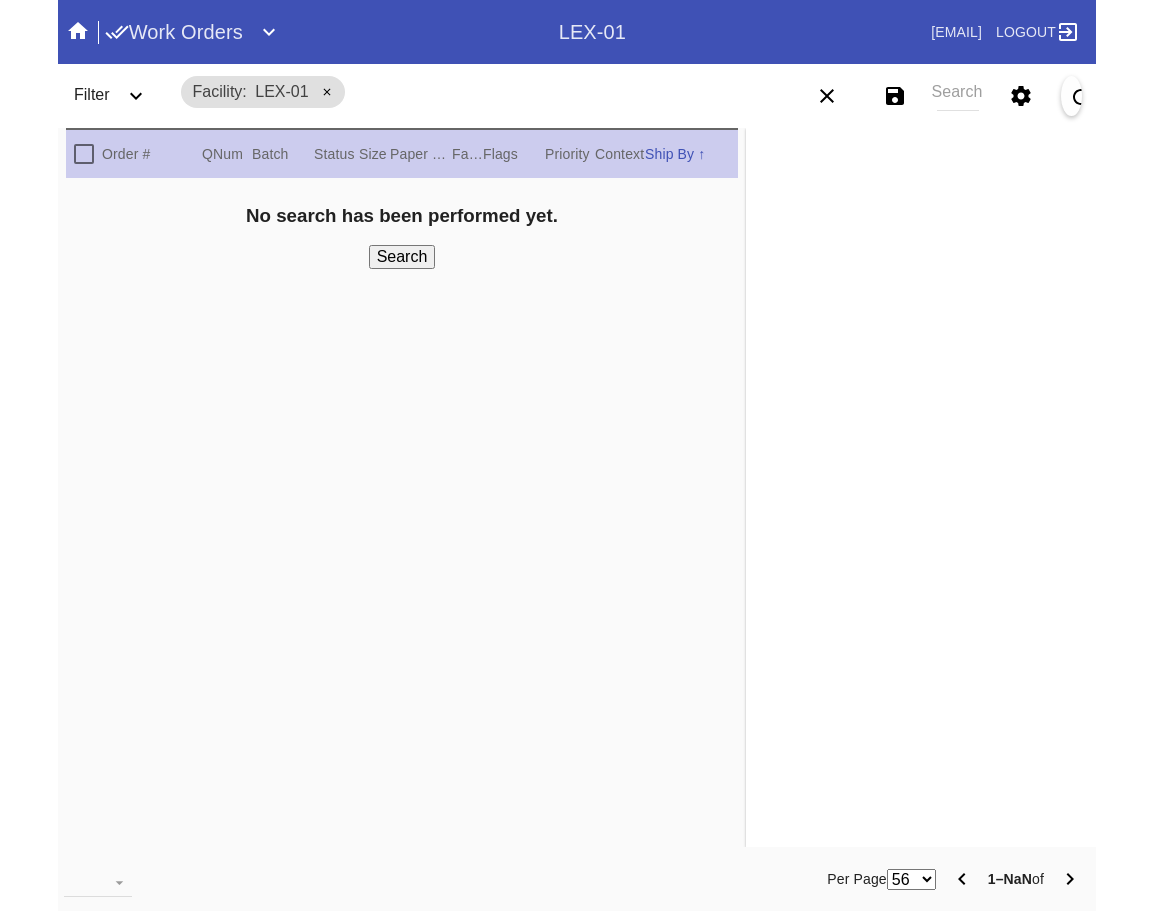 scroll, scrollTop: 0, scrollLeft: 0, axis: both 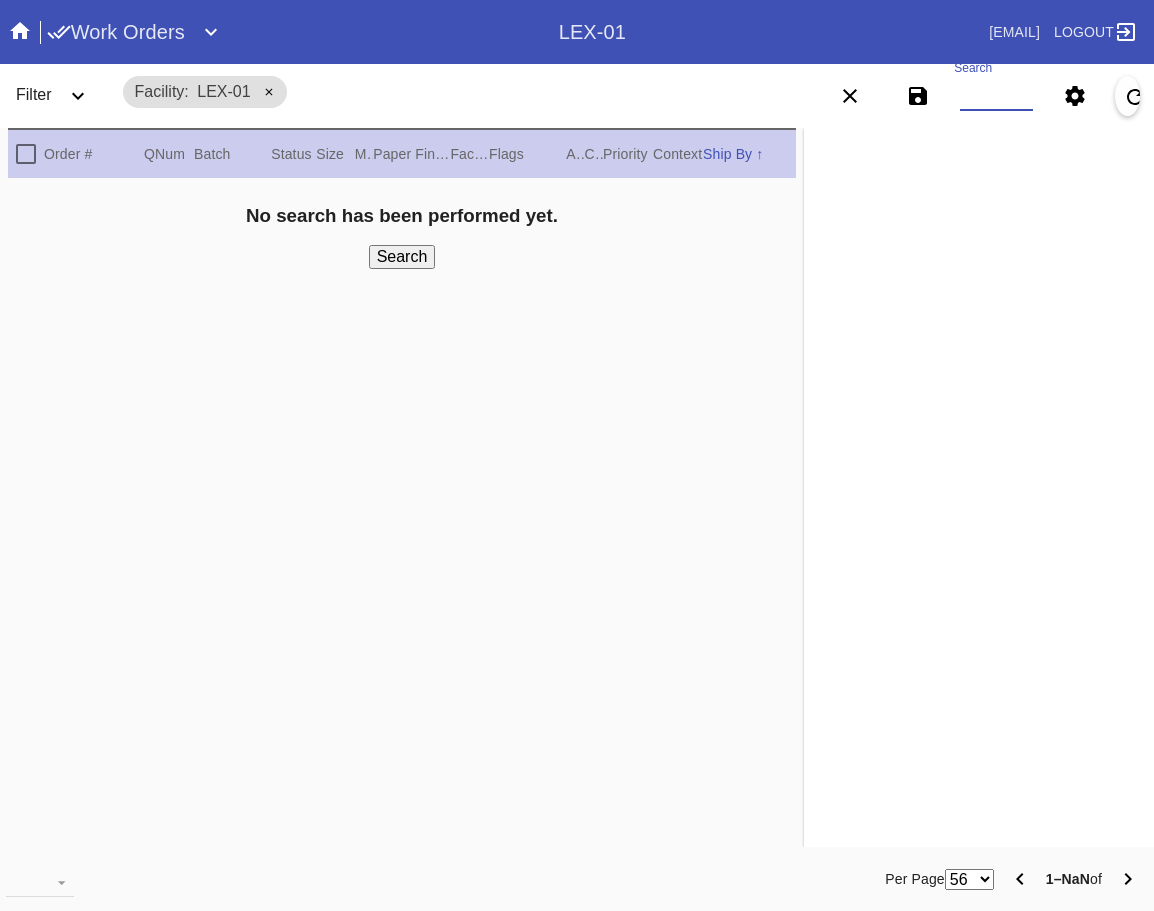 click on "Search" at bounding box center (997, 96) 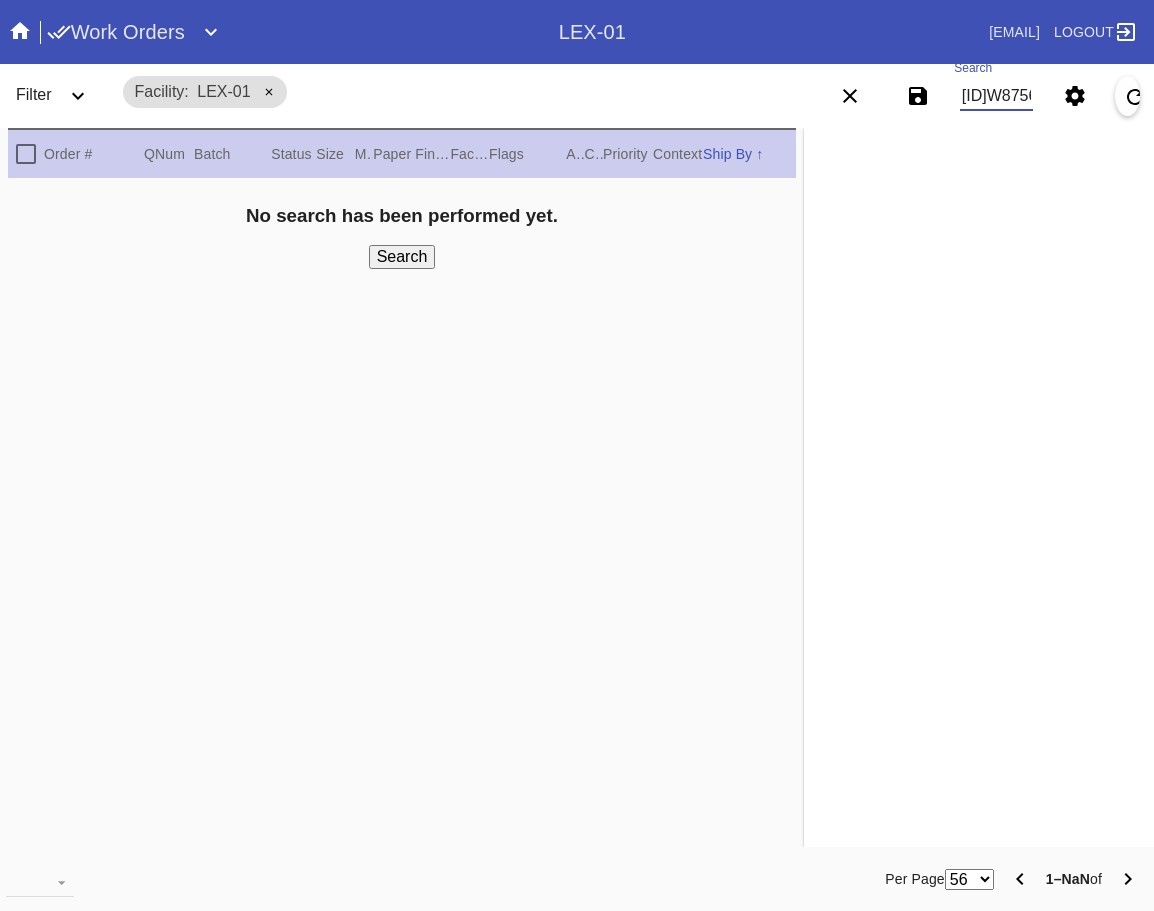 scroll, scrollTop: 0, scrollLeft: 1924, axis: horizontal 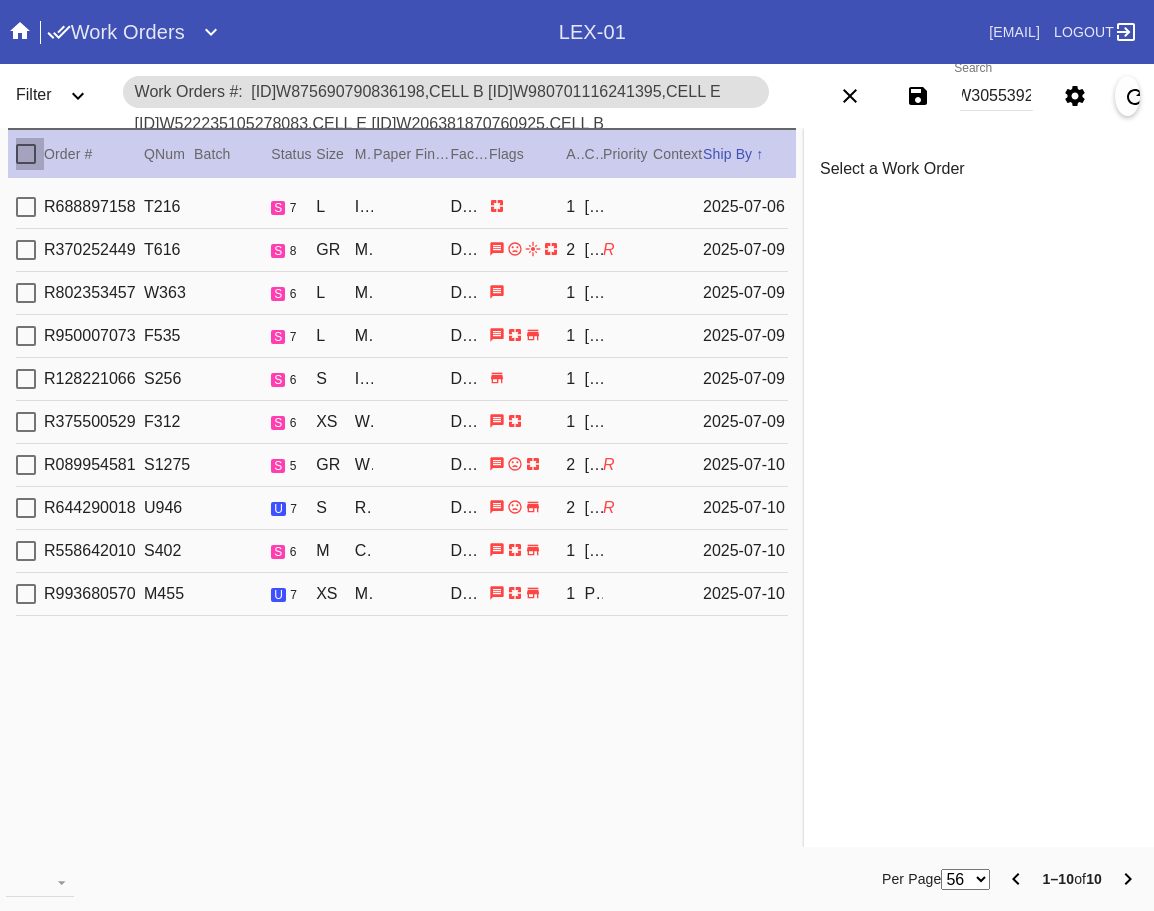 click at bounding box center (26, 154) 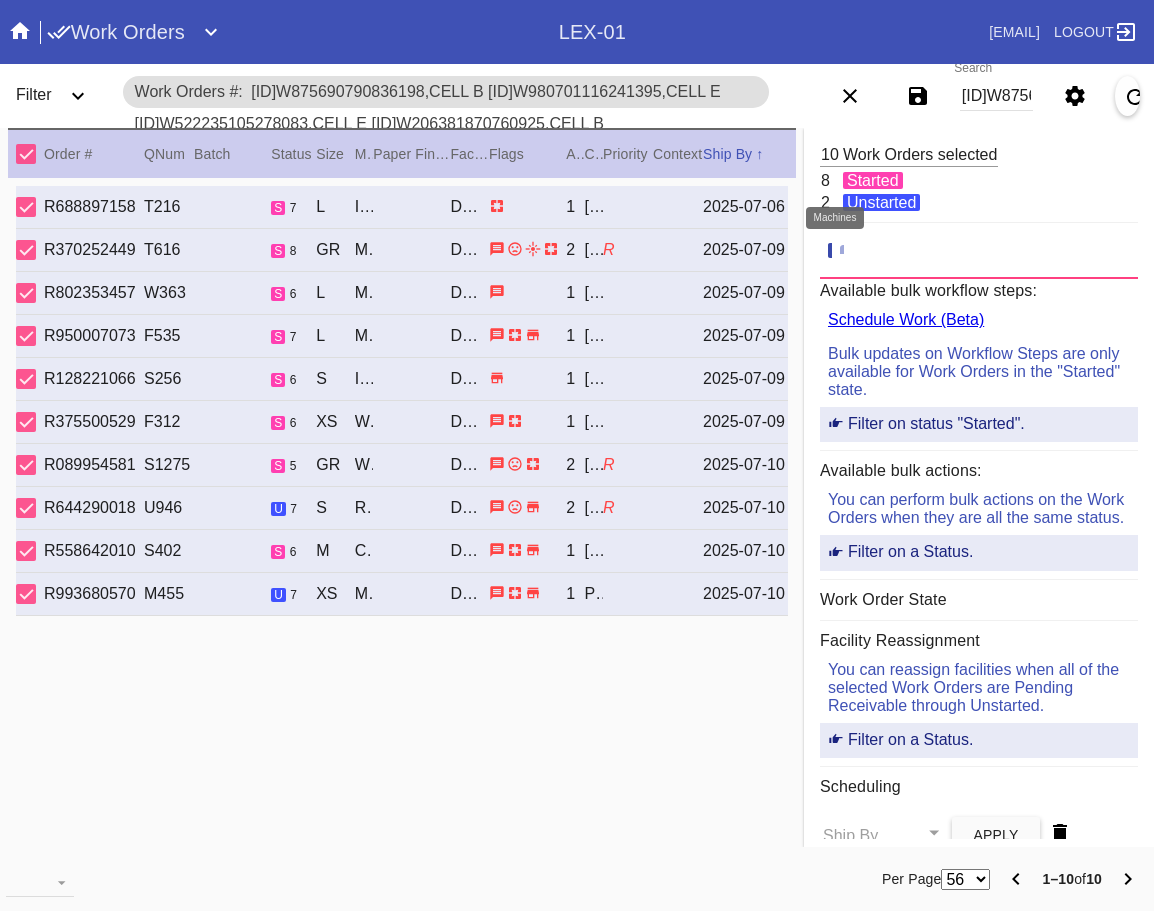 click at bounding box center [850, 251] 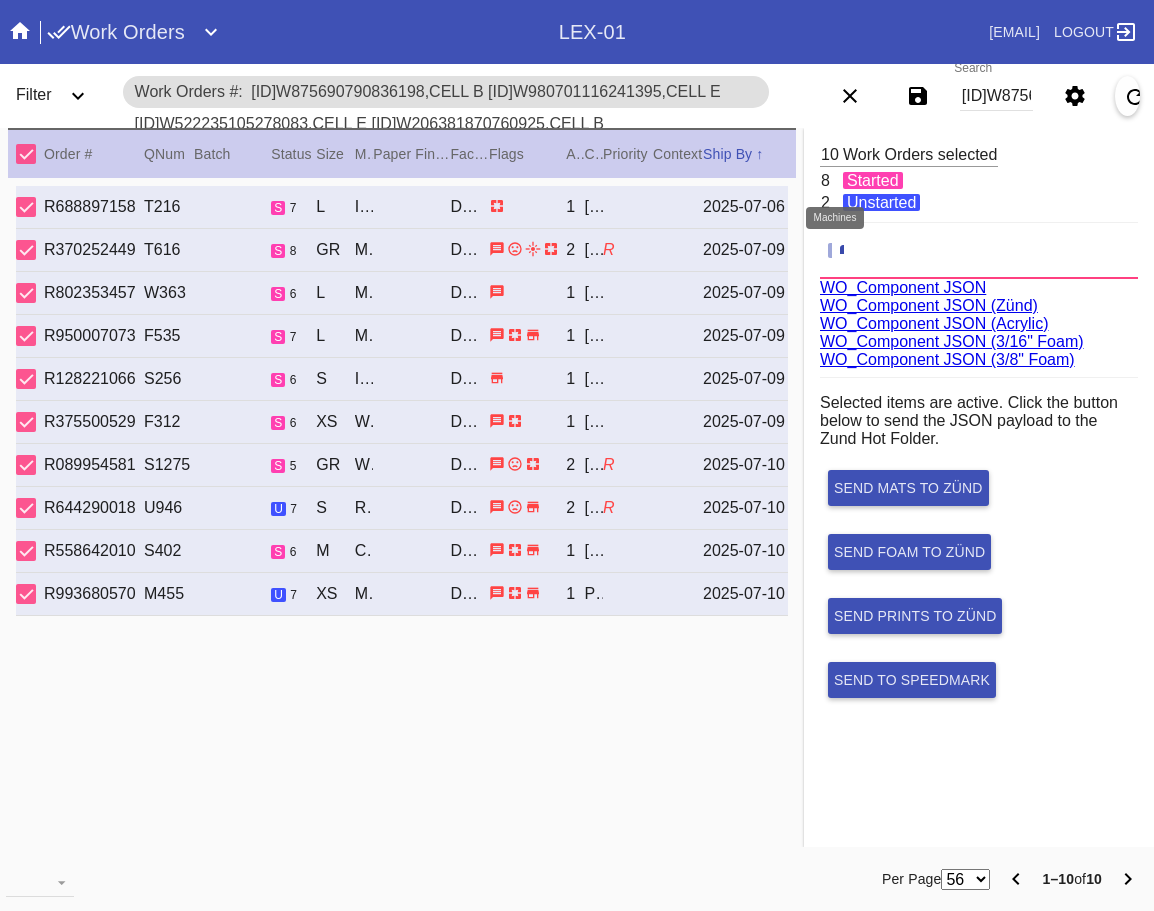 scroll, scrollTop: 75, scrollLeft: 0, axis: vertical 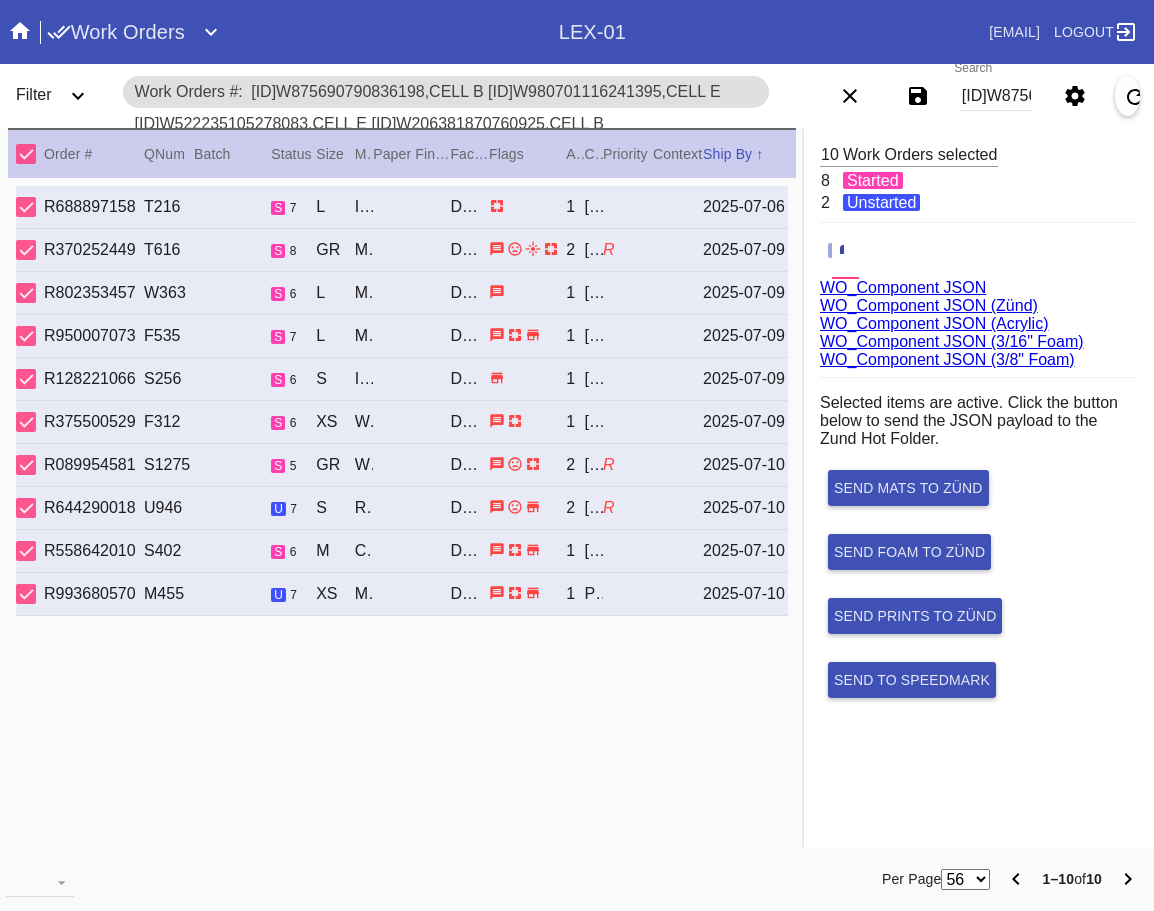 click on "WO_Component JSON (Acrylic)" at bounding box center [934, 323] 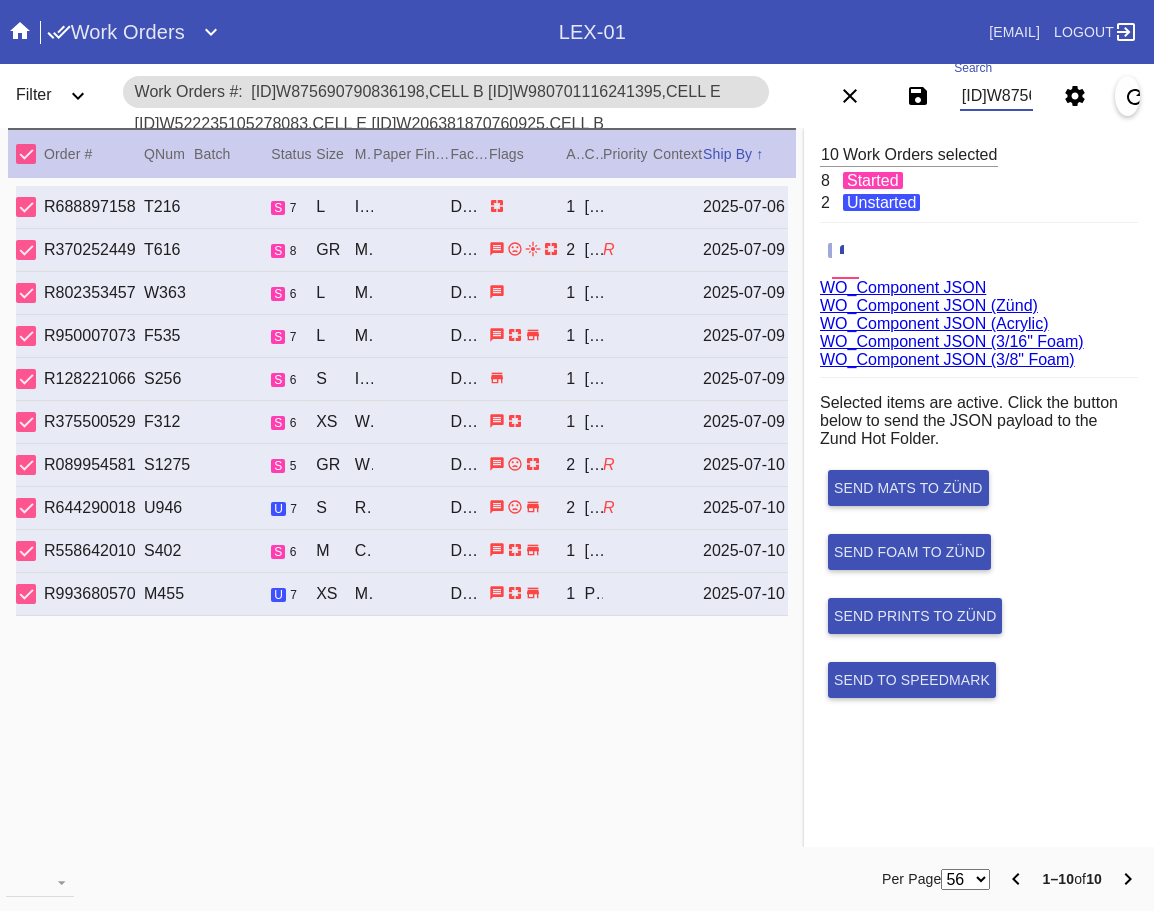 click on "[ID]W875690790836198,CELL B [ID]W980701116241395,CELL E [ID]W522235105278083,CELL E [ID]W206381870760925,CELL B [ID]W253992611845320,CELL B [ID]W362199790240575,CELL B [ID]W365186657728395,CELL B [ID]W886495930272237,CELL A [ID]W305539231586964,CELL H" at bounding box center [997, 96] 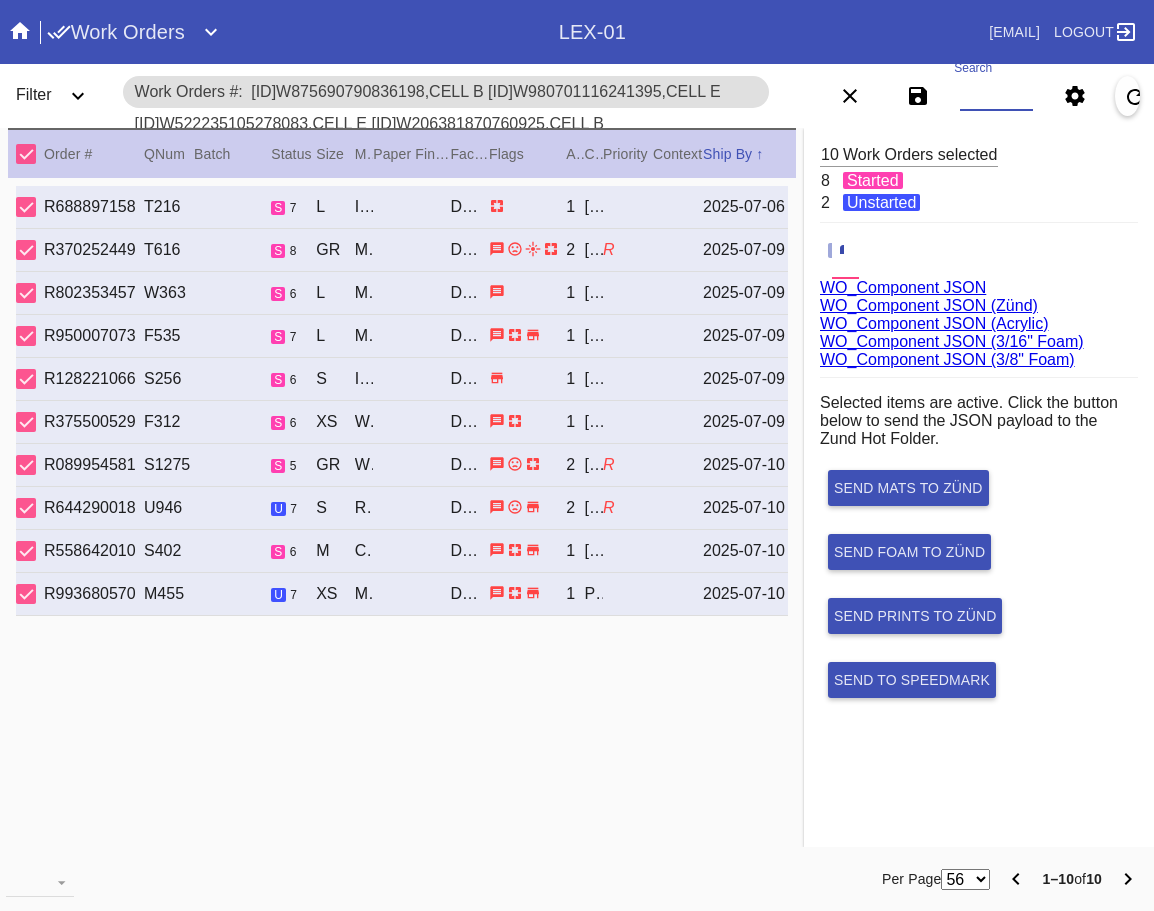 paste on "[ID]W326565617483263,CELL C" 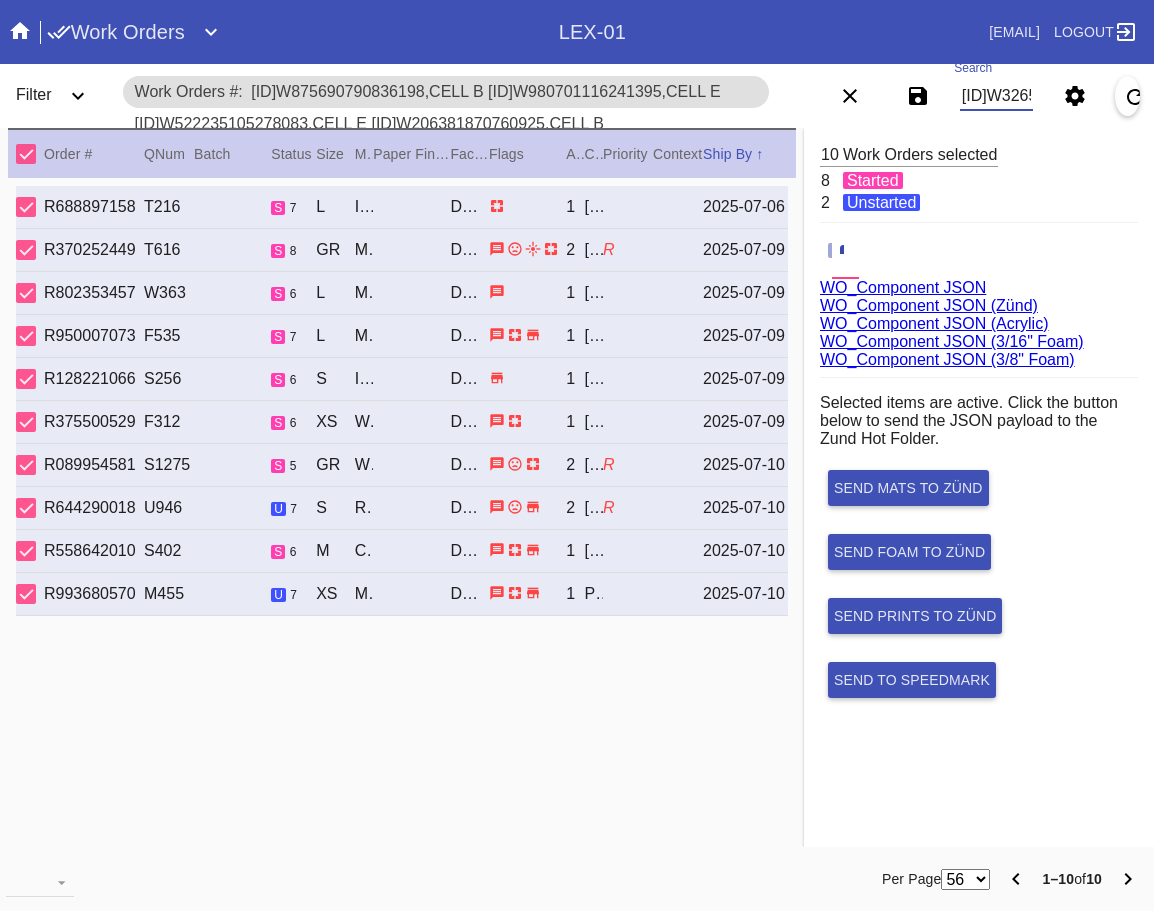 scroll, scrollTop: 0, scrollLeft: 127, axis: horizontal 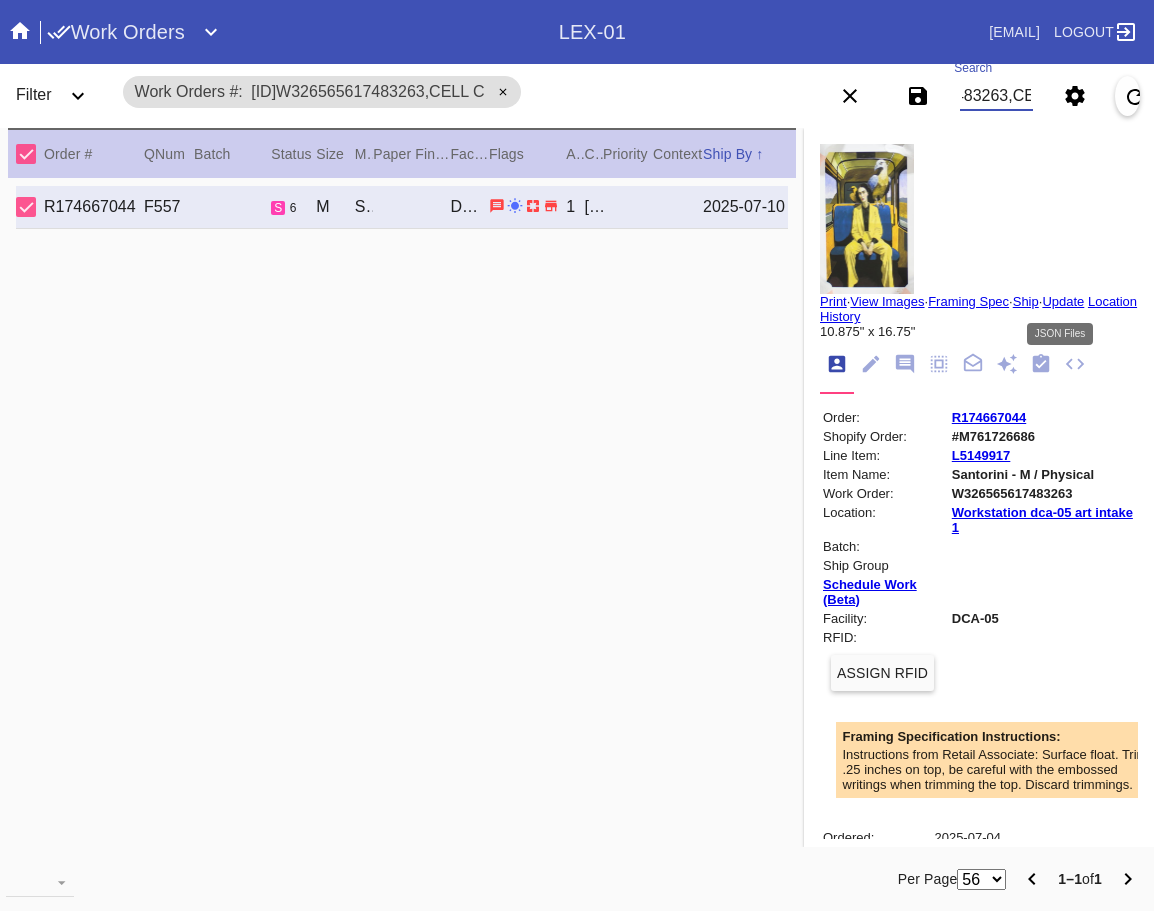 click at bounding box center (1075, 364) 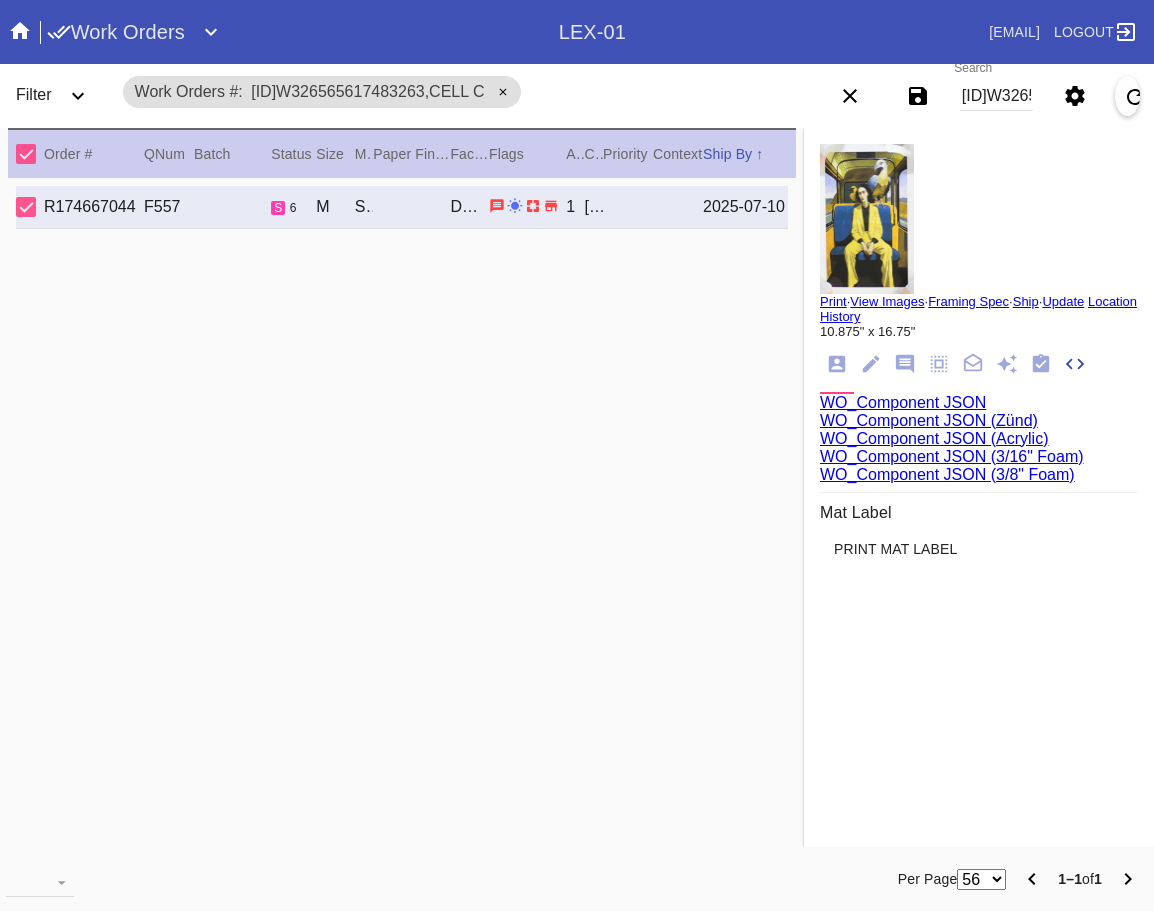 scroll, scrollTop: 370, scrollLeft: 0, axis: vertical 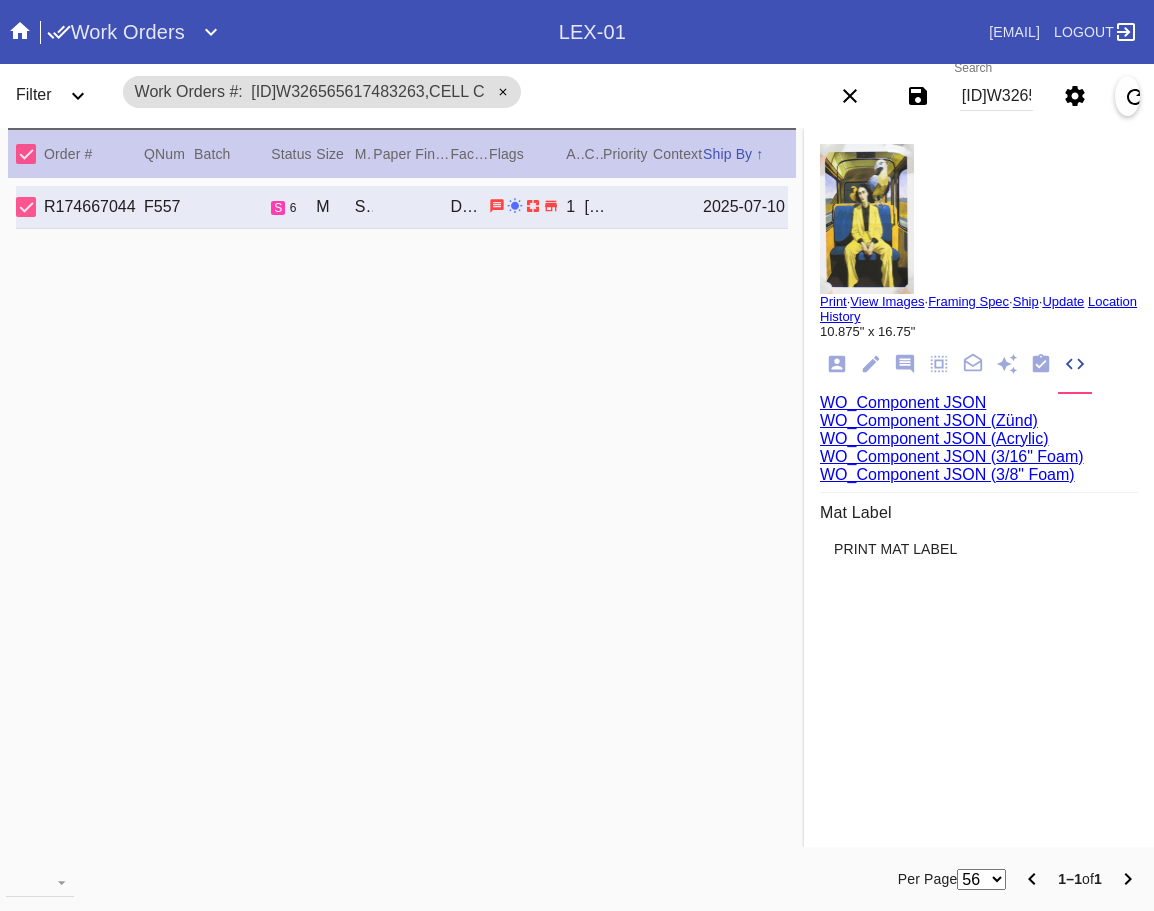 click on "WO_Component JSON (Acrylic)" at bounding box center (934, 438) 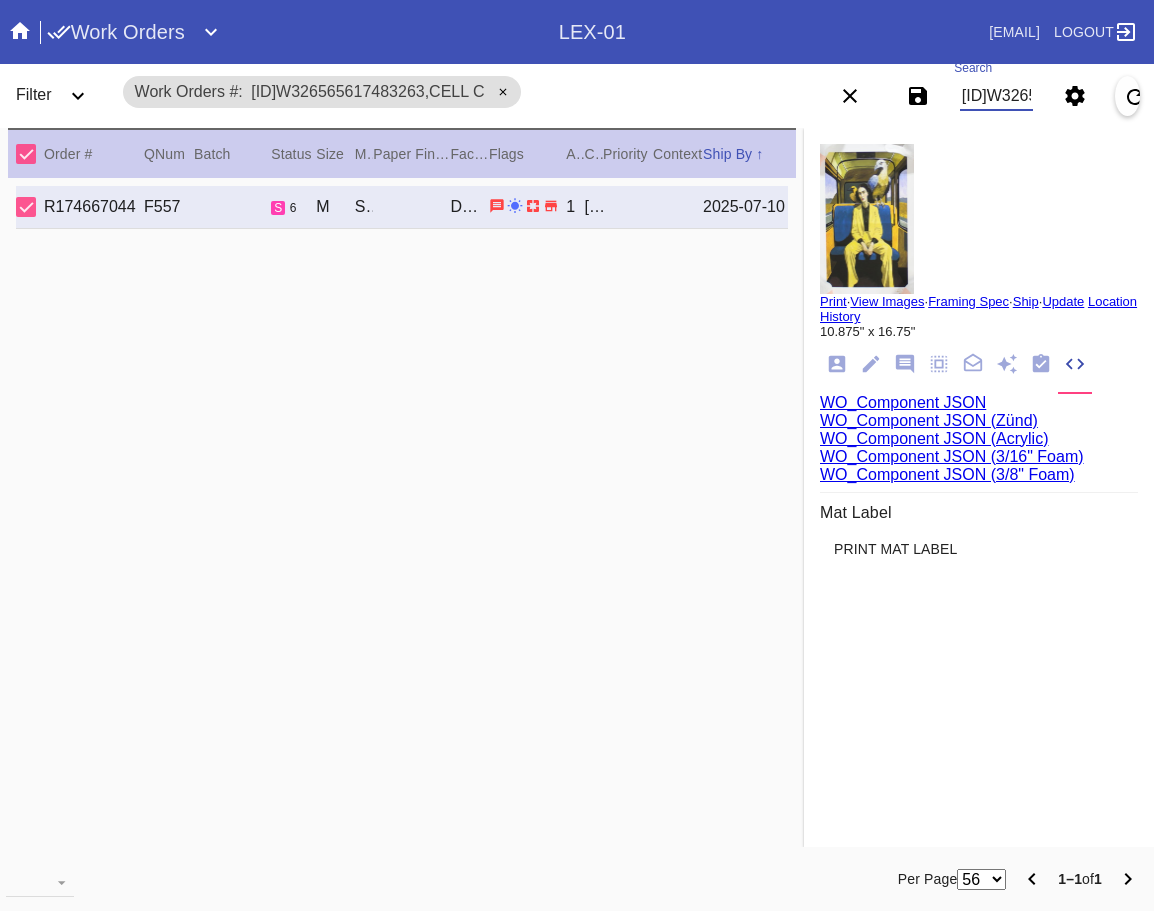 click on "[ID]W326565617483263,CELL C" at bounding box center (997, 96) 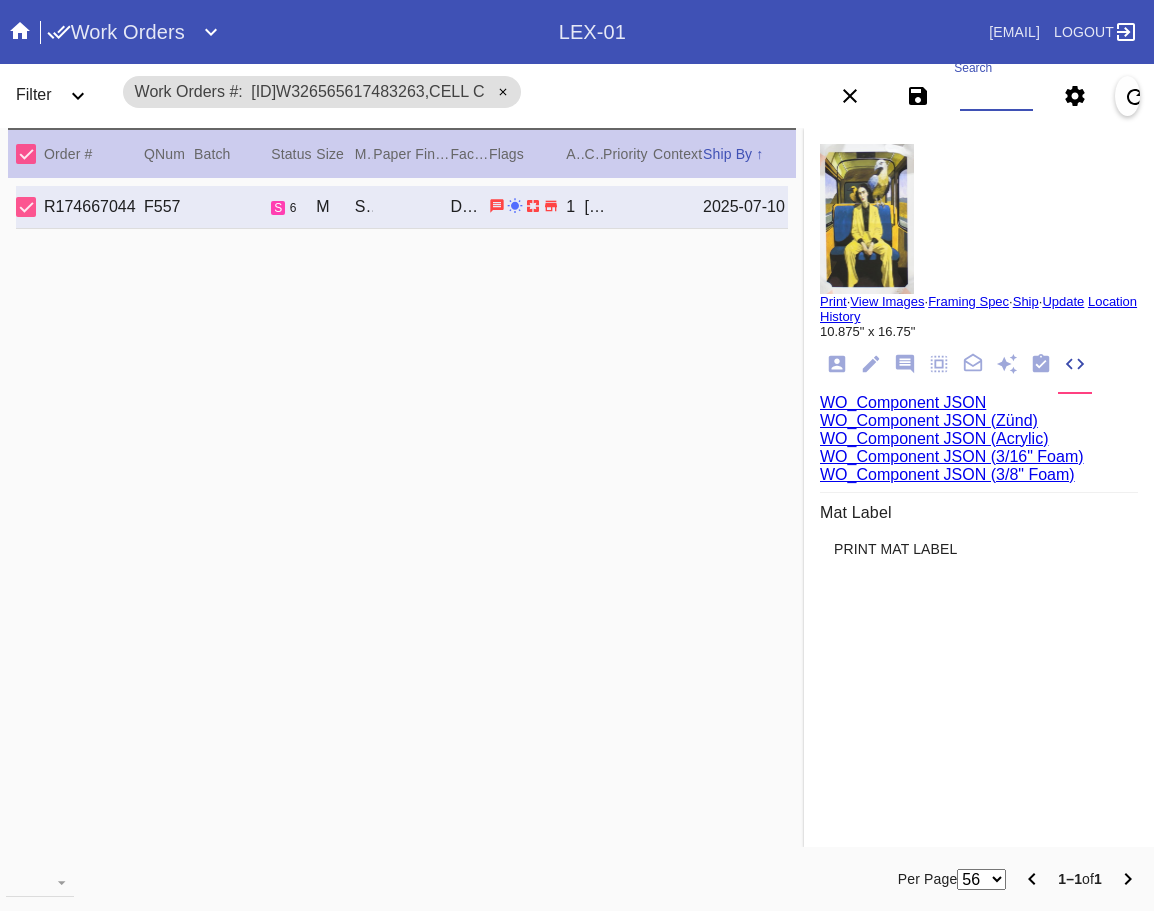 paste on "[ID]W452151300389772,CELL C [ID]W760196450241537,CELL E [ID]W509922143830306,CELL E [ID]W918284016312282,CELL C [ID]W559439859327656,CELL C [ID]W298799218989423,CELL H [ID]W407444249372975,CELL E" 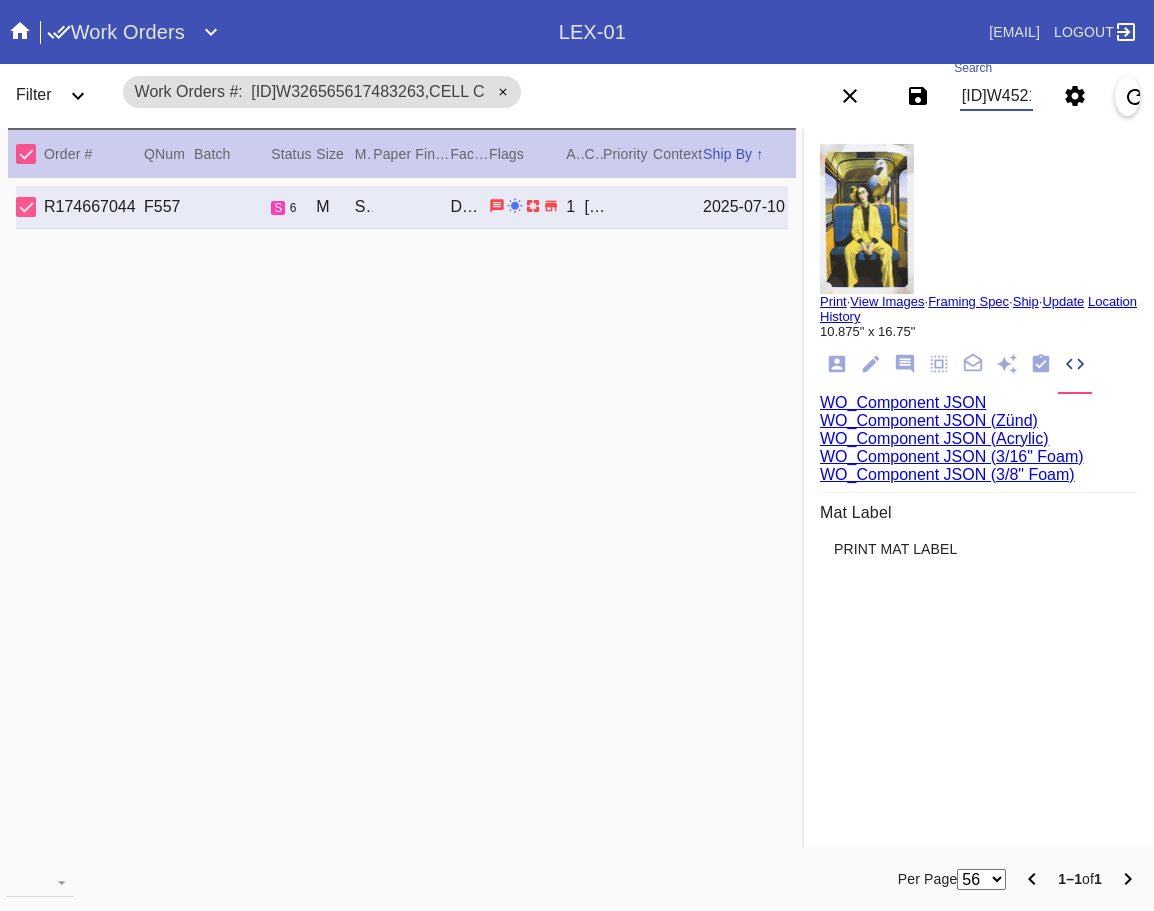 scroll, scrollTop: 0, scrollLeft: 1532, axis: horizontal 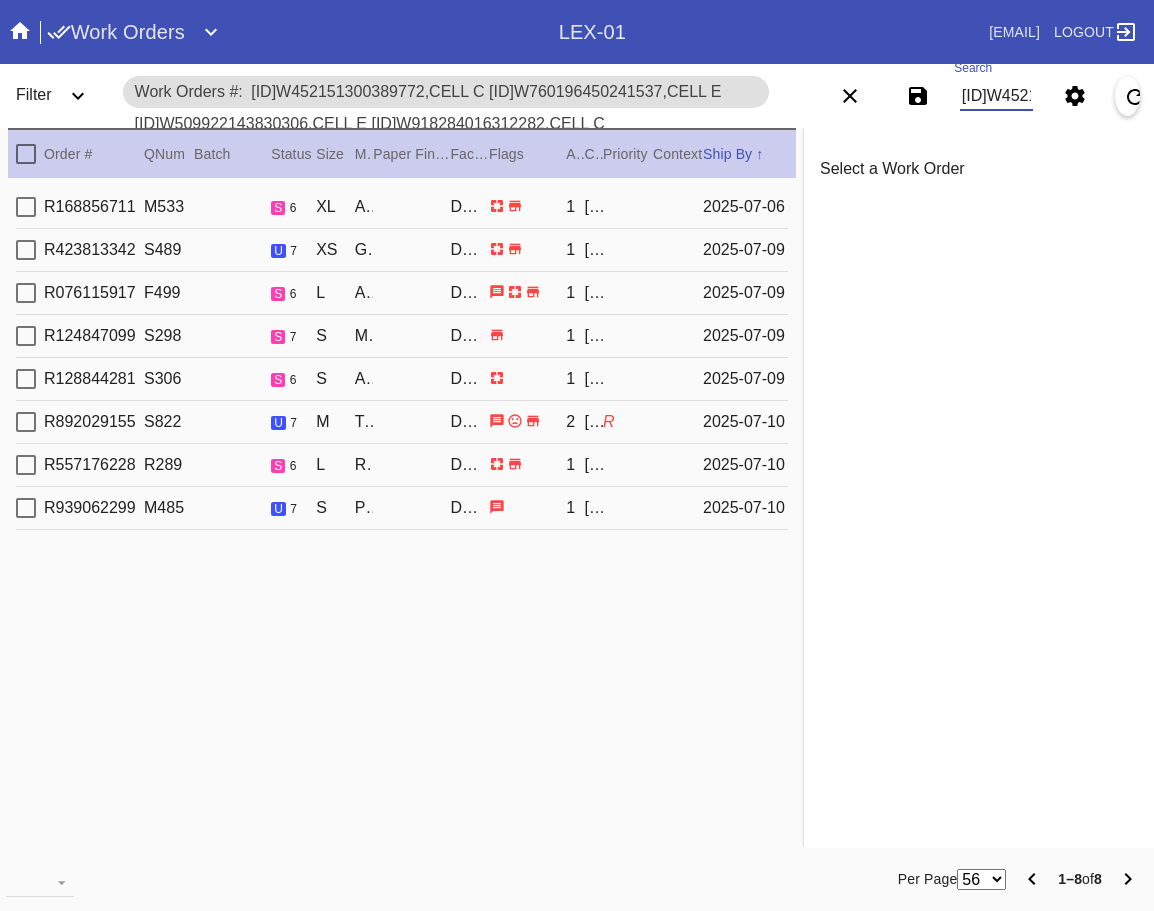 click at bounding box center [26, 154] 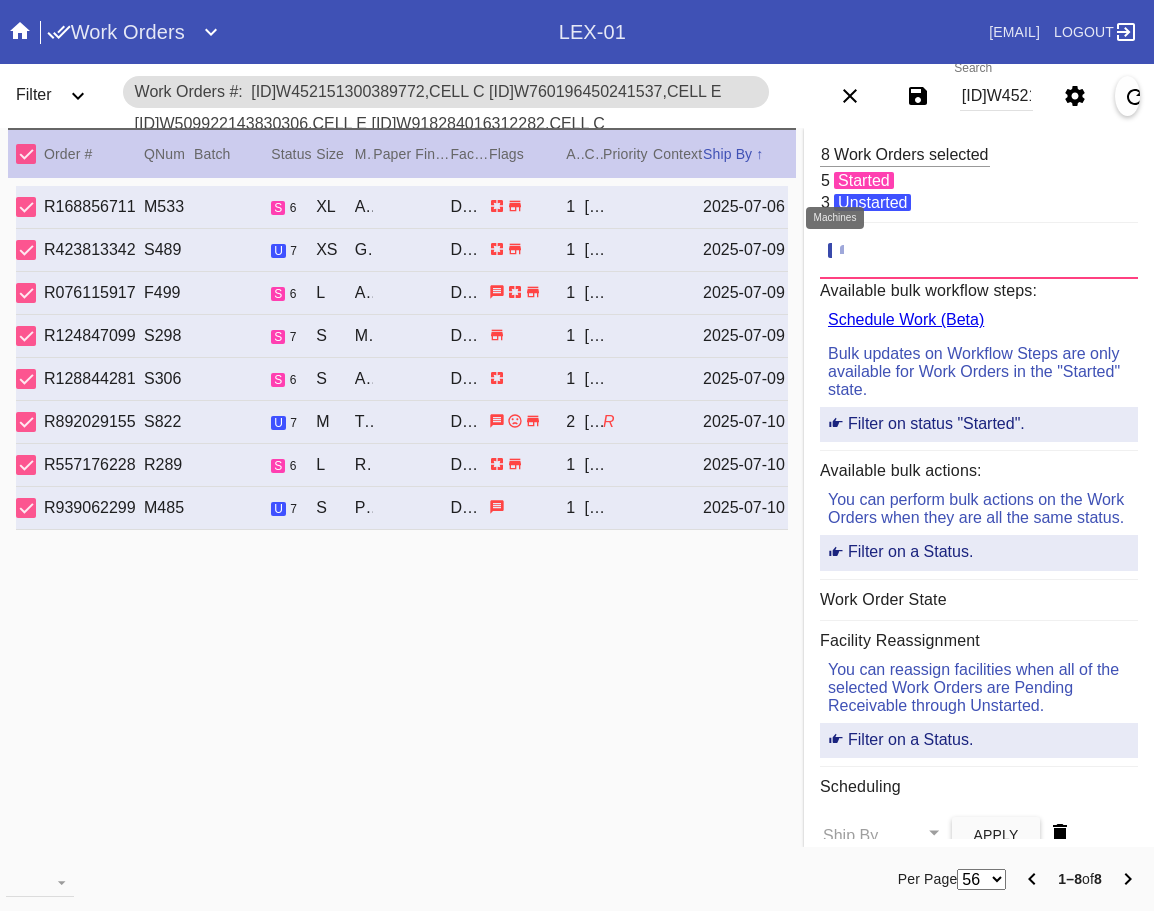click at bounding box center [850, 249] 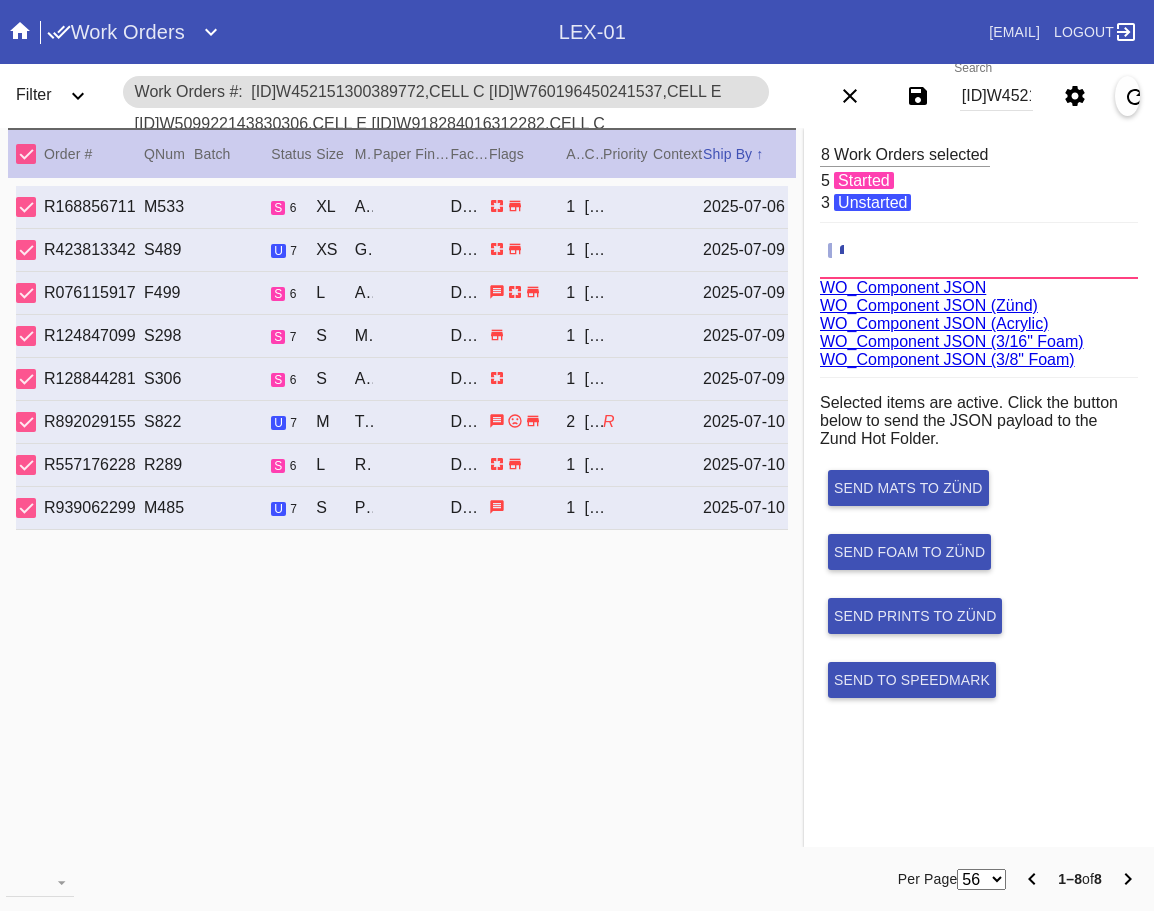 scroll, scrollTop: 75, scrollLeft: 0, axis: vertical 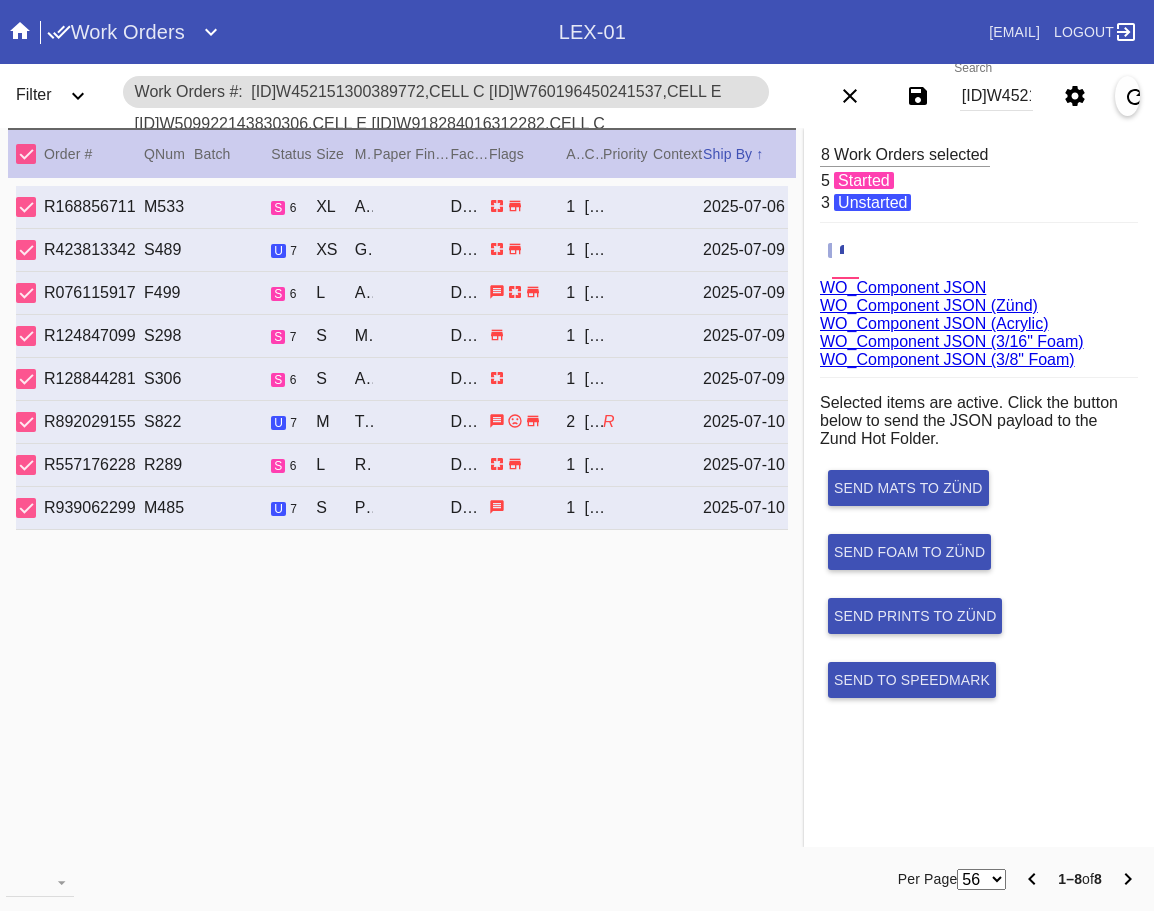 click on "WO_Component JSON (Acrylic)" at bounding box center (934, 323) 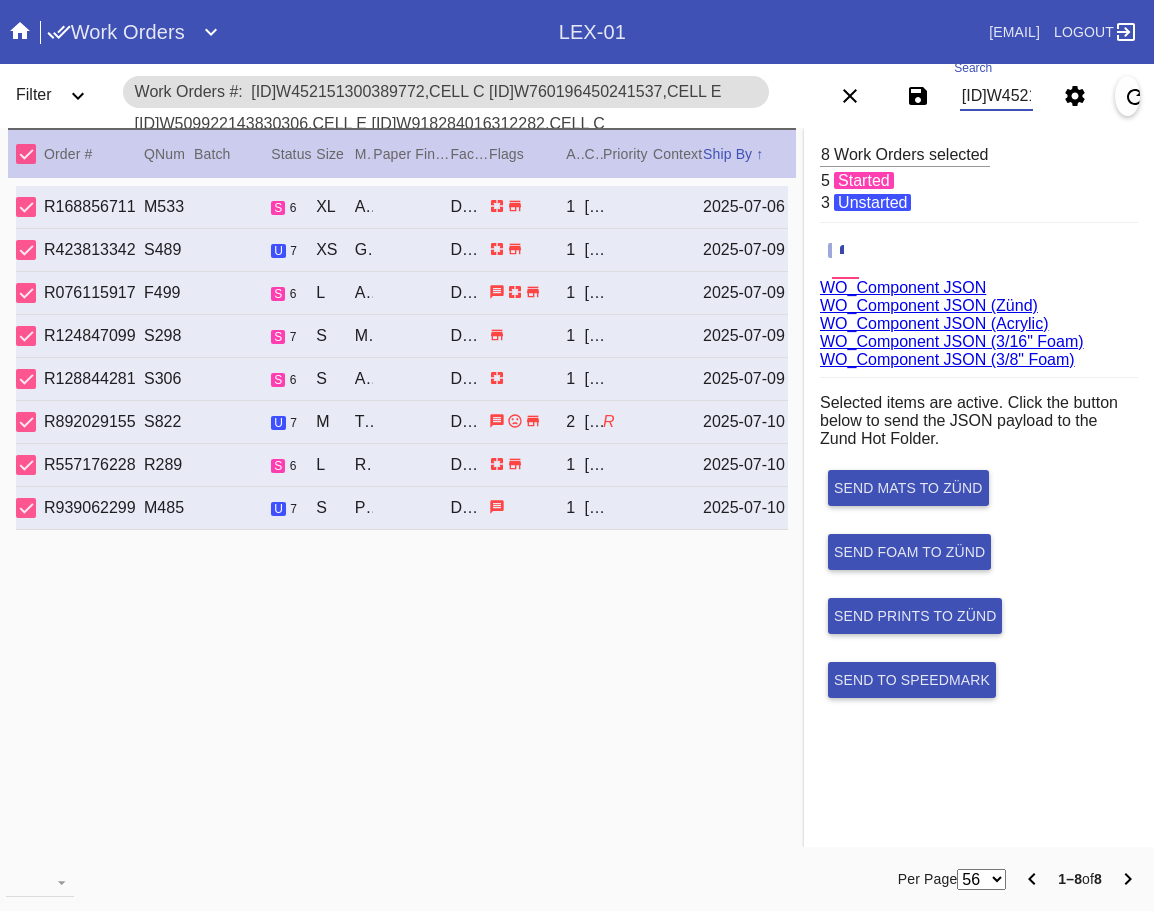 click on "[ID]W452151300389772,CELL C [ID]W760196450241537,CELL E [ID]W509922143830306,CELL E [ID]W918284016312282,CELL C [ID]W559439859327656,CELL C [ID]W298799218989423,CELL H [ID]W407444249372975,CELL E" at bounding box center (997, 96) 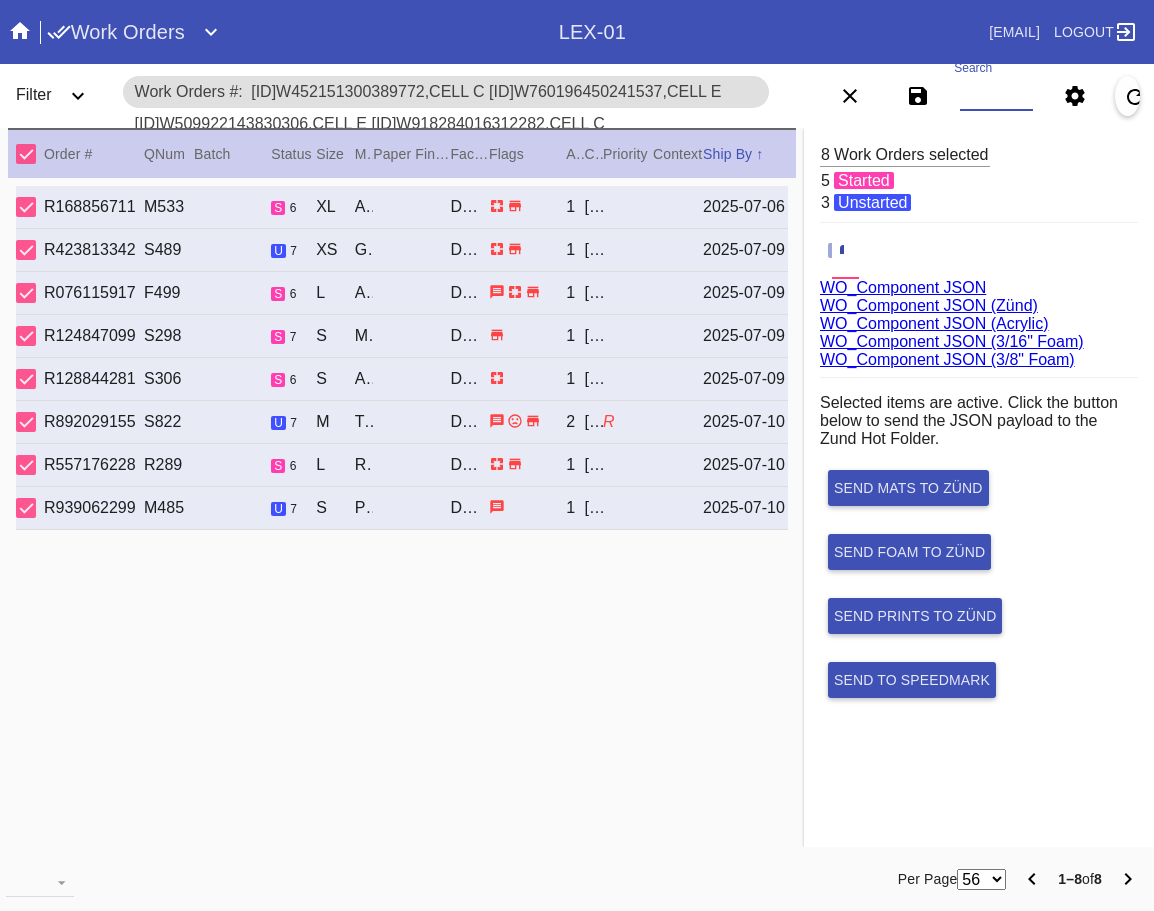 paste on "[ID]W375733335566978,CELL A" 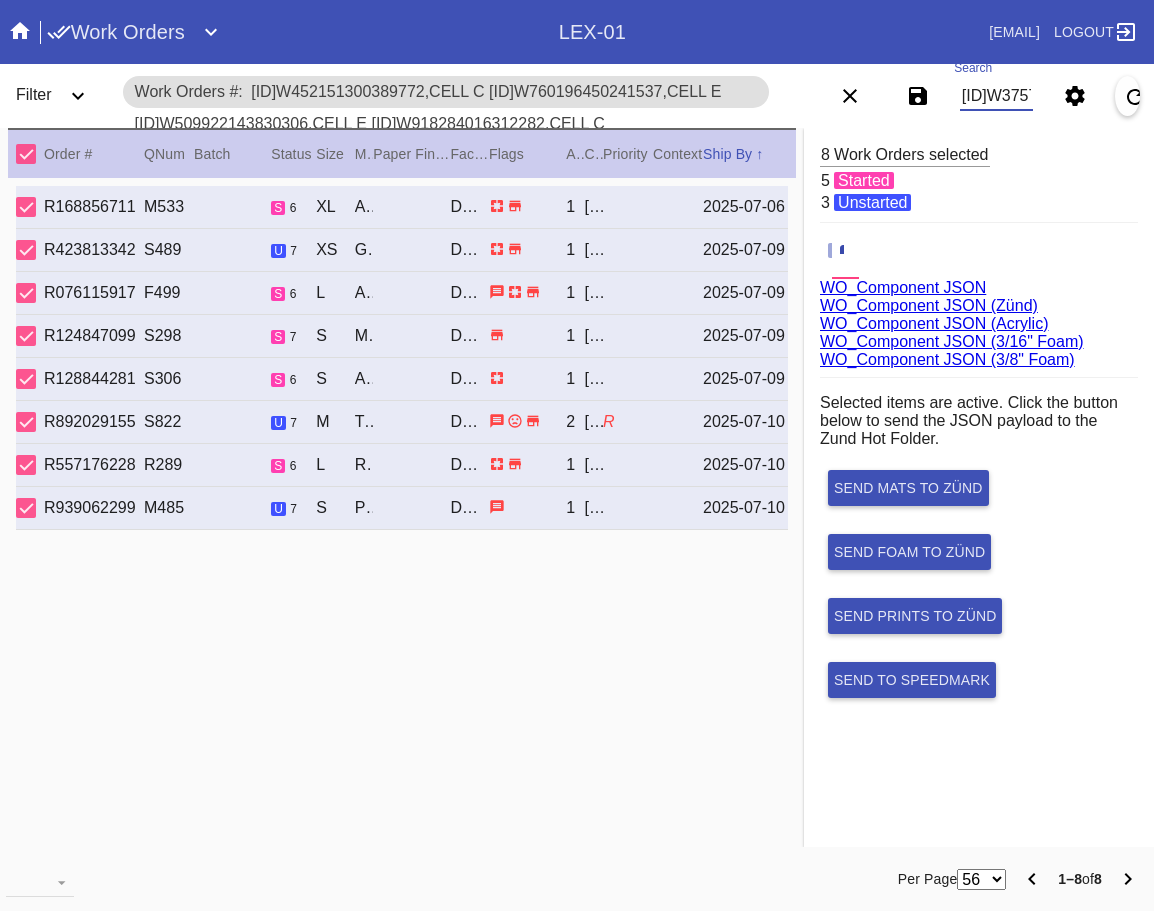 scroll, scrollTop: 0, scrollLeft: 125, axis: horizontal 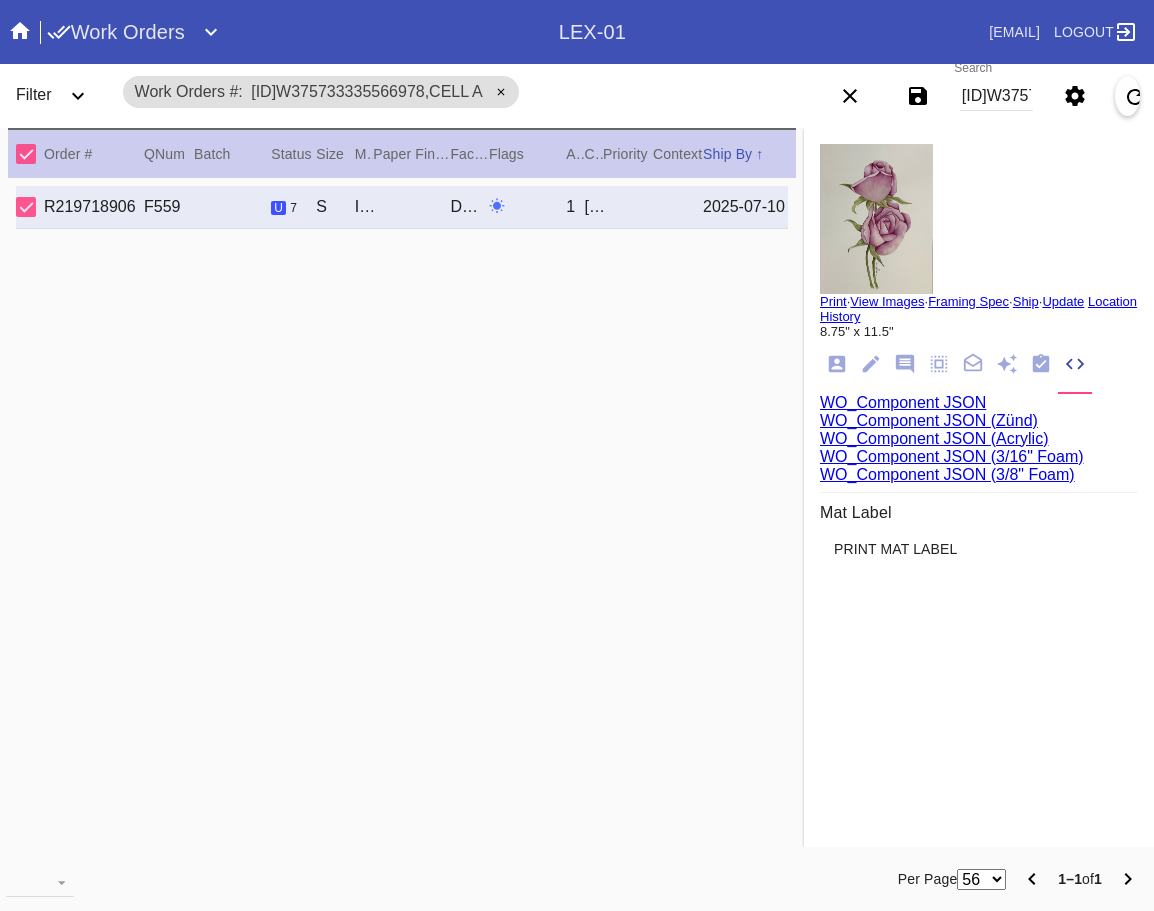 click on "WO_Component JSON (Acrylic)" at bounding box center [934, 438] 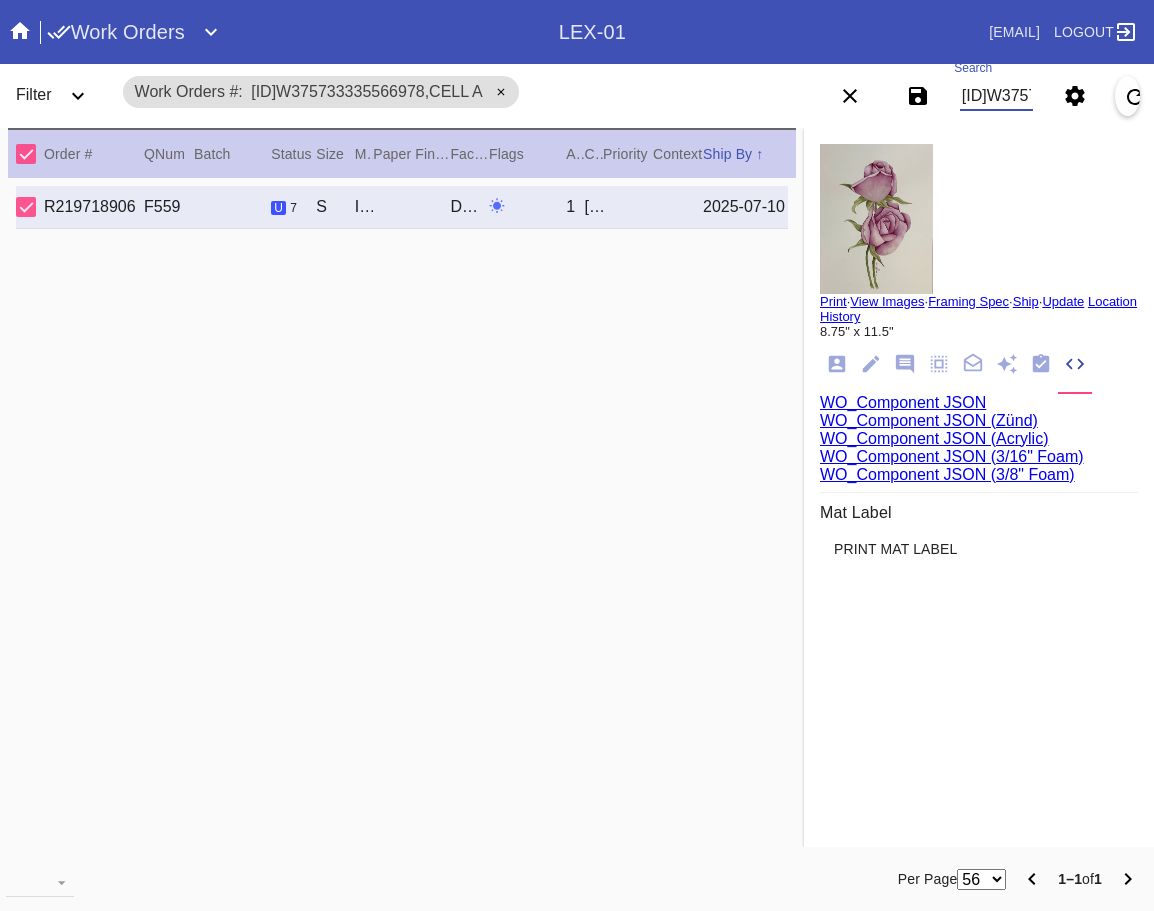 click on "W375733335566978,Cell A" at bounding box center [997, 96] 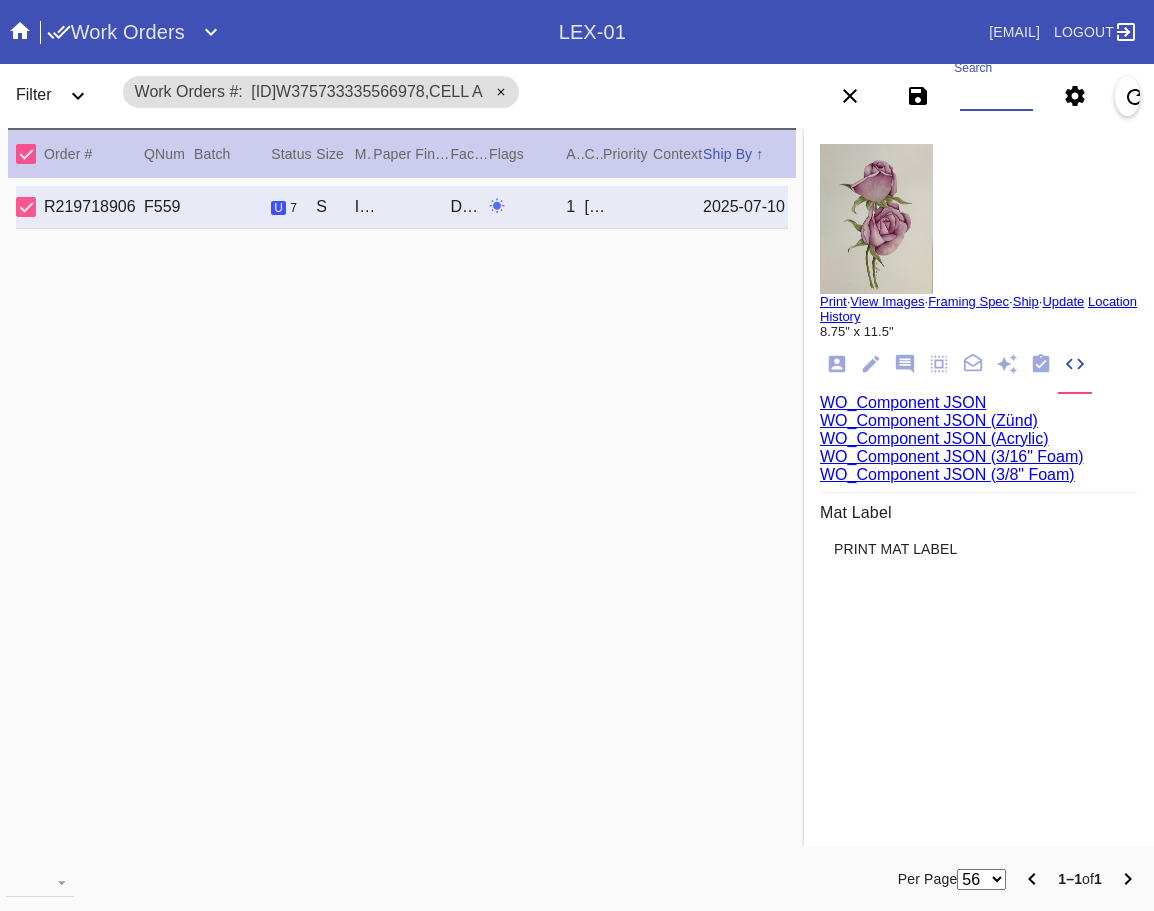 paste on "W496237400247042,Cell C W103456672145897,Cell C W444713065485269,Cell D W481201898558301,Cell A W842343856650542,Cell D W748643593052718,Cell C W122597711220715,Cell E W439334699928682,Cell A W753837575095973,Cell C" 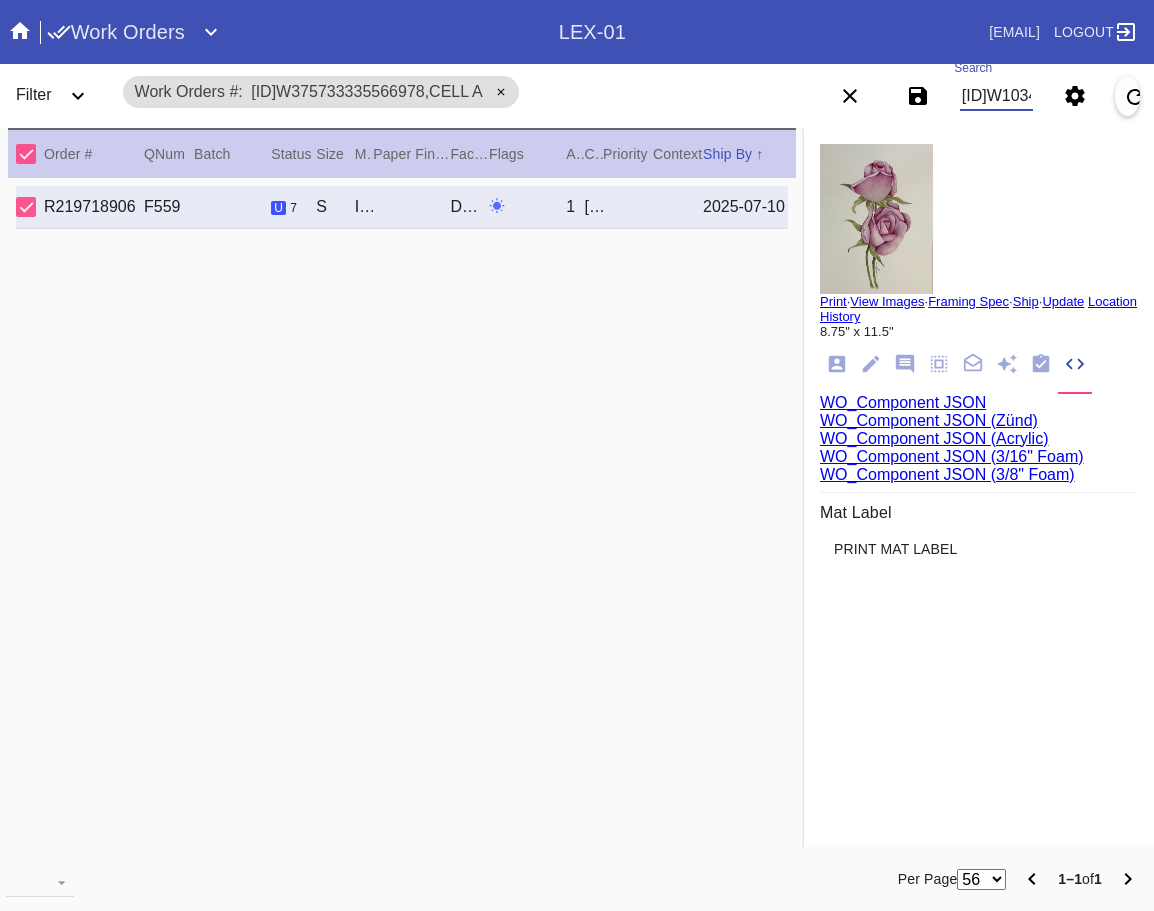scroll, scrollTop: 0, scrollLeft: 1728, axis: horizontal 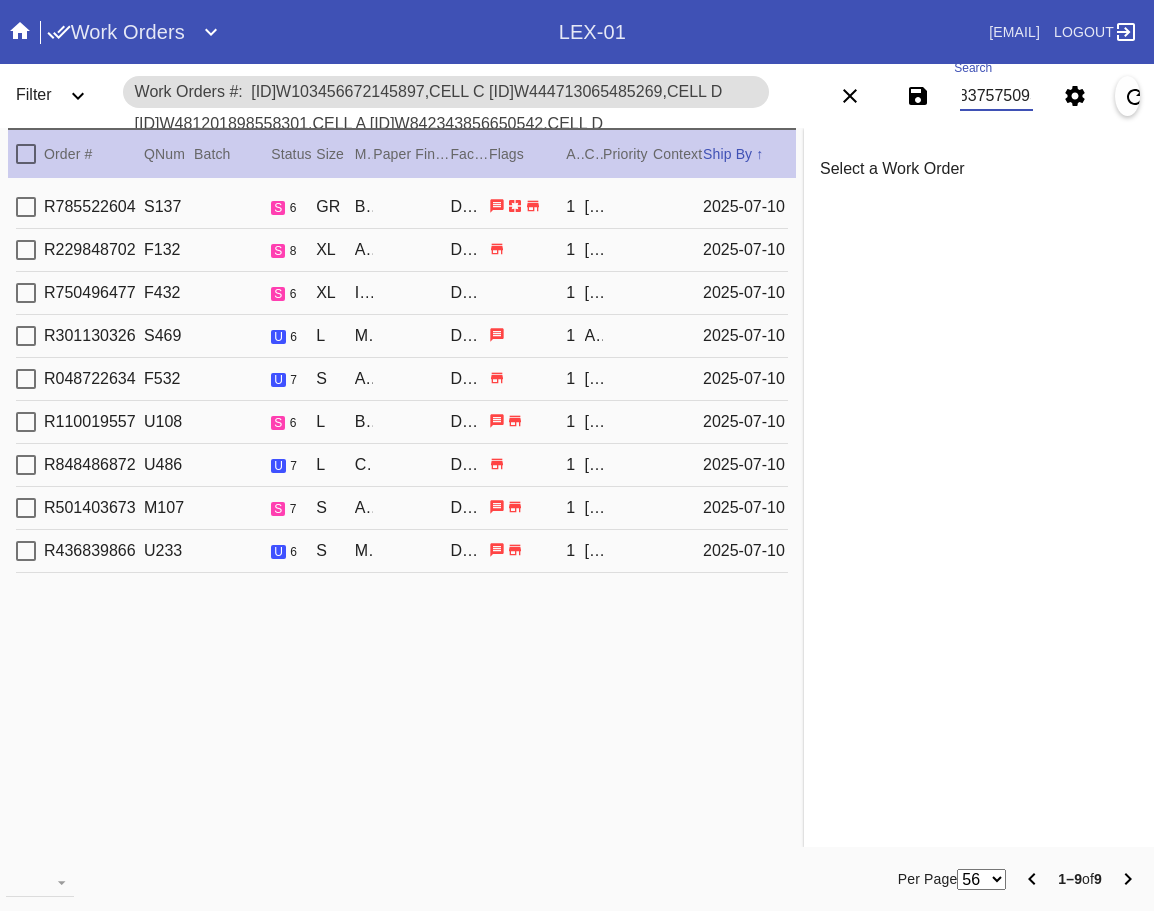 click at bounding box center (26, 154) 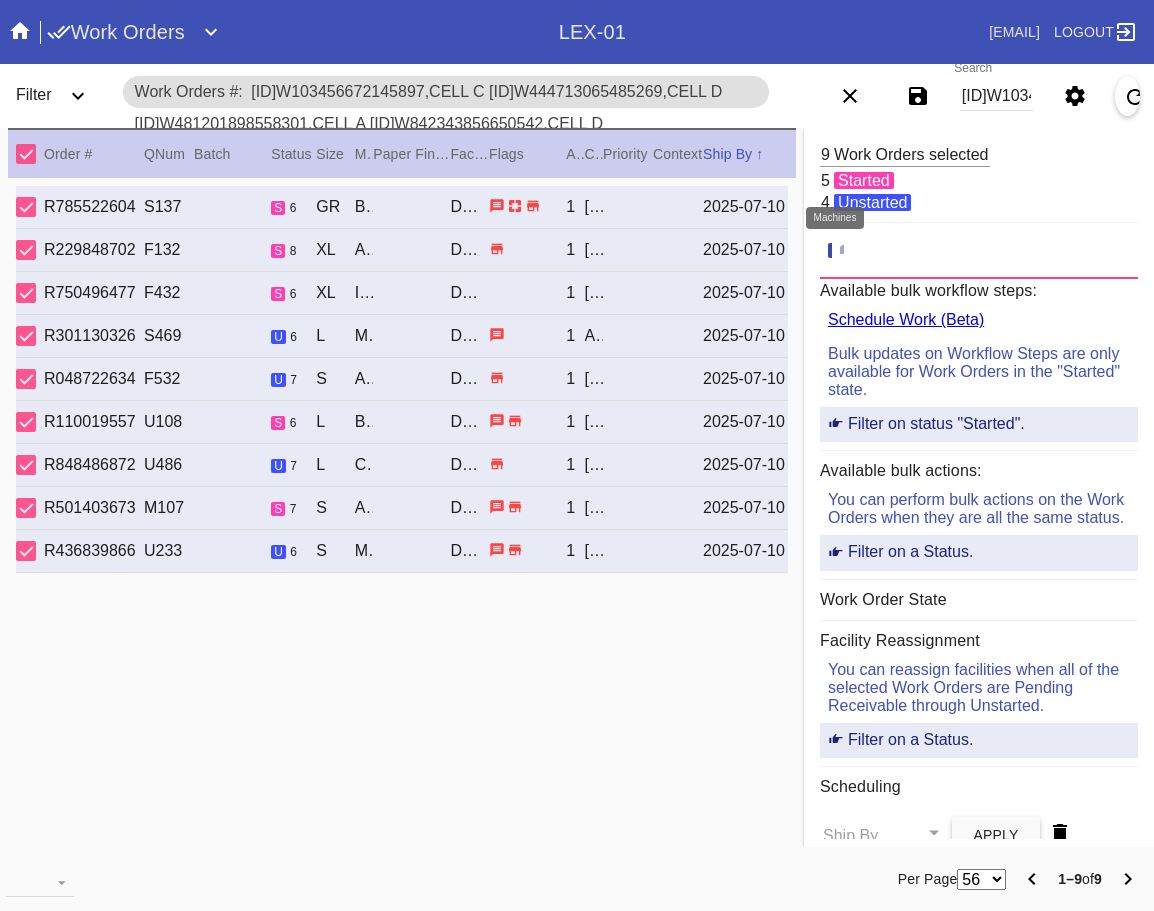 click at bounding box center [850, 251] 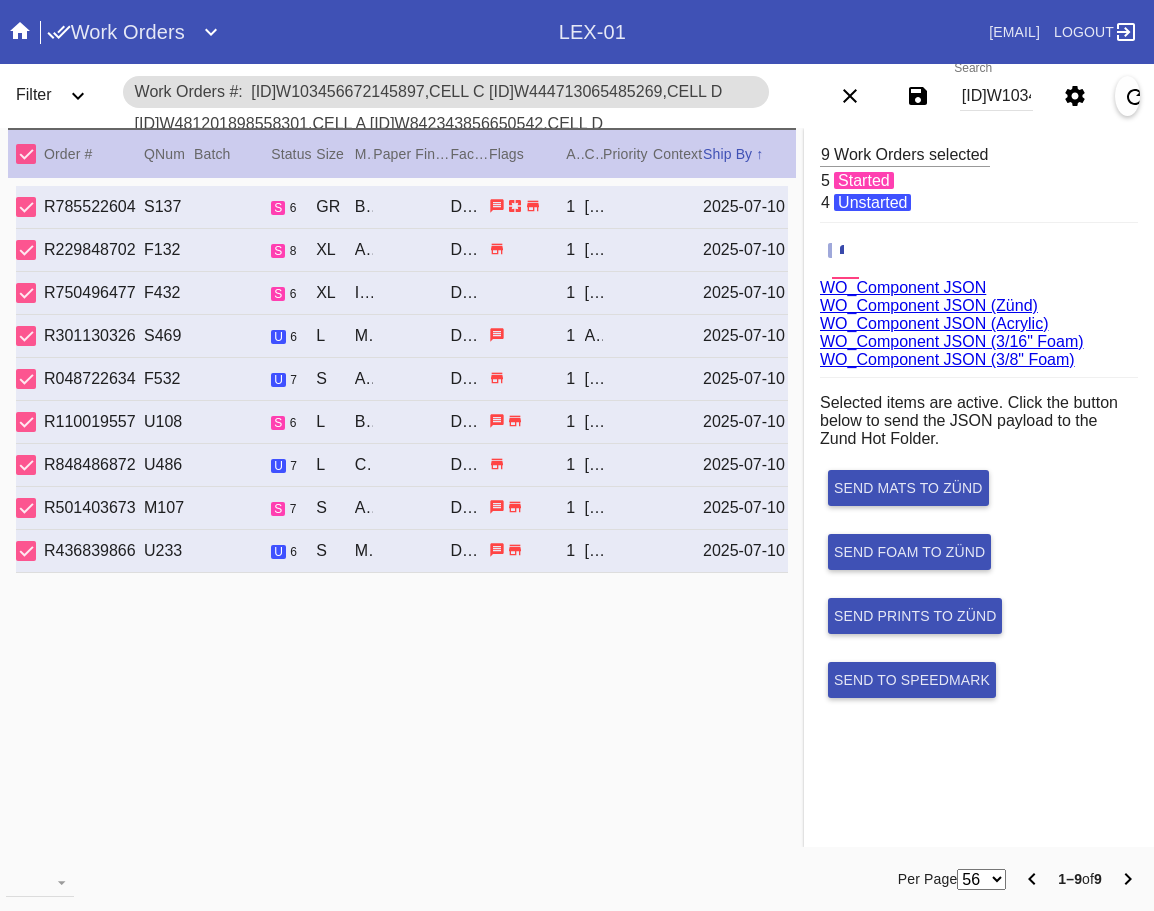 click on "WO_Component JSON (Acrylic)" at bounding box center (934, 323) 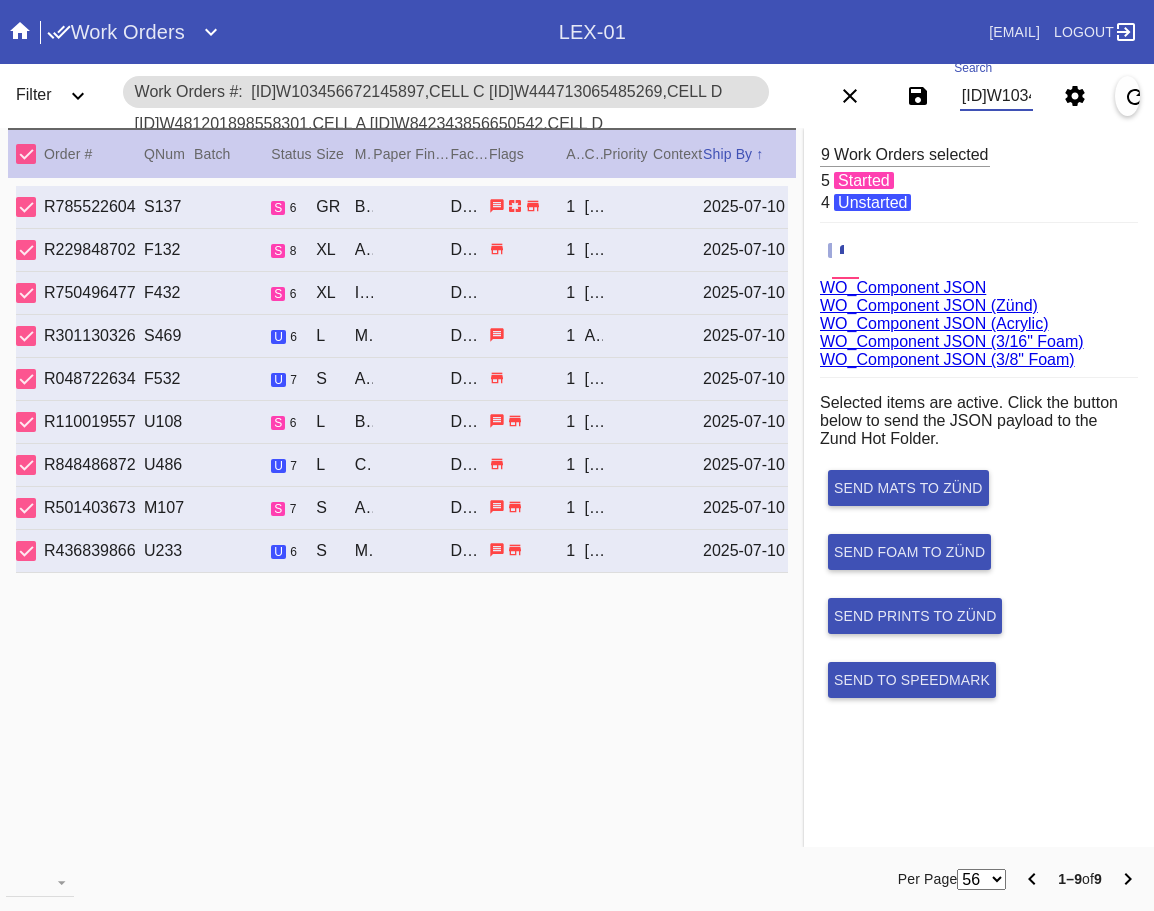 click on "W496237400247042,Cell C W103456672145897,Cell C W444713065485269,Cell D W481201898558301,Cell A W842343856650542,Cell D W748643593052718,Cell C W122597711220715,Cell E W439334699928682,Cell A W753837575095973,Cell C" at bounding box center (997, 96) 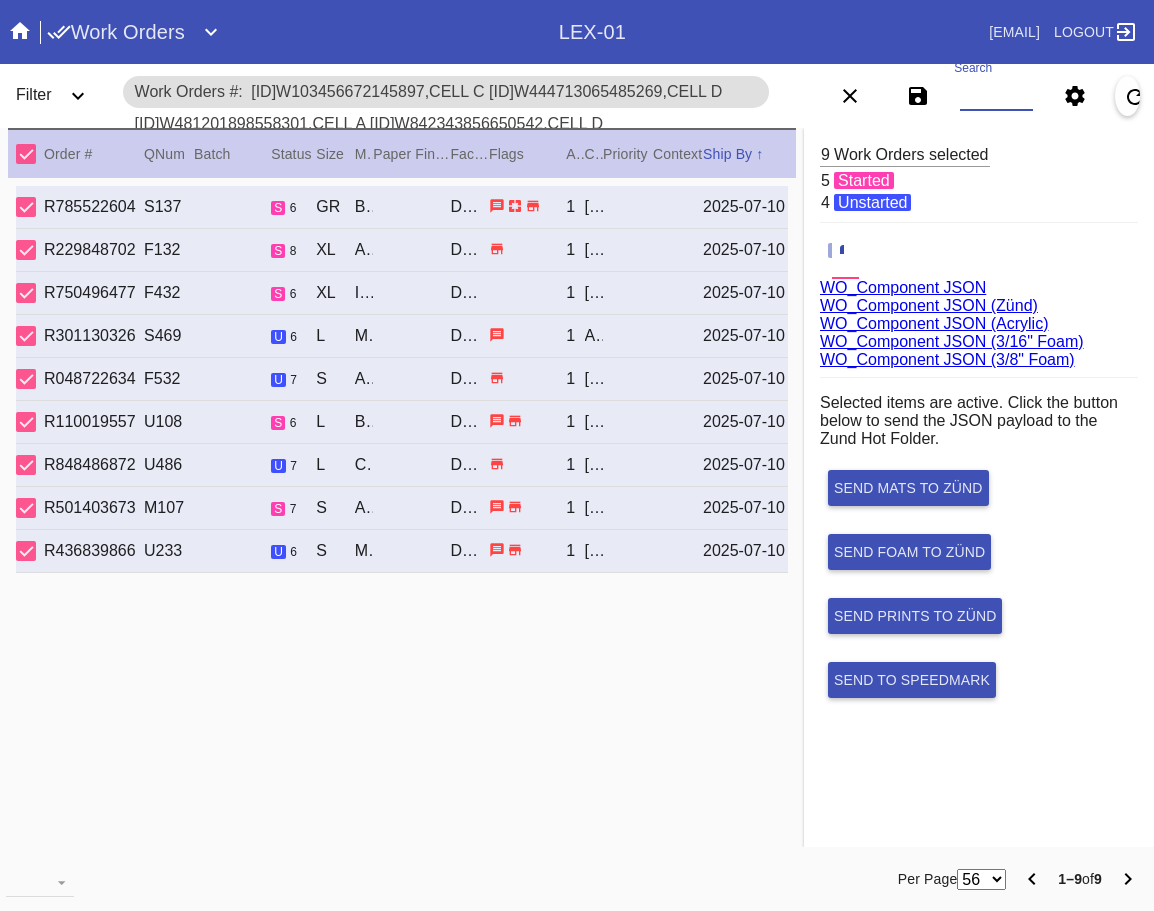 paste on "W043369794835030,Cell A W659525560706973,Cell D W256512232702119,Cell F W275925136856117,Cell F W555434793602022,Cell H W594012091927083,Cell A W595543009656805,Cell F W360056444403453,Cell A W318006996953756,Cell F" 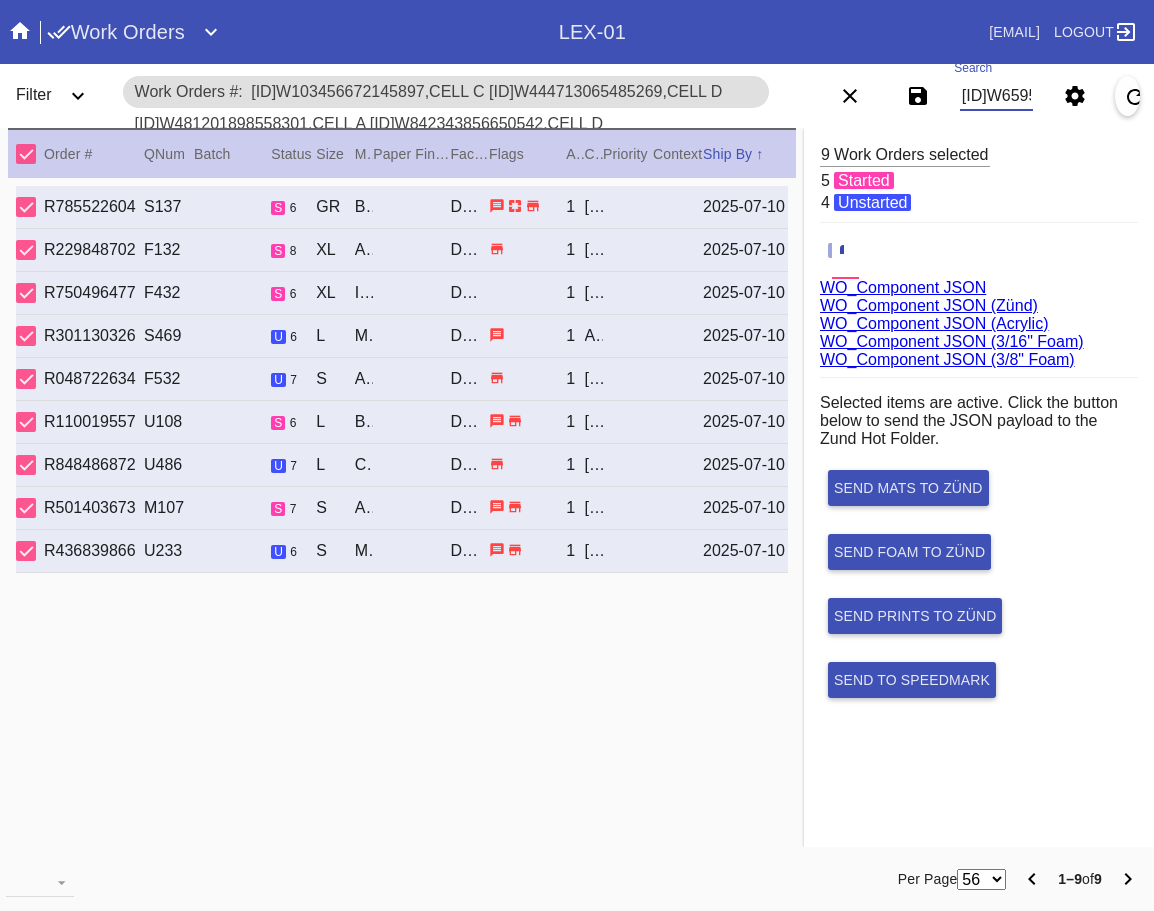scroll, scrollTop: 0, scrollLeft: 1718, axis: horizontal 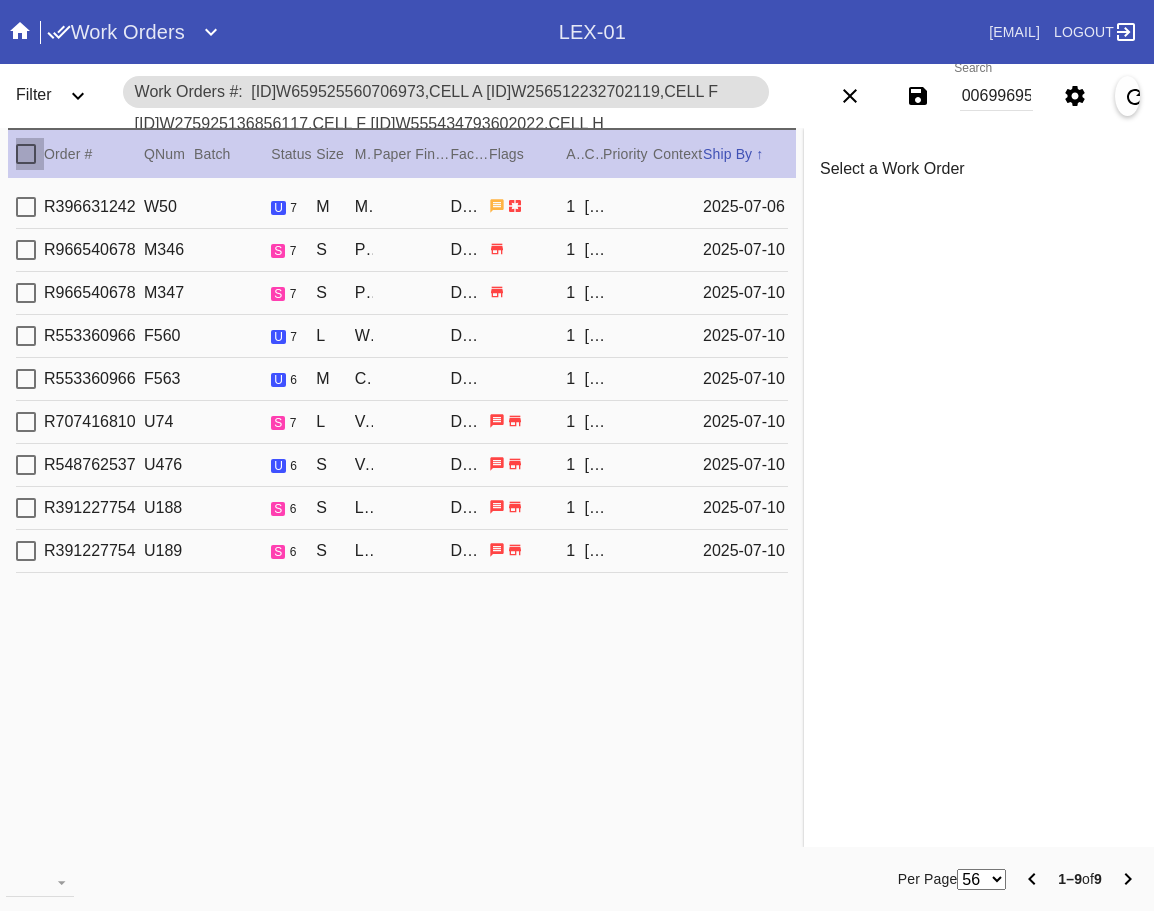 click at bounding box center (26, 154) 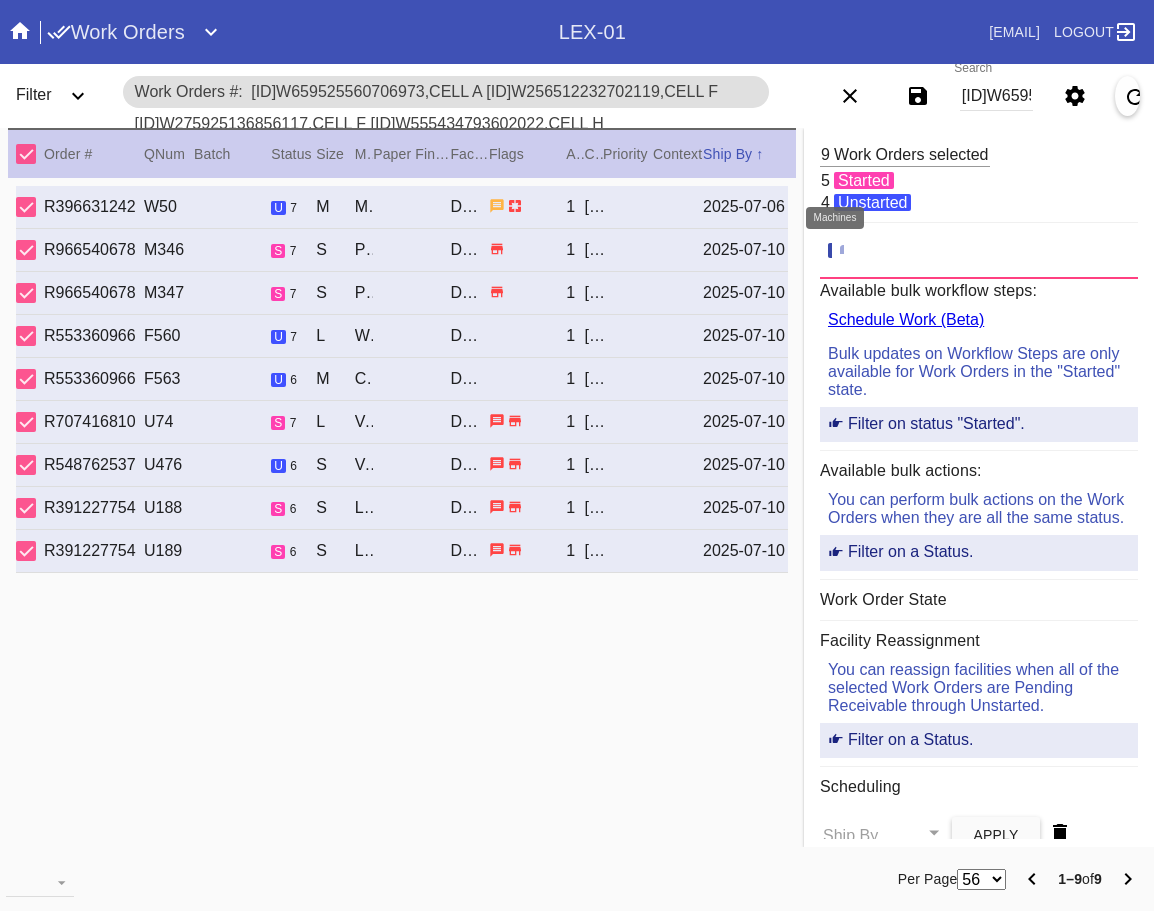click at bounding box center [850, 251] 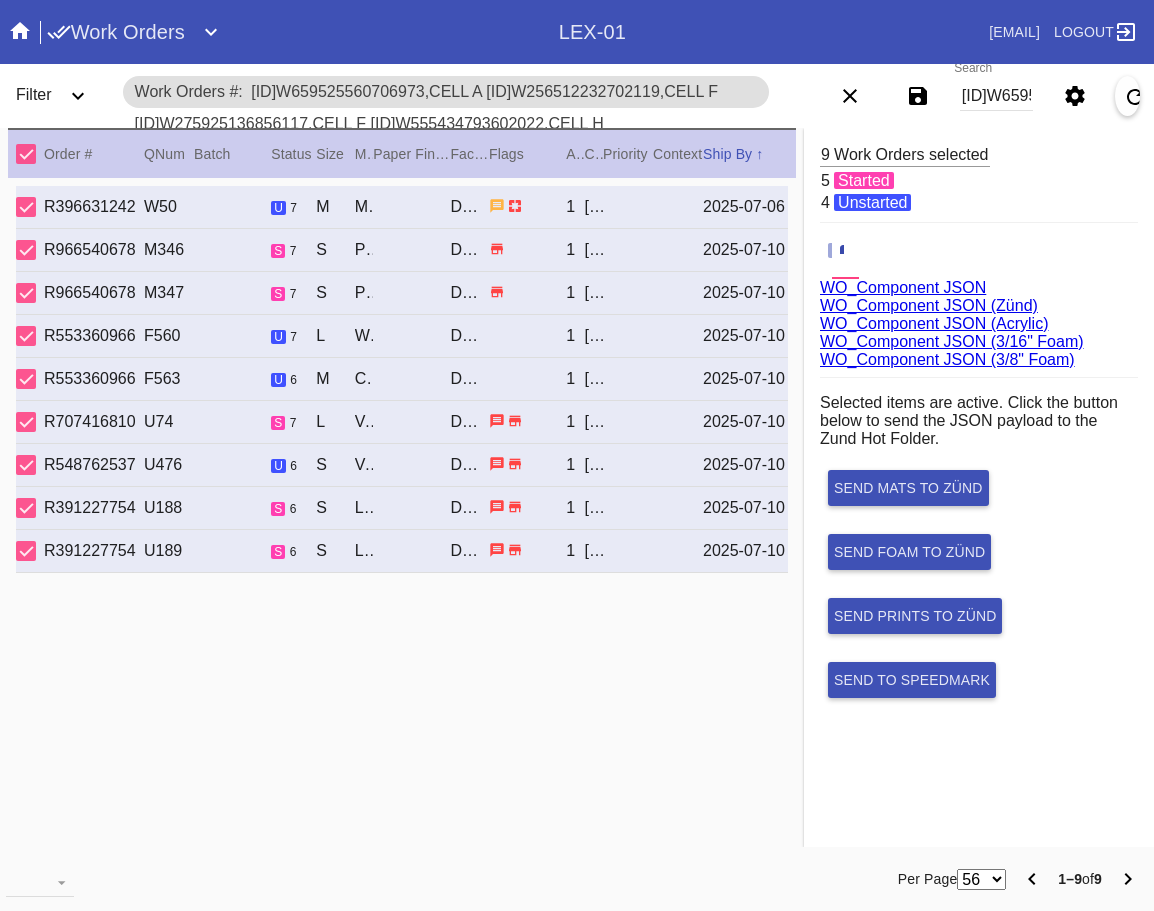 click on "WO_Component JSON (Acrylic)" at bounding box center [934, 323] 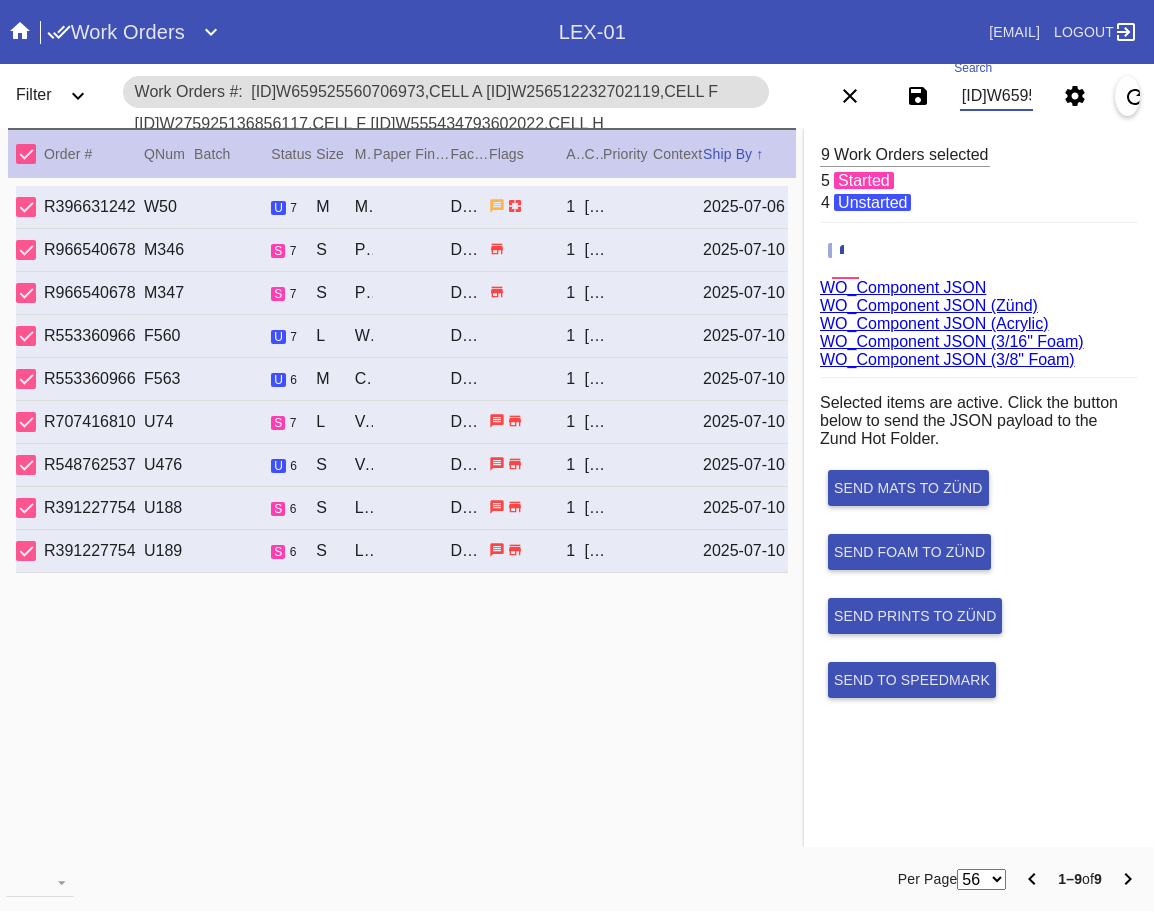 click on "W043369794835030,Cell A W659525560706973,Cell D W256512232702119,Cell F W275925136856117,Cell F W555434793602022,Cell H W594012091927083,Cell A W595543009656805,Cell F W360056444403453,Cell A W318006996953756,Cell F" at bounding box center (997, 96) 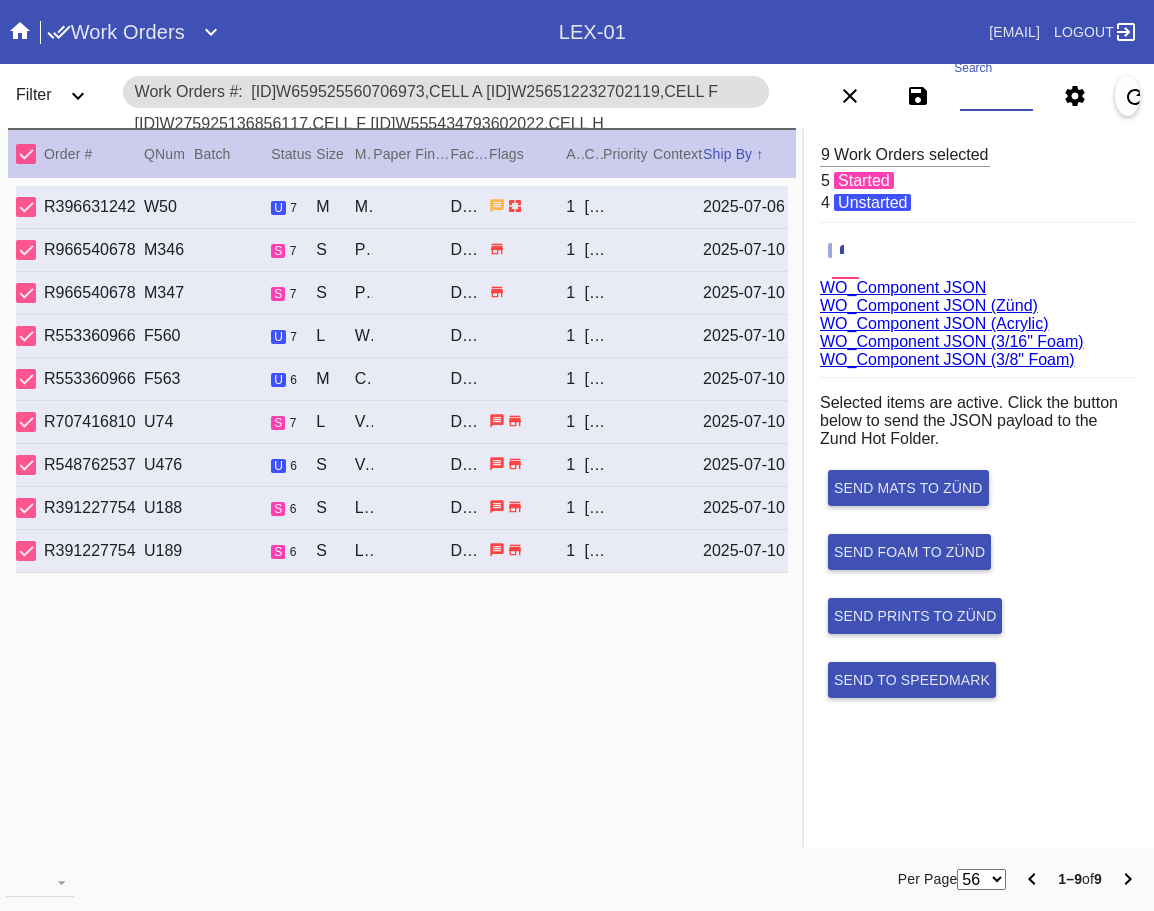 paste on "W275925136856117,Cell F W930094638316647,Cell A W532785799946383,Cell E" 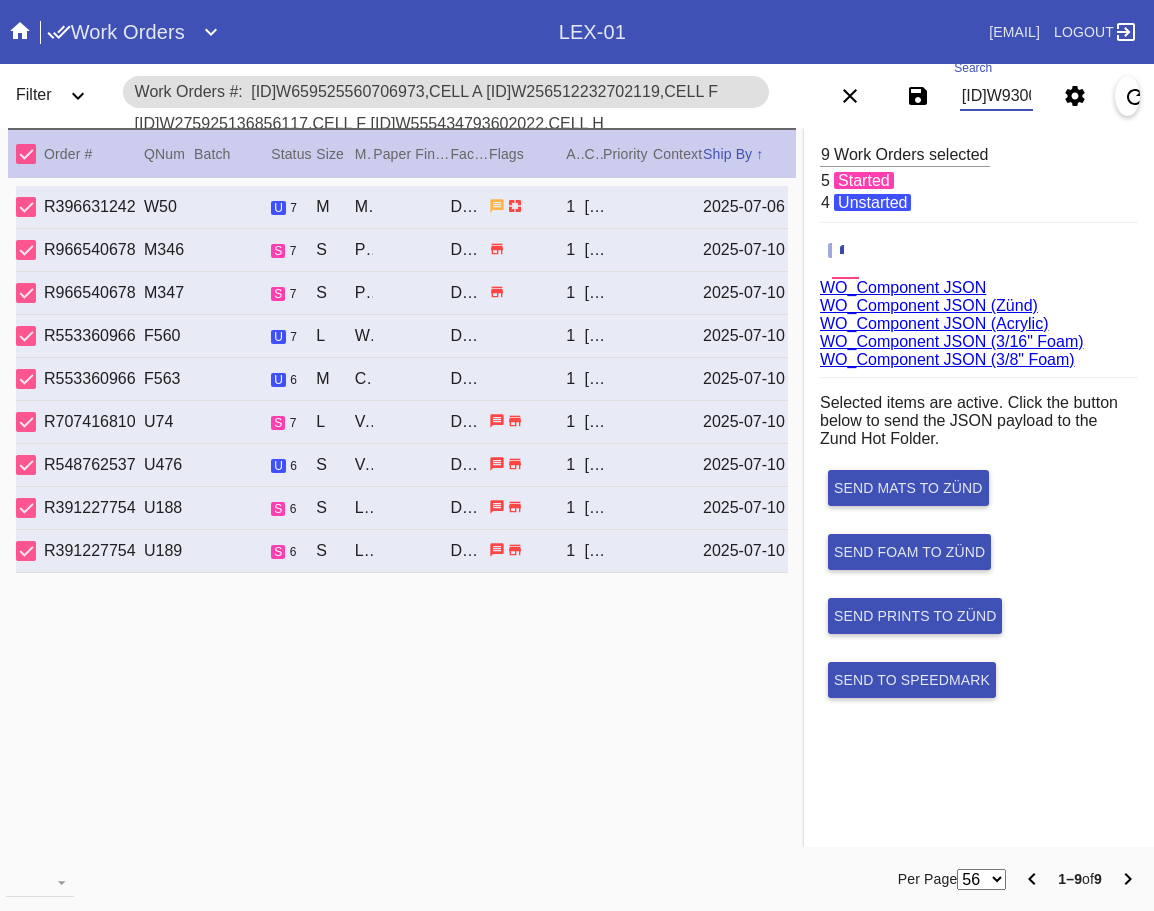 scroll, scrollTop: 0, scrollLeft: 523, axis: horizontal 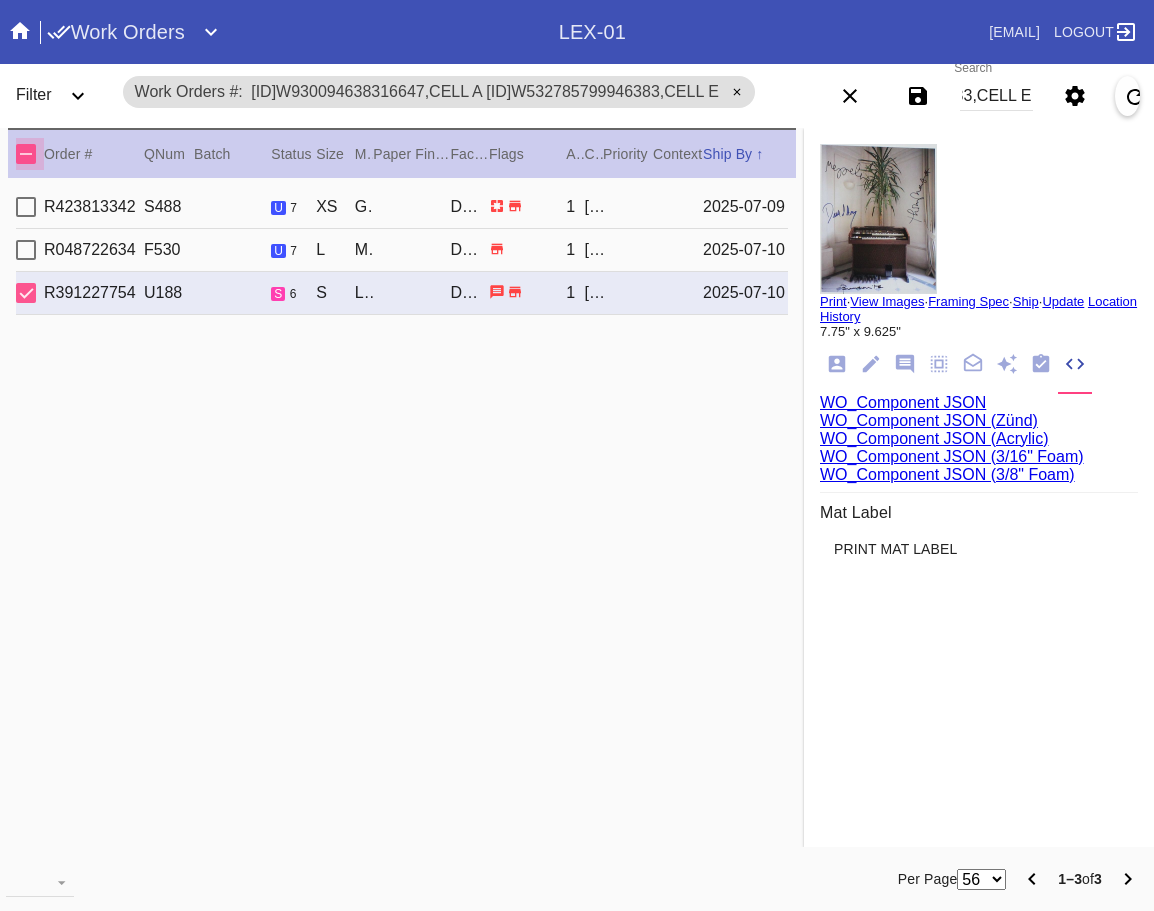 click at bounding box center [26, 154] 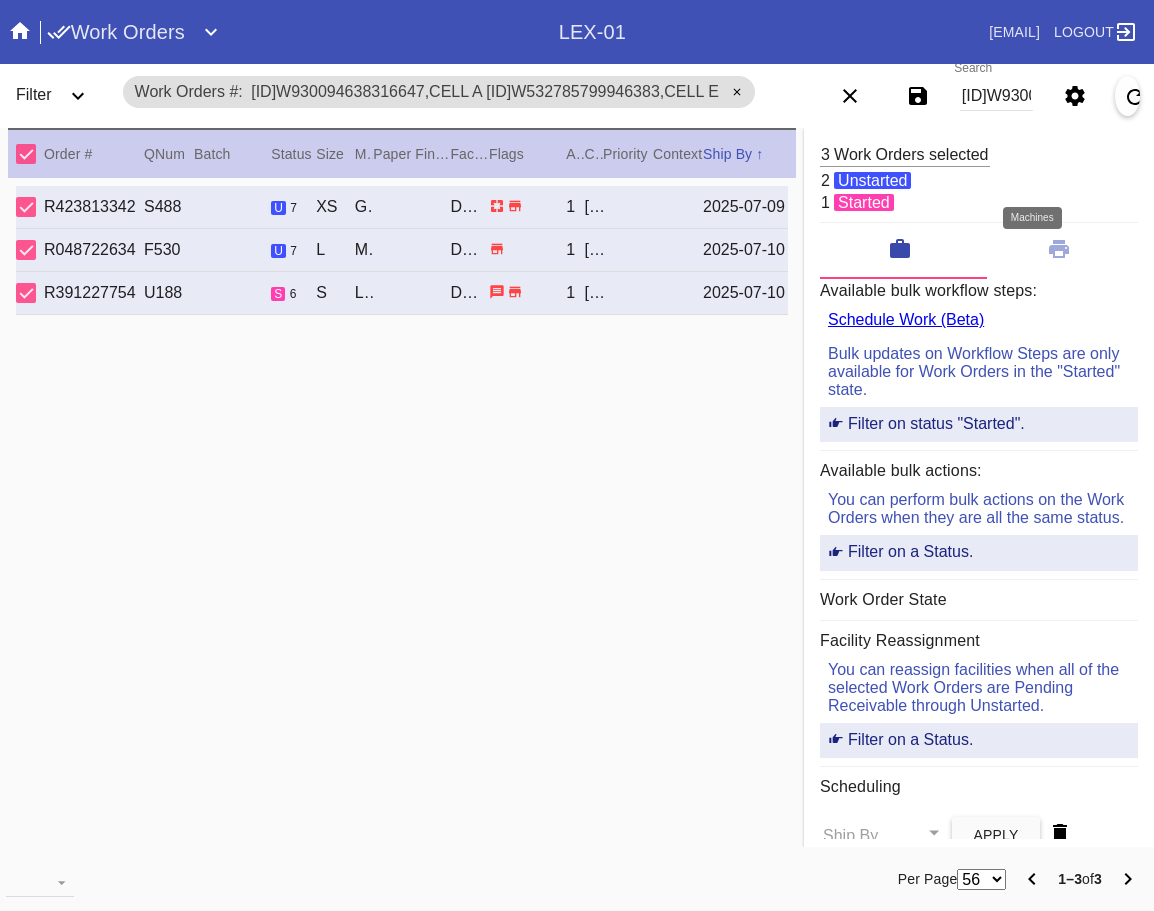 click at bounding box center [1059, 249] 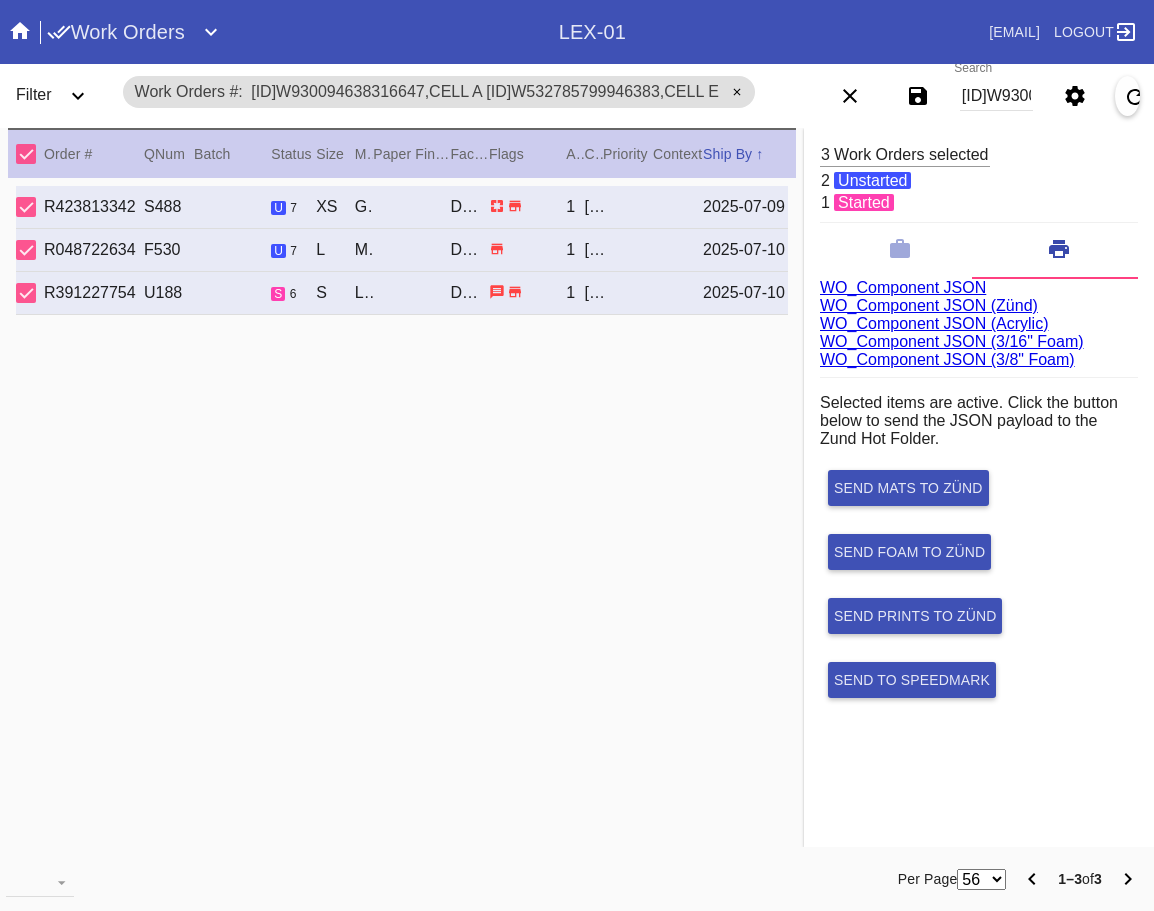 click on "WO_Component JSON (Acrylic)" at bounding box center (934, 323) 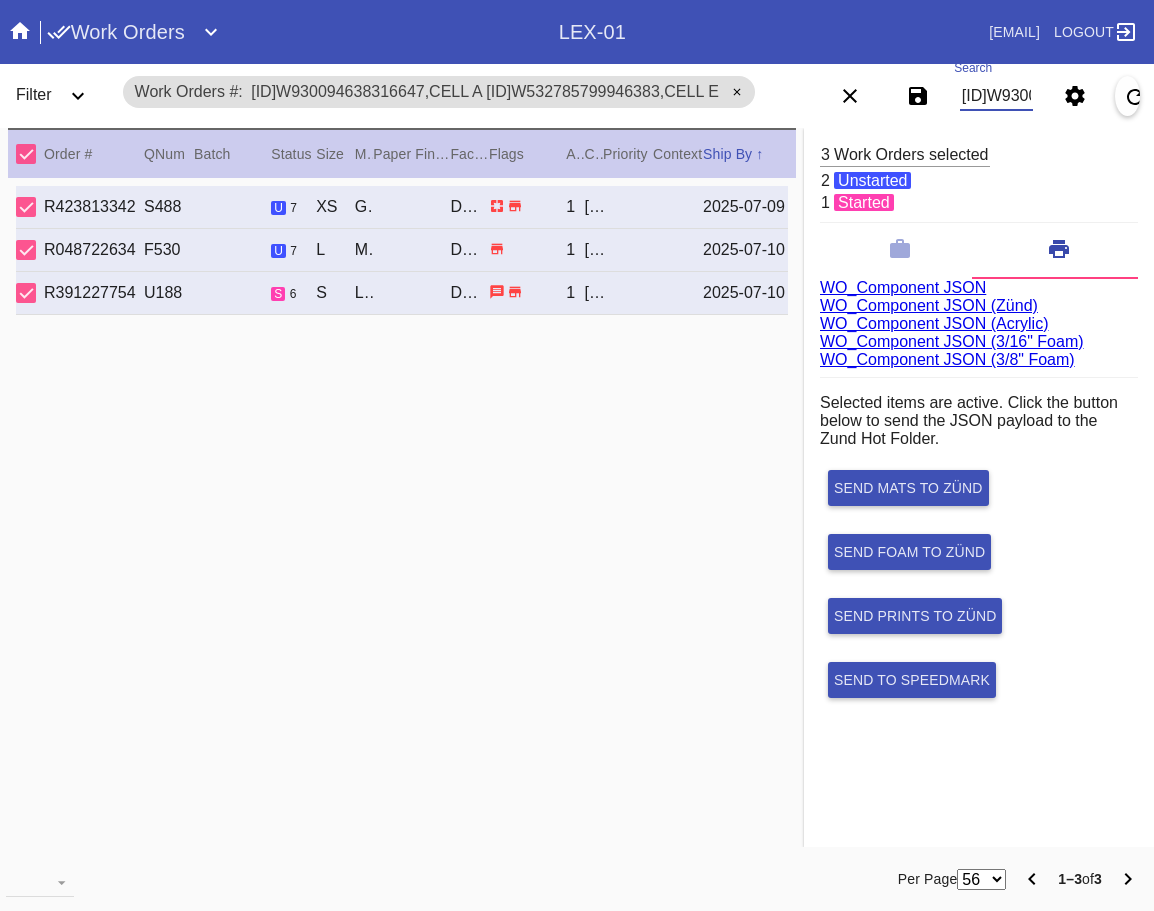 click on "W275925136856117,Cell F W930094638316647,Cell A W532785799946383,Cell E" at bounding box center (997, 96) 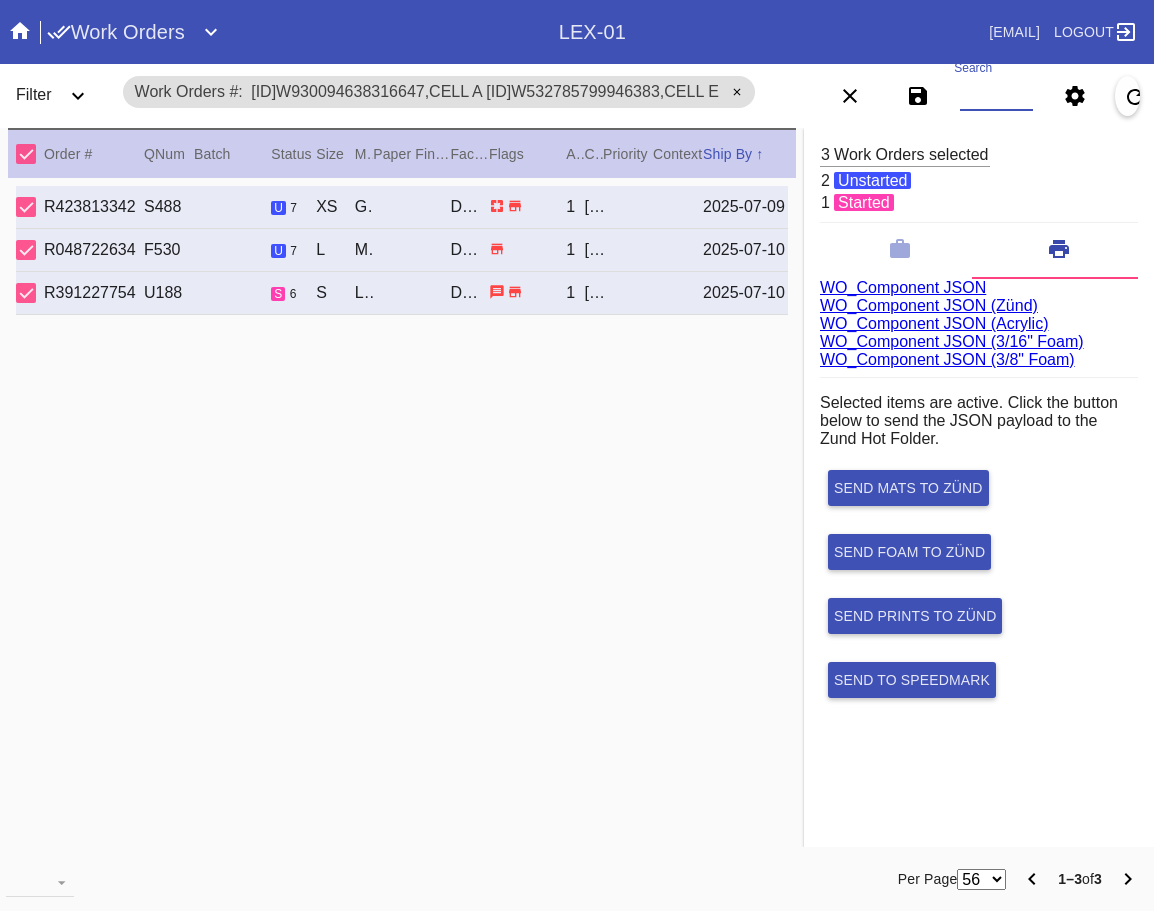 paste on "W275925136856117,Cell F W579291354498700,Cell H W382708243355859,Cell A W093117768337108,Cell B W973056989852886,Cell F W559801587686930,Cell C" 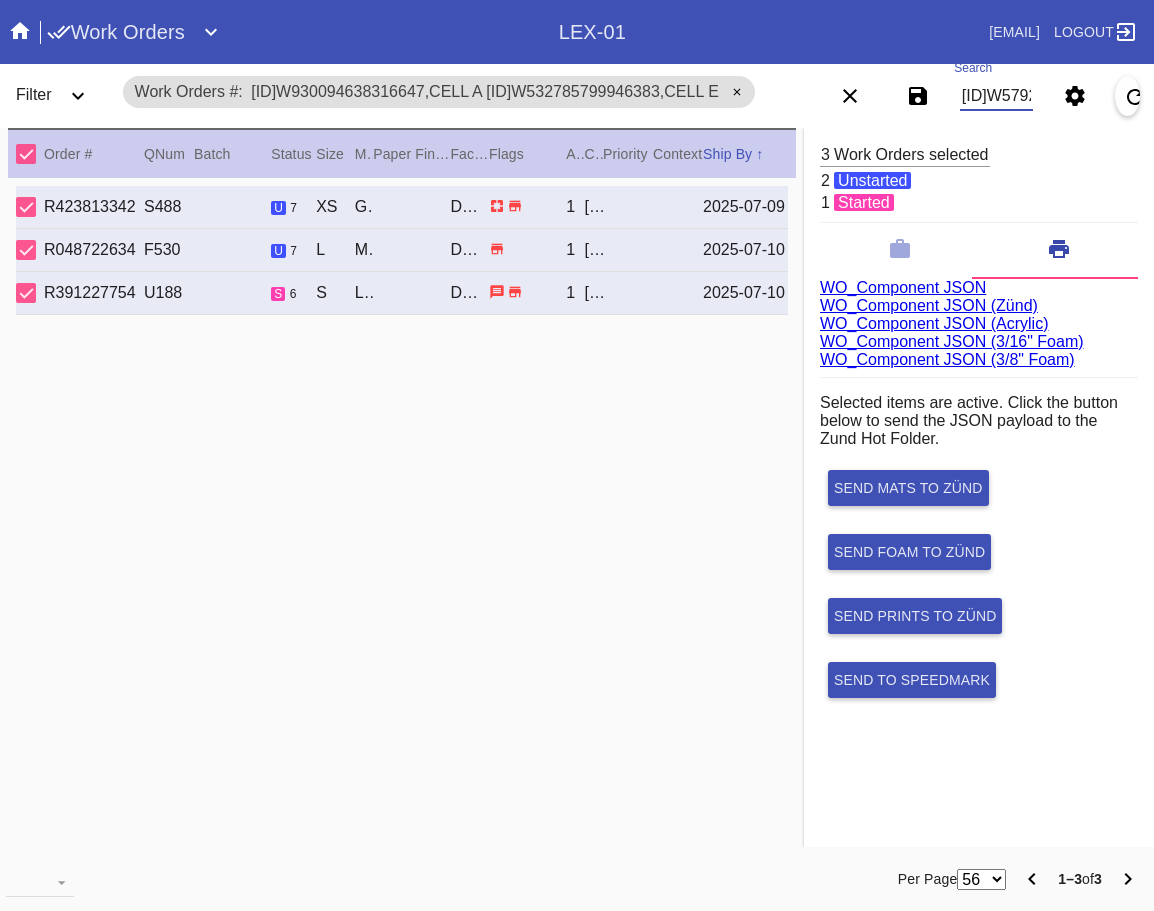 scroll, scrollTop: 0, scrollLeft: 1123, axis: horizontal 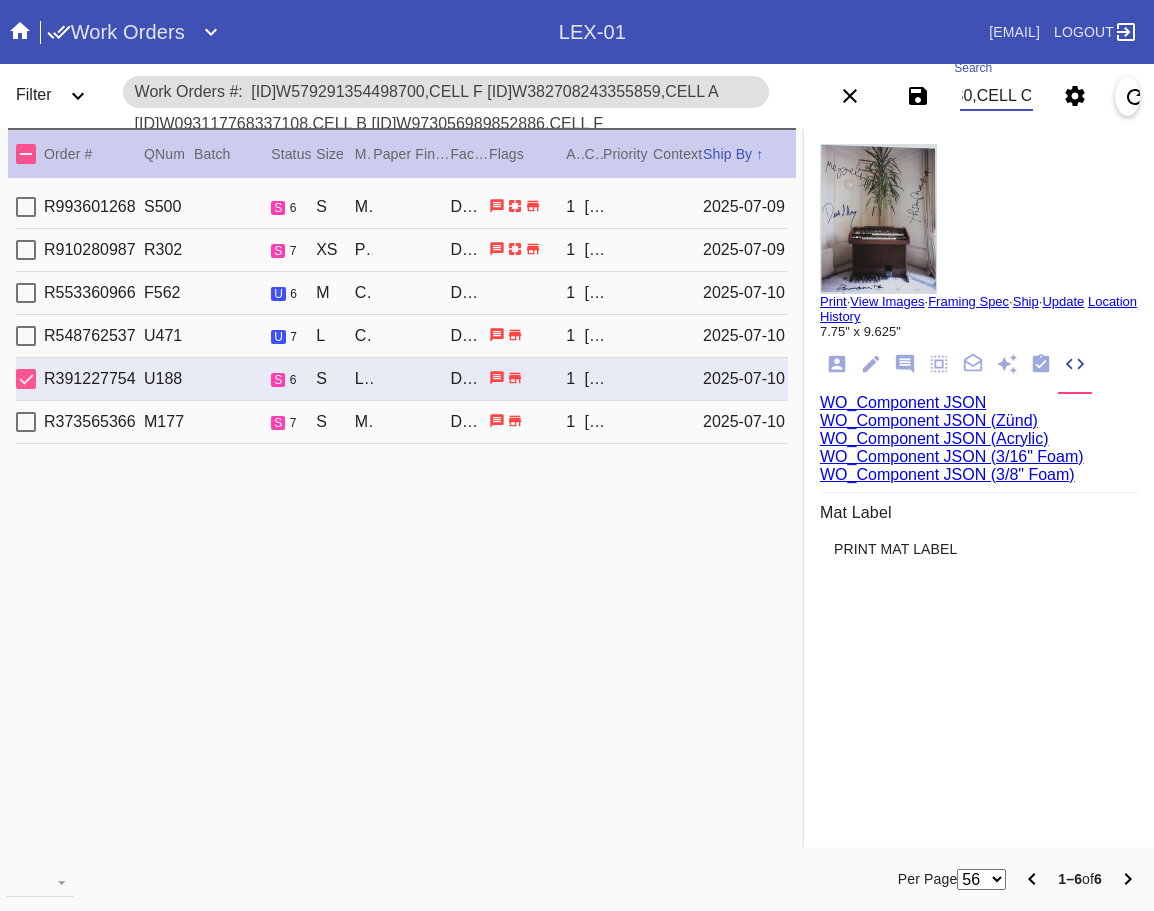 click at bounding box center (26, 154) 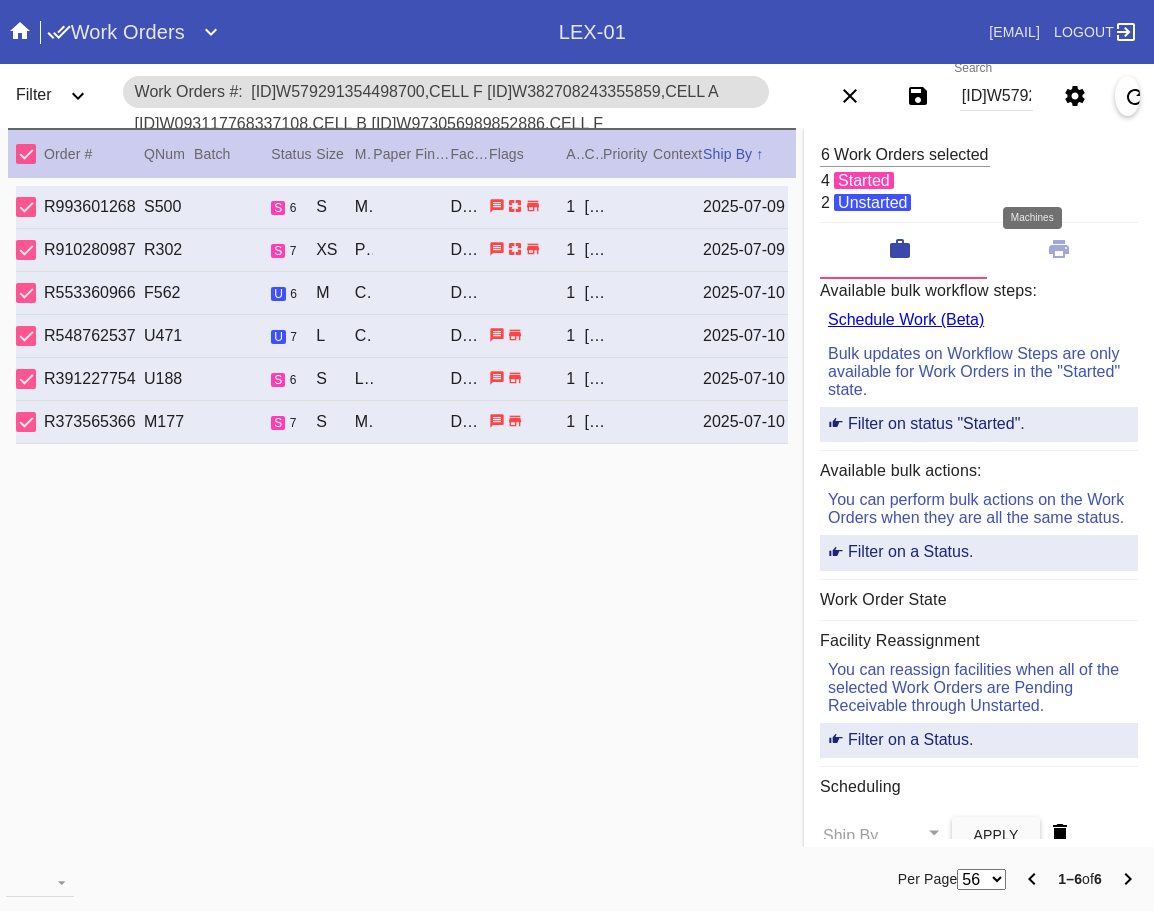 click at bounding box center (1059, 251) 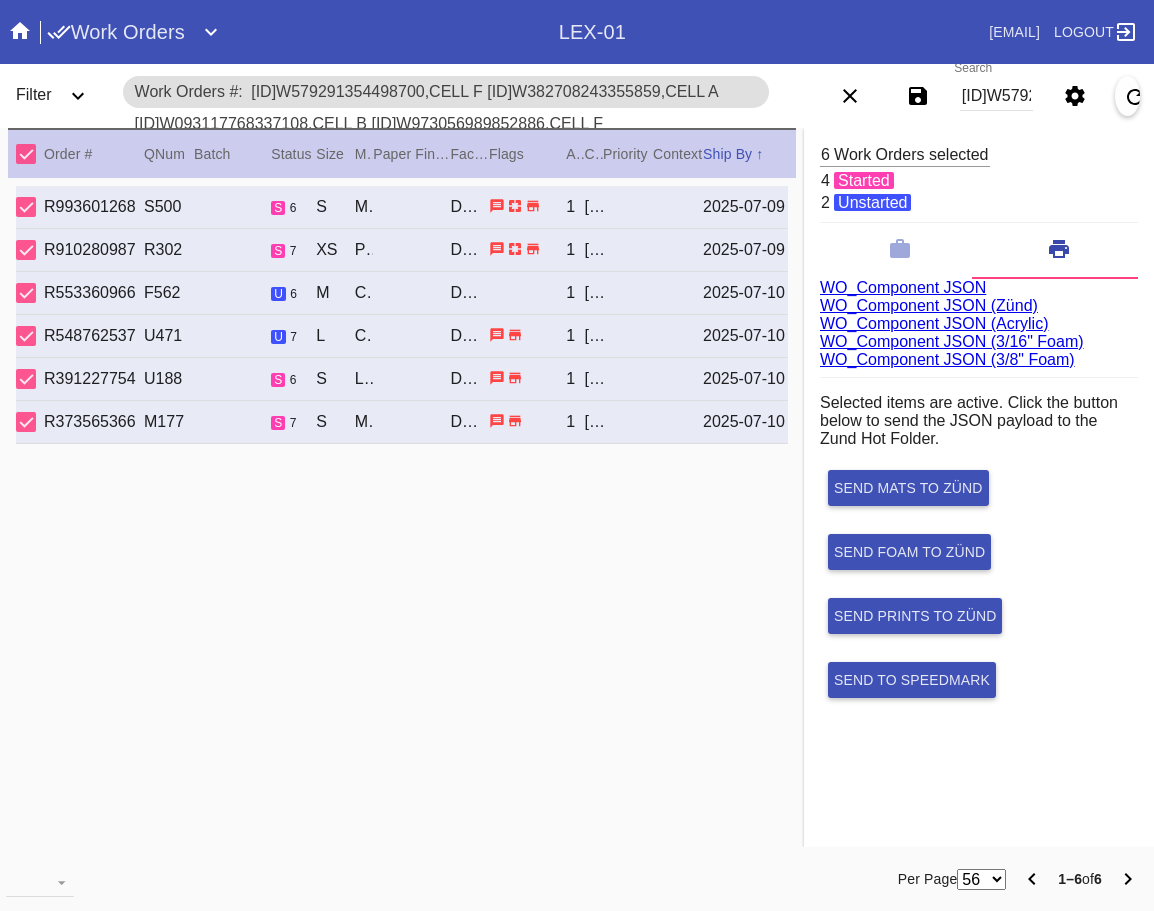 click on "WO_Component JSON (Acrylic)" at bounding box center [934, 323] 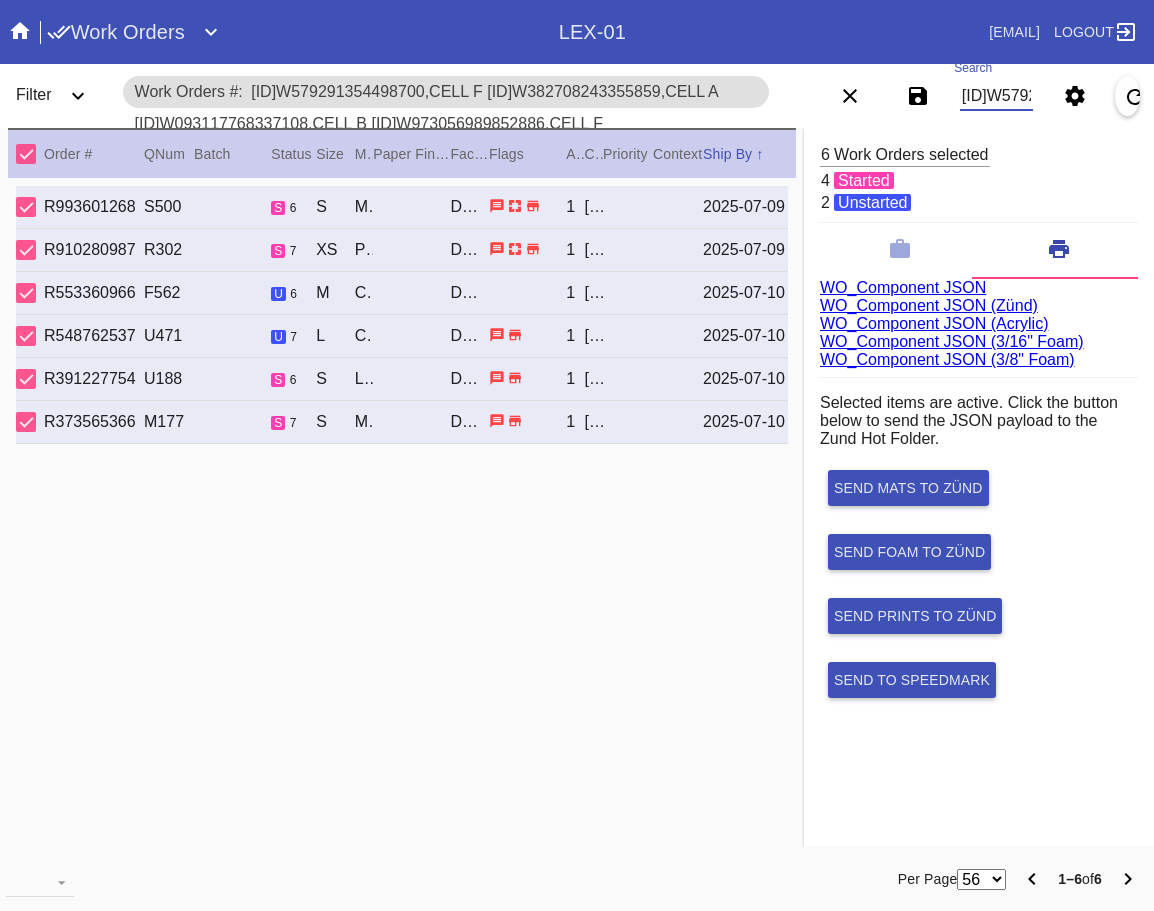 click on "W275925136856117,Cell F W579291354498700,Cell H W382708243355859,Cell A W093117768337108,Cell B W973056989852886,Cell F W559801587686930,Cell C" at bounding box center (997, 96) 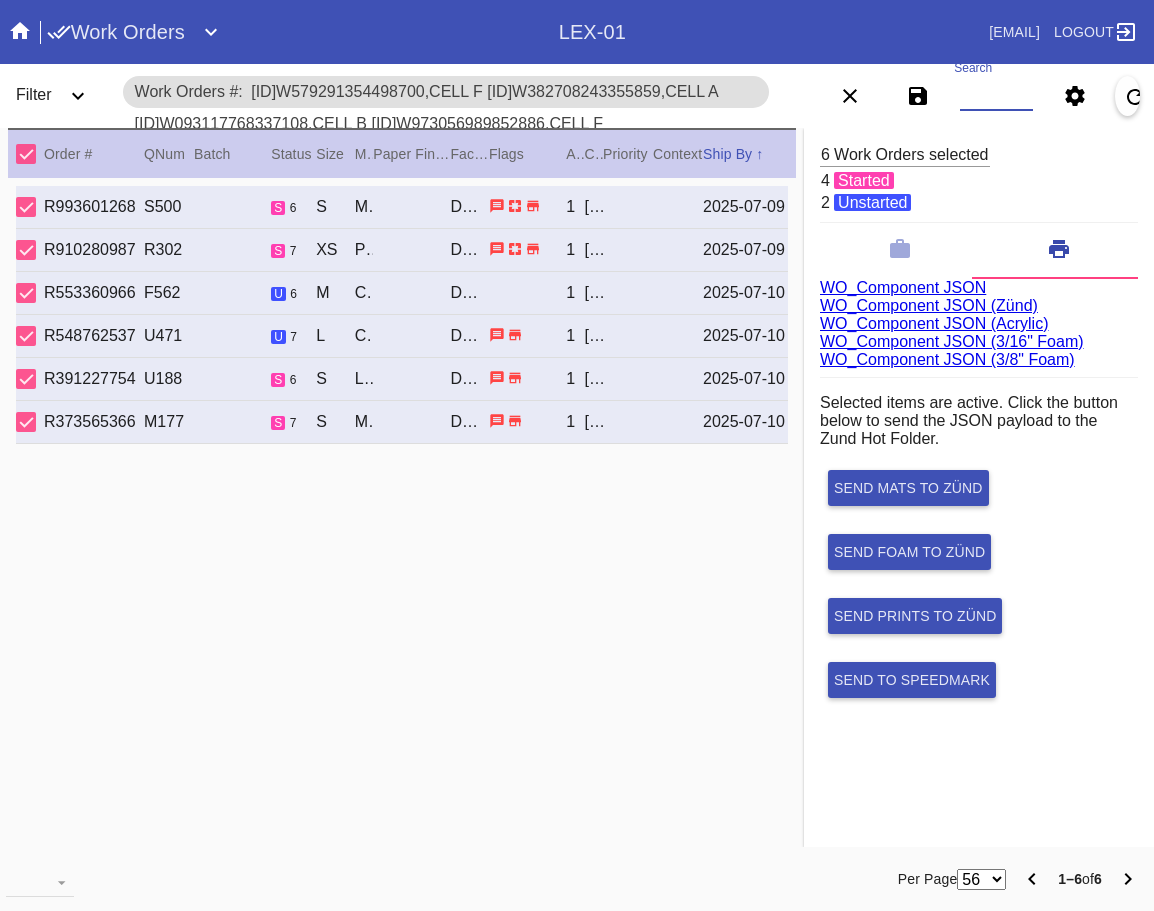 paste on "W559801587686930,Cell C W637173841149341,Cell F W813487068094154,Cell A W507925965878014,Cell F" 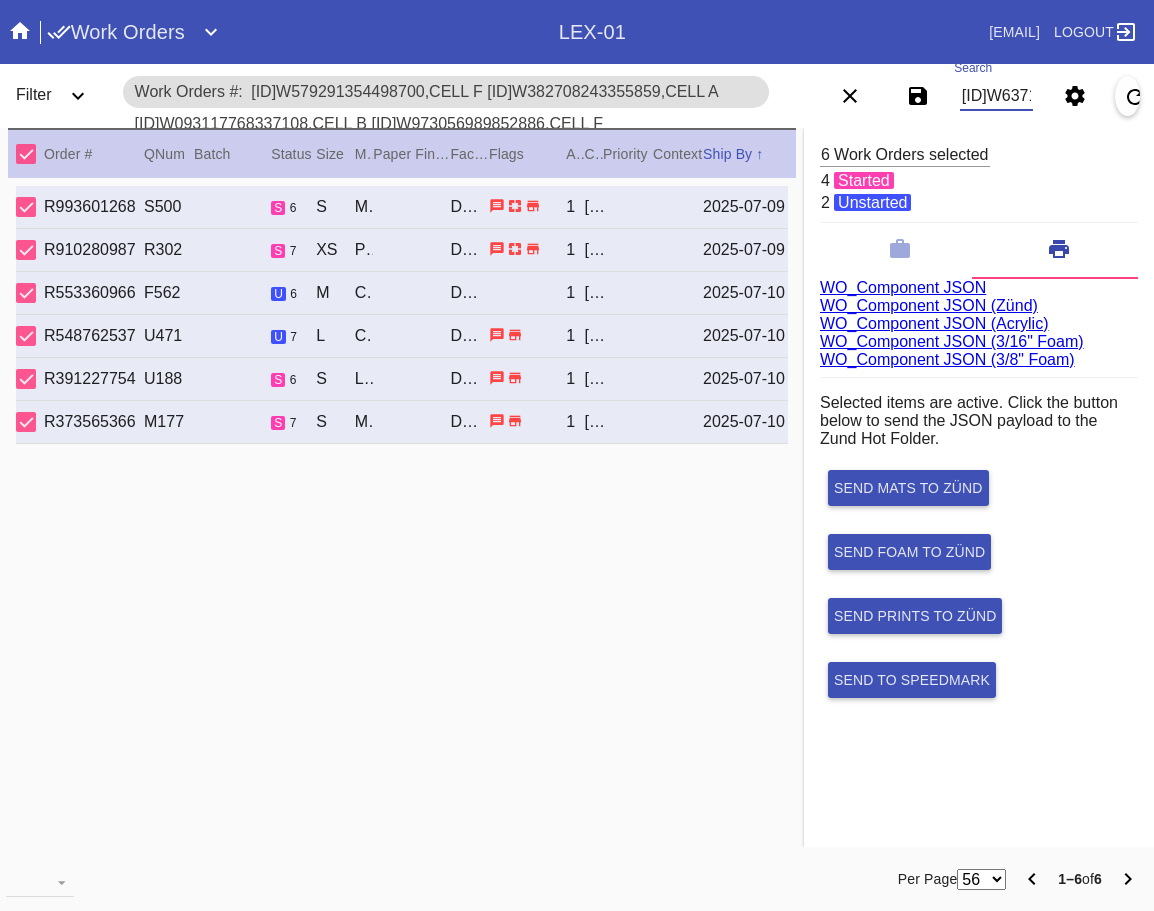 scroll, scrollTop: 0, scrollLeft: 723, axis: horizontal 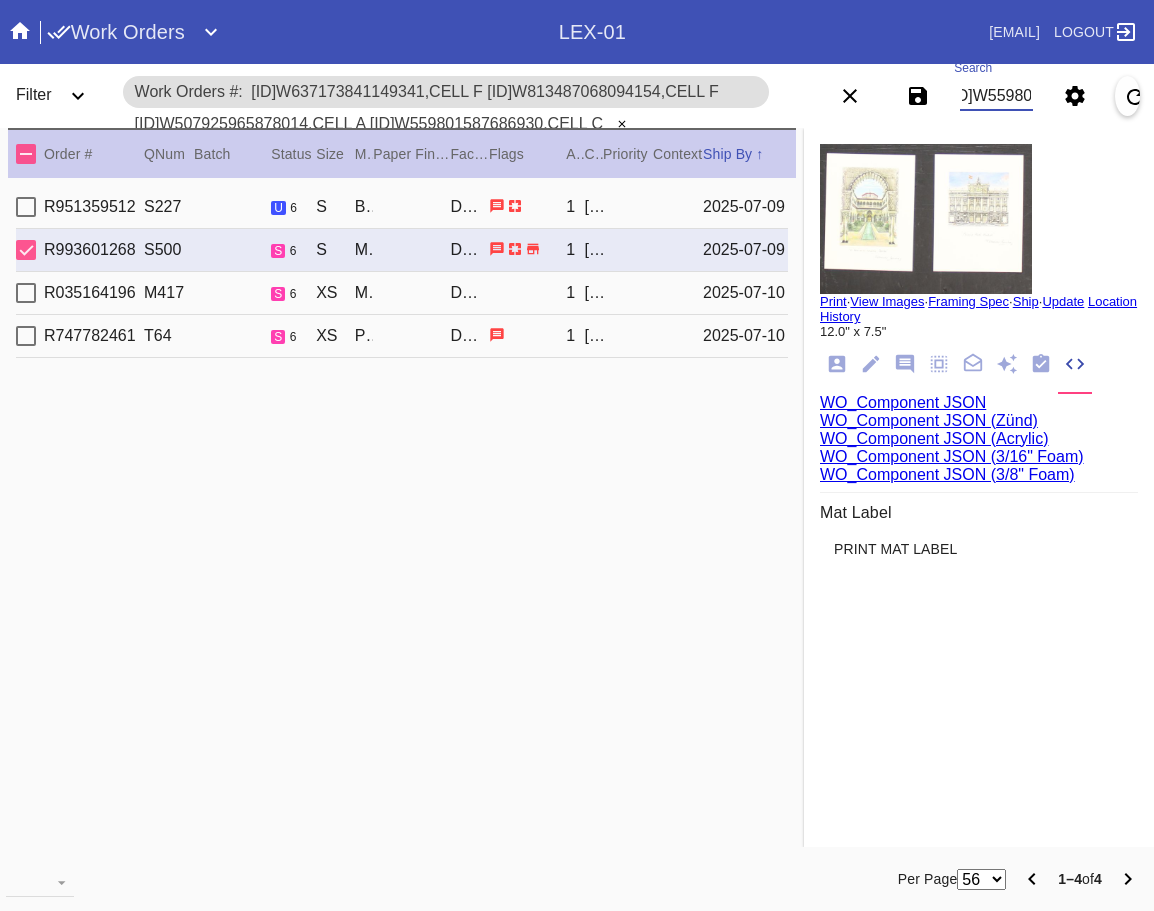 click at bounding box center [26, 154] 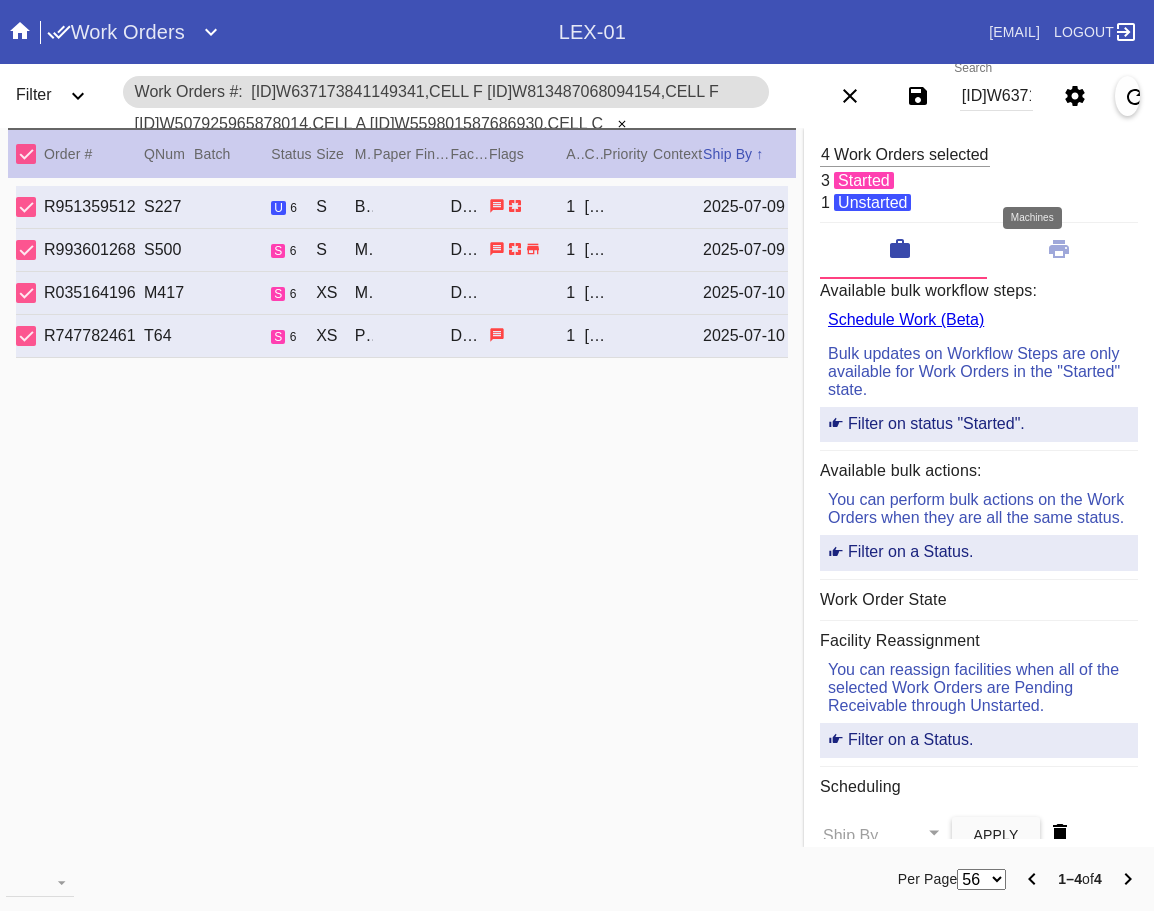 click at bounding box center [1059, 249] 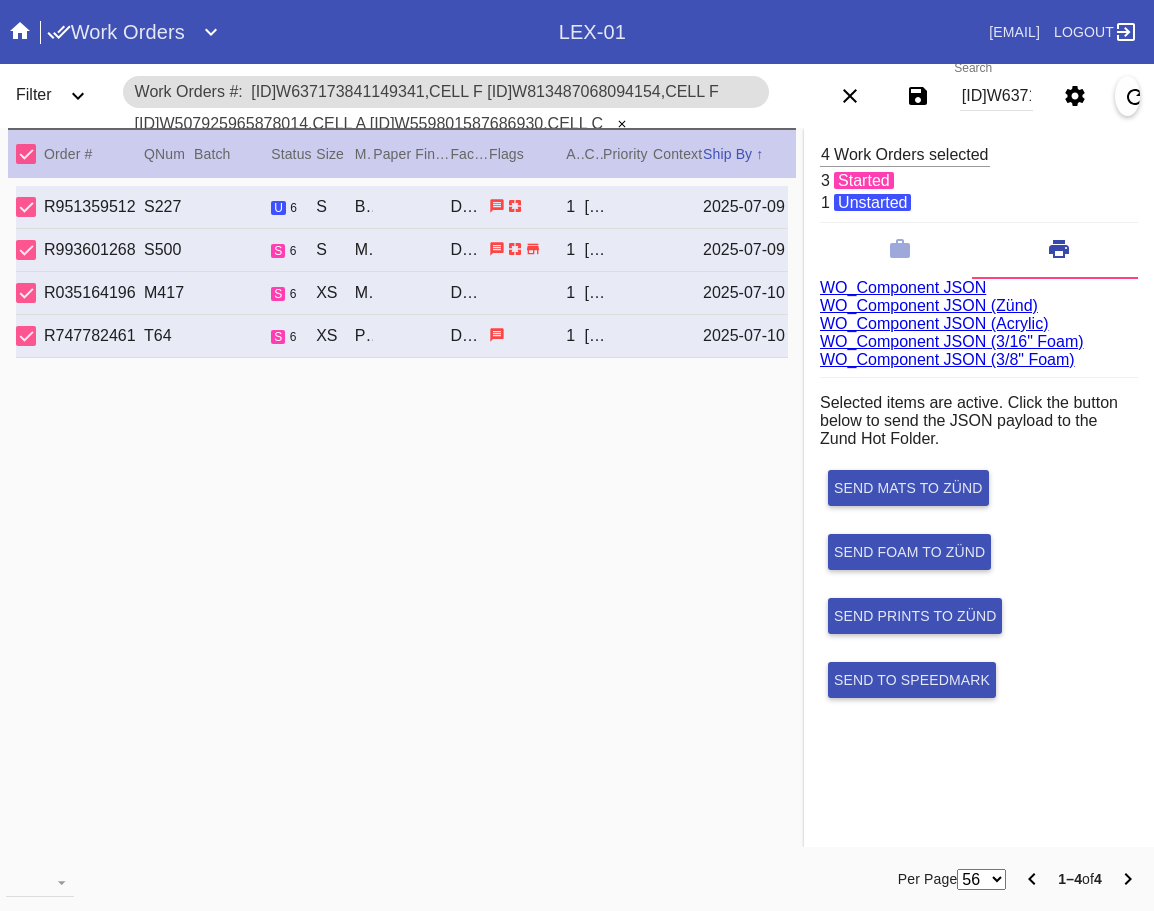 click on "WO_Component JSON (Zünd)" at bounding box center (929, 305) 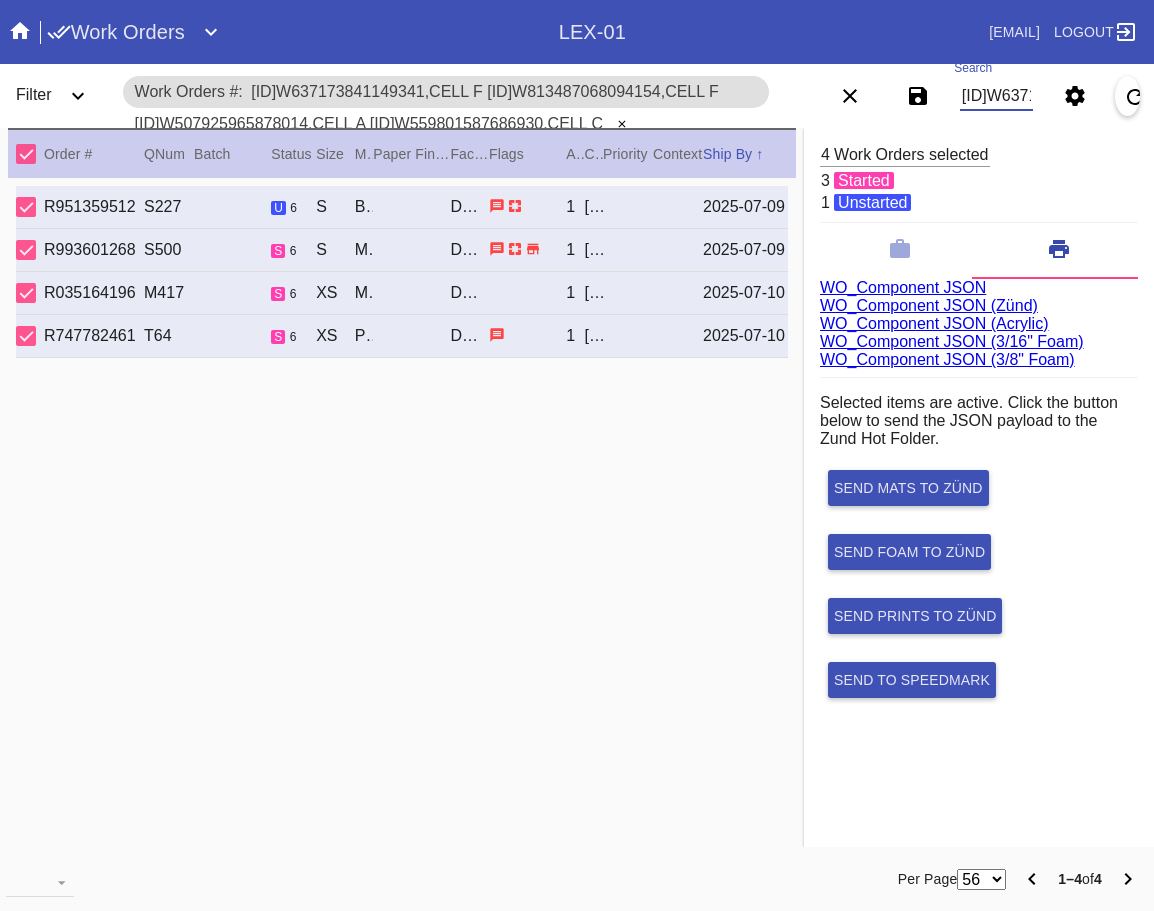 click on "W559801587686930,Cell C W637173841149341,Cell F W813487068094154,Cell A W507925965878014,Cell F" at bounding box center [997, 96] 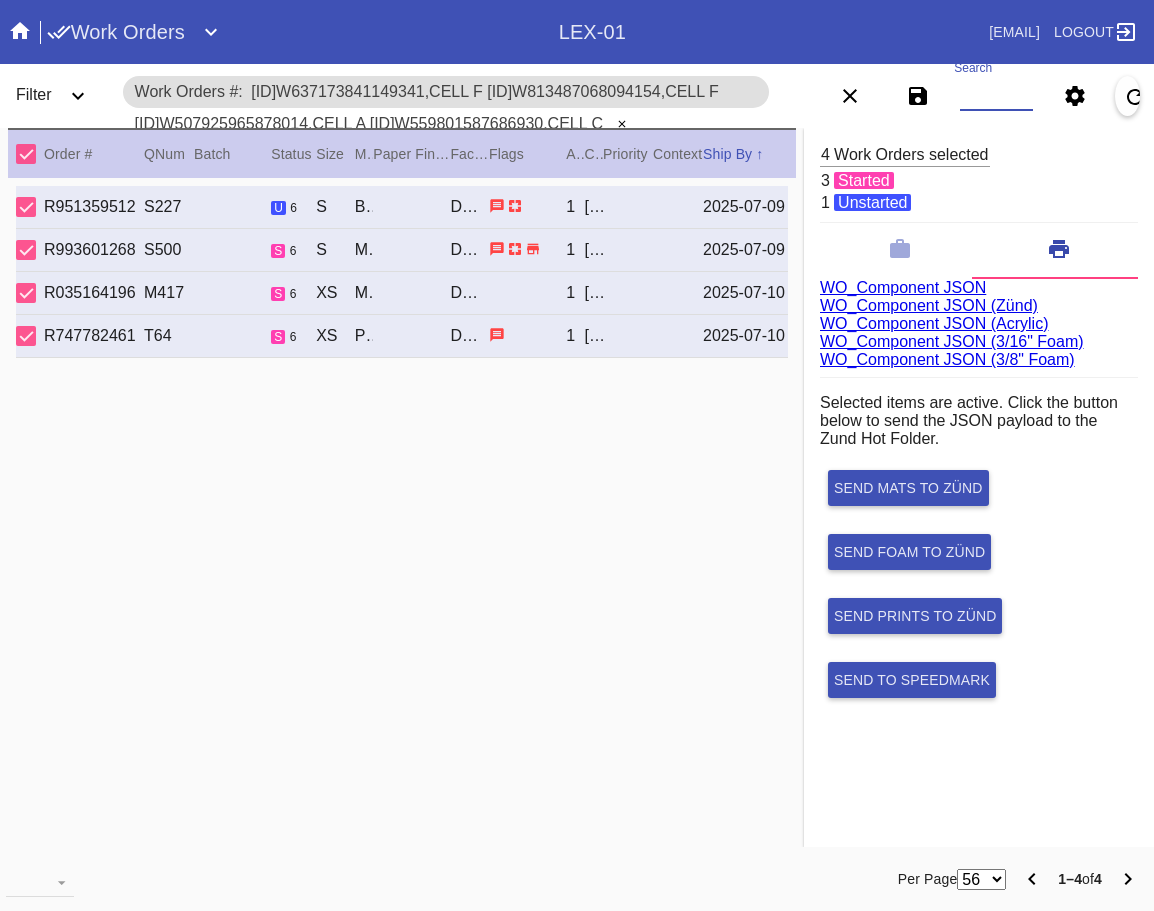 paste on "W835430743980183,Cell A W198272762478690,Cell A W969959330218141,Cell F" 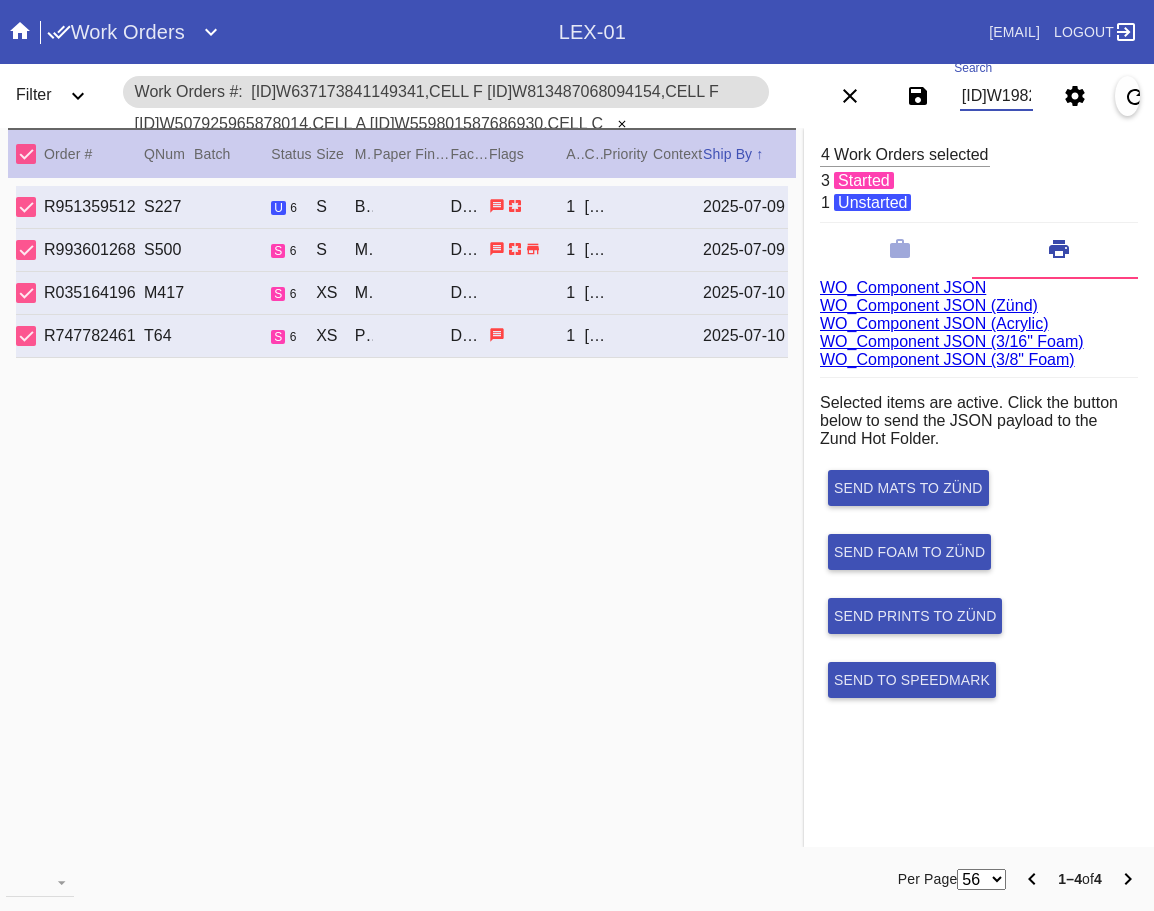 scroll, scrollTop: 0, scrollLeft: 522, axis: horizontal 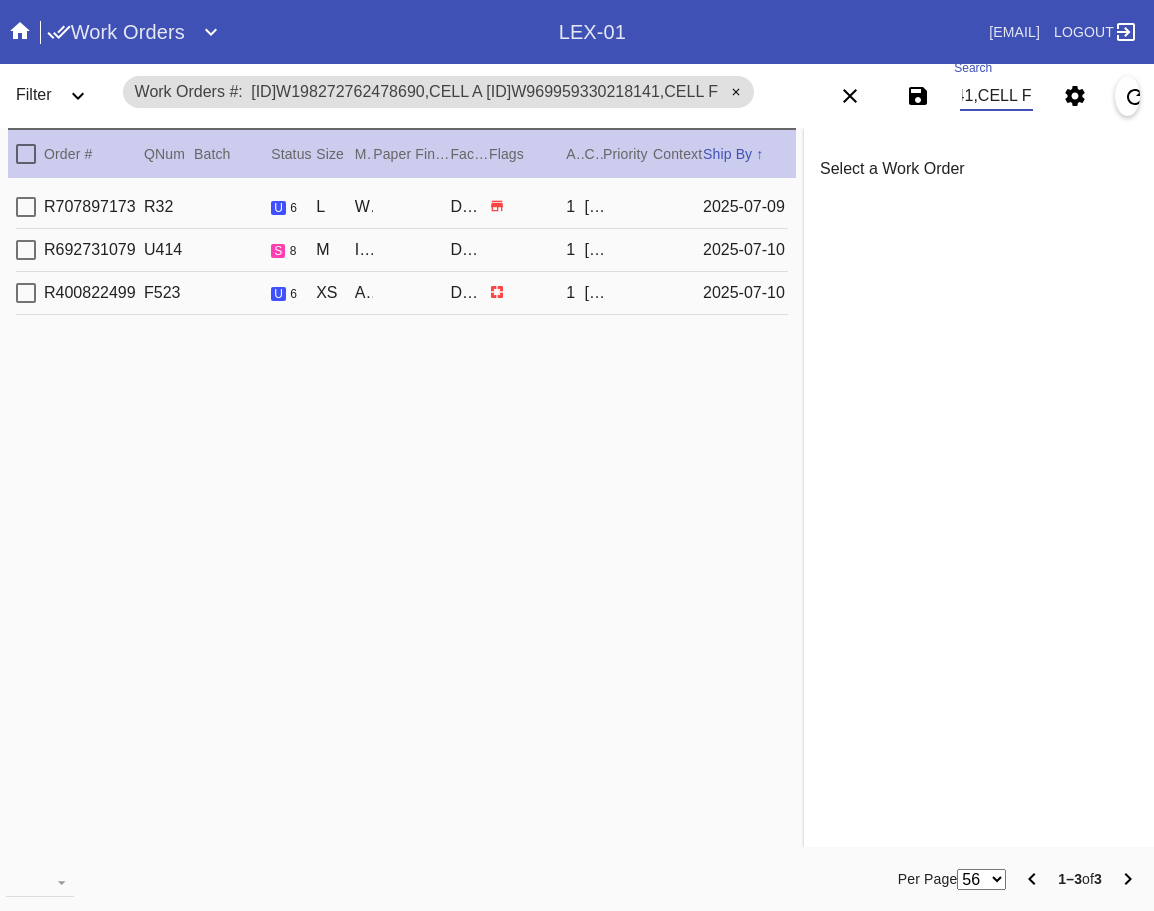 type on "W835430743980183,Cell A W198272762478690,Cell A W969959330218141,Cell F" 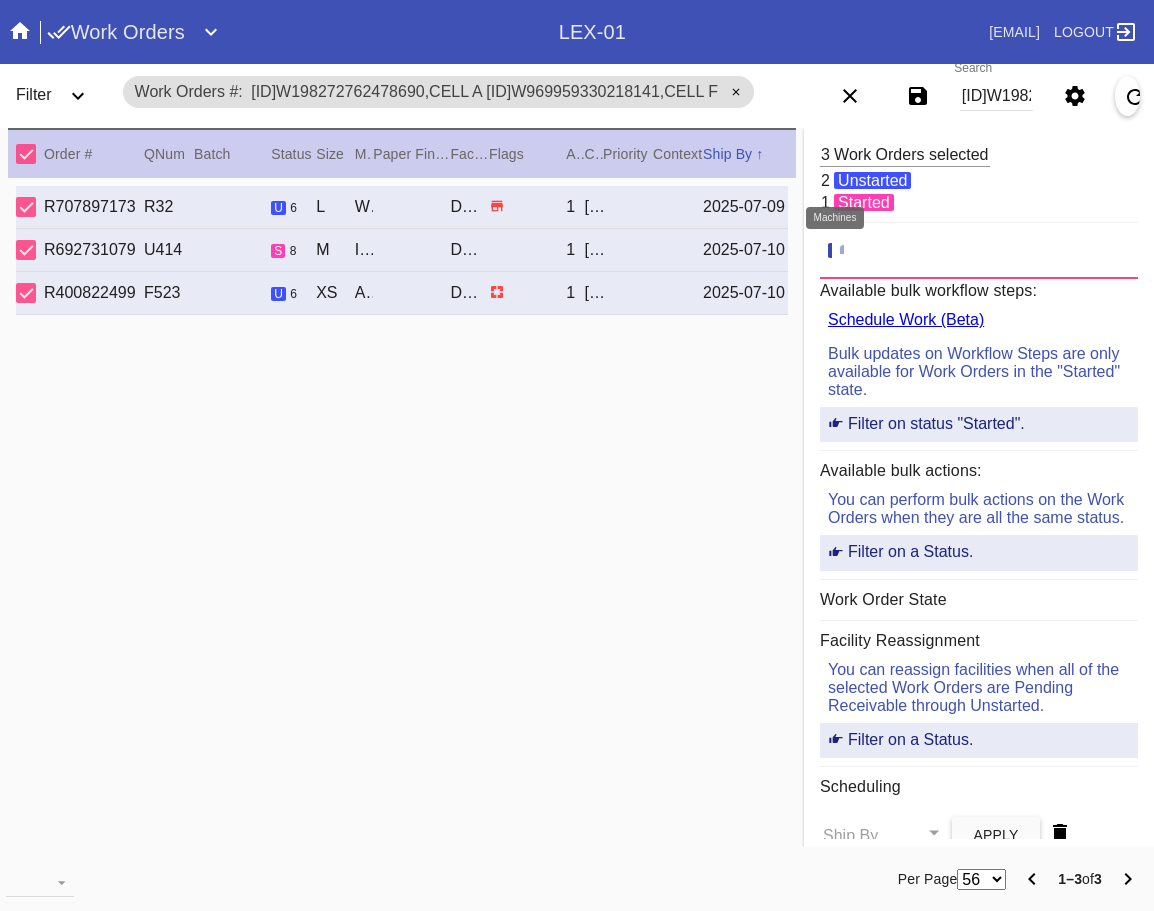 click at bounding box center [850, 249] 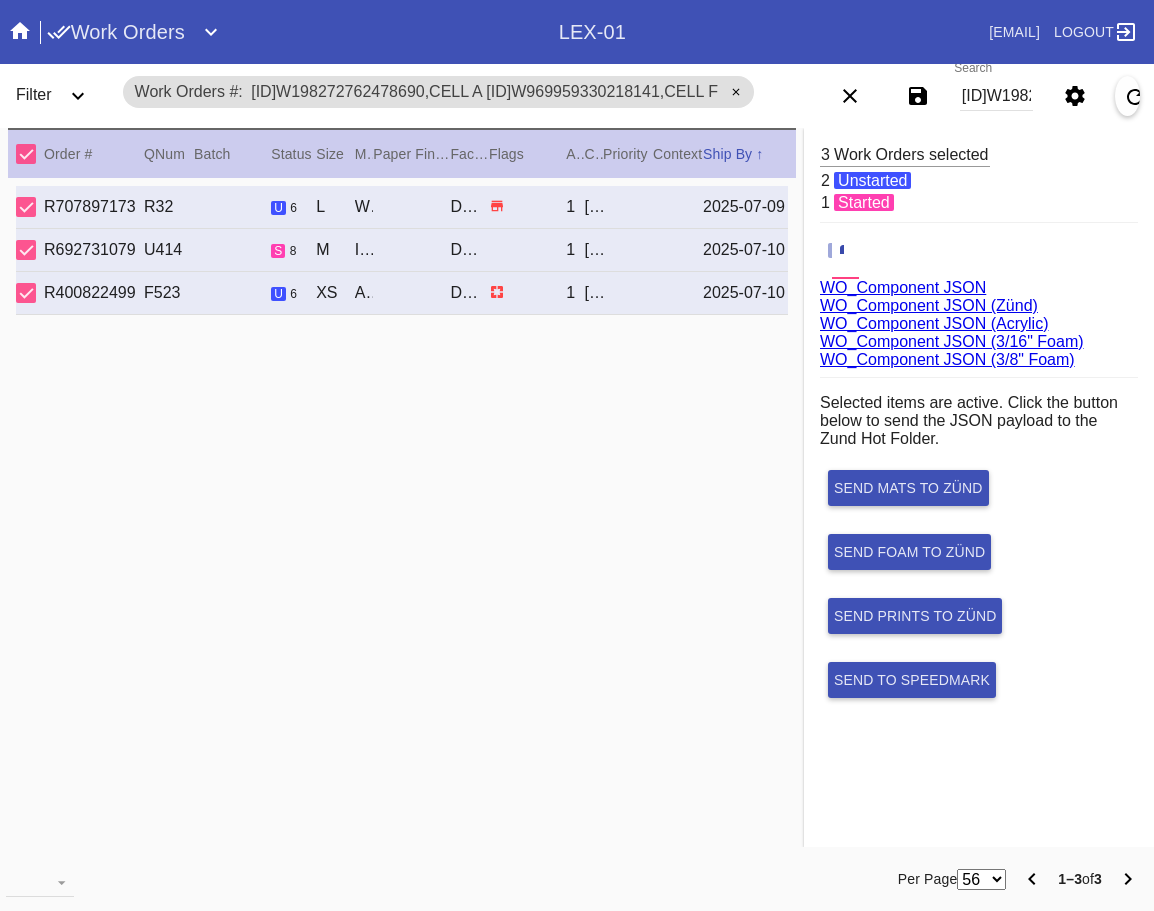 click on "WO_Component JSON (Acrylic)" at bounding box center (934, 323) 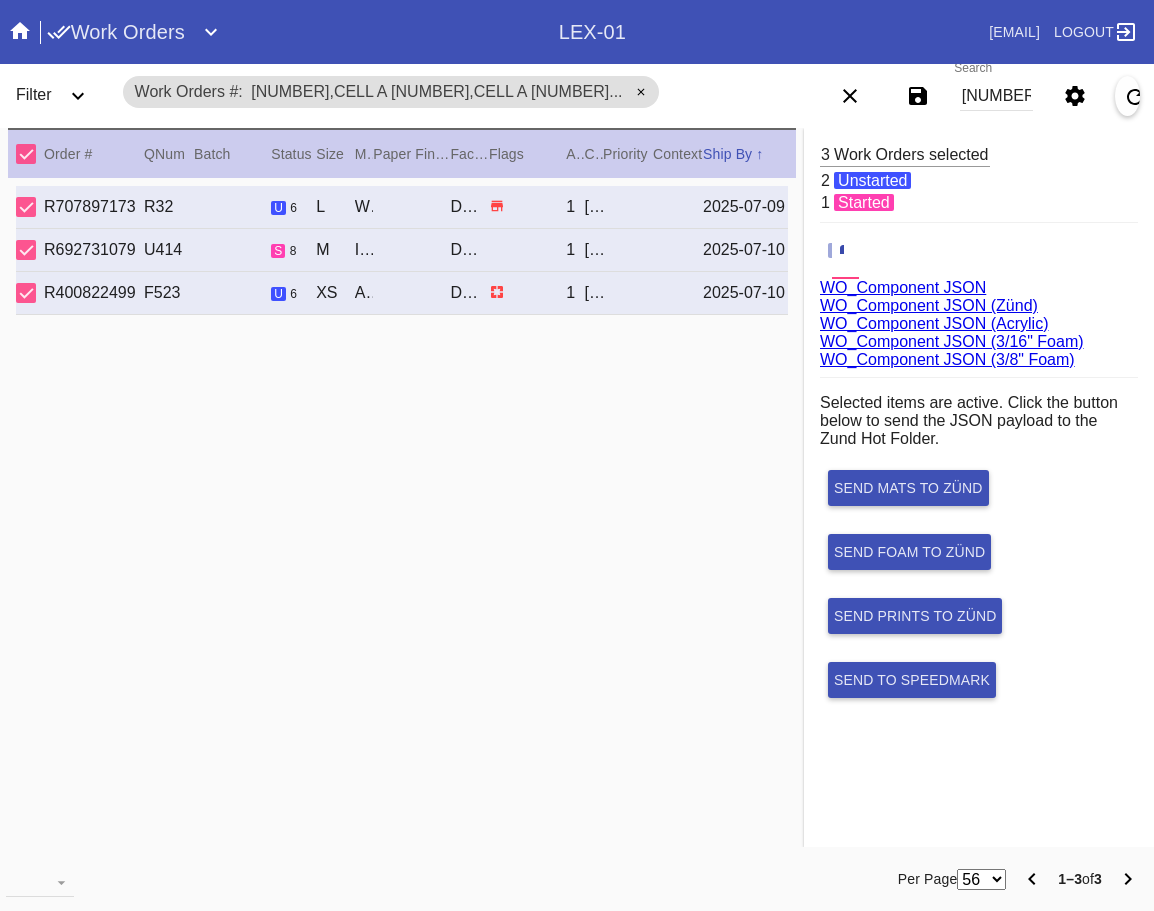 scroll, scrollTop: 0, scrollLeft: 0, axis: both 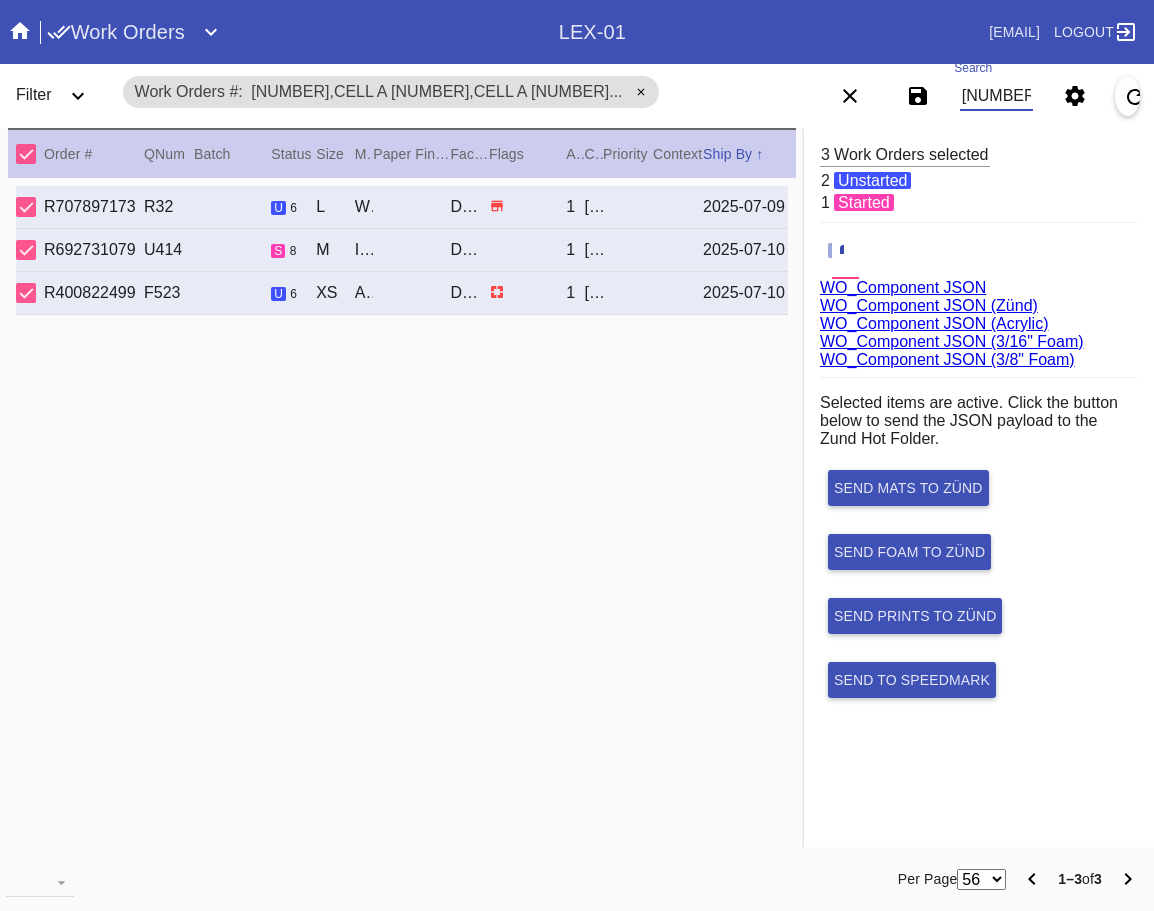 click on "[NUMBER],Cell A [NUMBER],Cell A [NUMBER],Cell F" at bounding box center [997, 96] 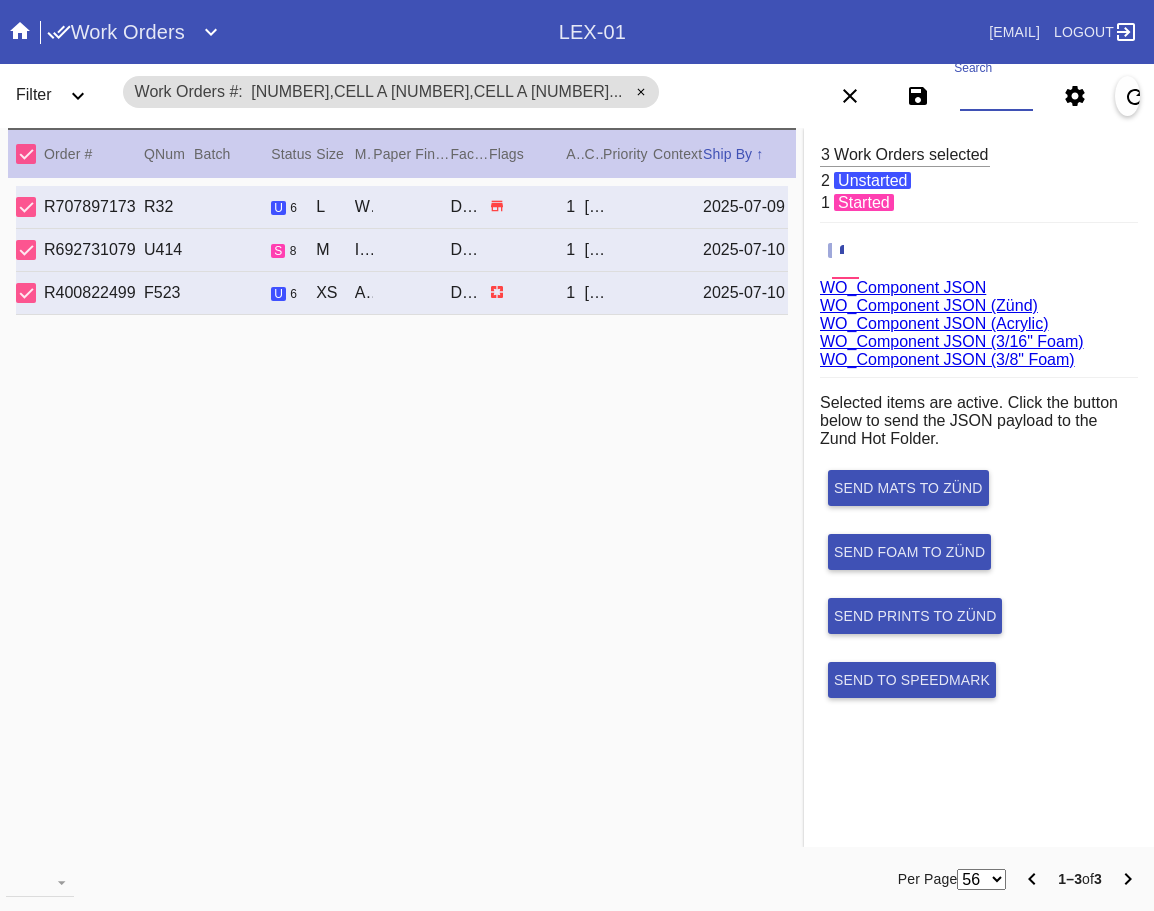 paste on "[NUMBER],Cell A [NUMBER],Cell H [NUMBER],Cell D [NUMBER],Cell C [NUMBER],Cell E [NUMBER],Cell H [NUMBER],Cell B [NUMBER],Cell D [NUMBER],Cell F [NUMBER],Cell B [NUMBER],Cell B [NUMBER],Cell B [NUMBER],Cell H [NUMBER],Cell B [NUMBER],Cell E [NUMBER],Cell H [NUMBER],Cell H" 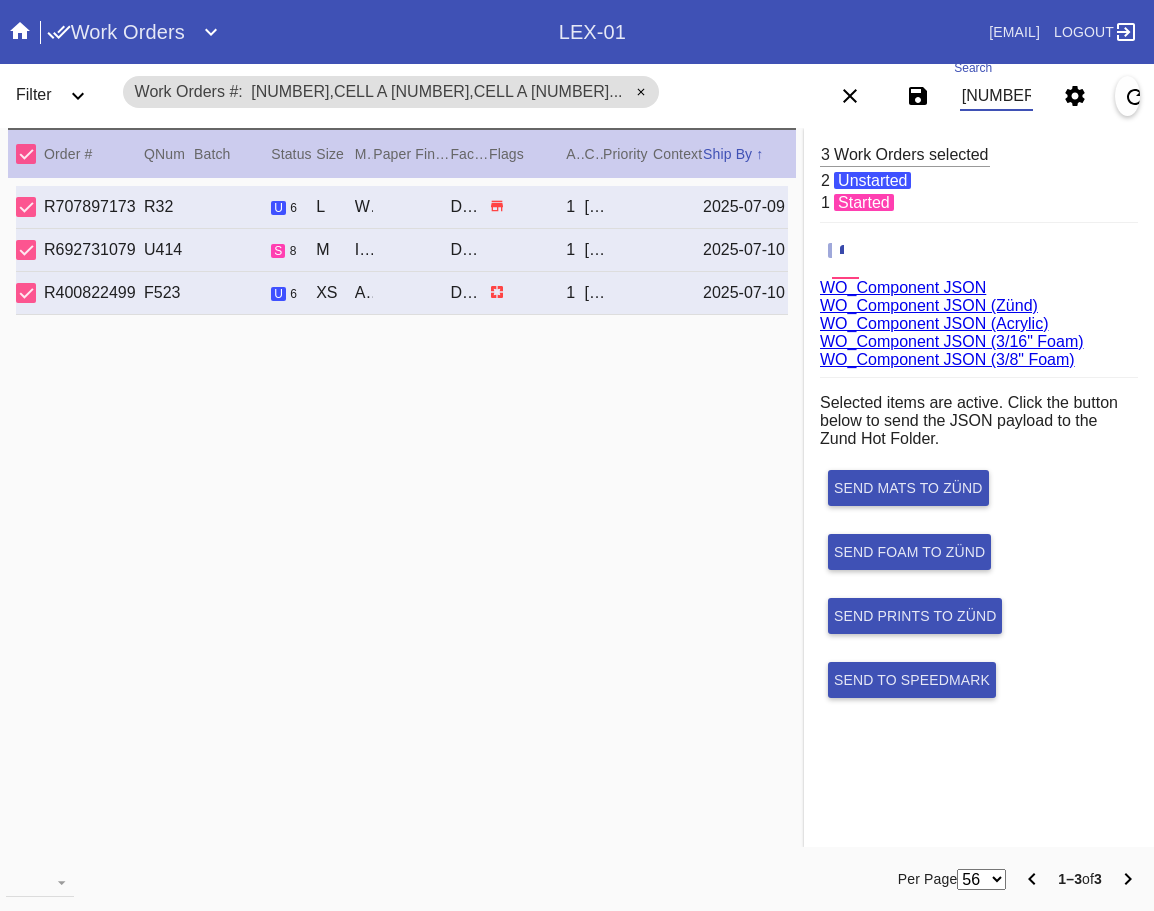 scroll, scrollTop: 0, scrollLeft: 3326, axis: horizontal 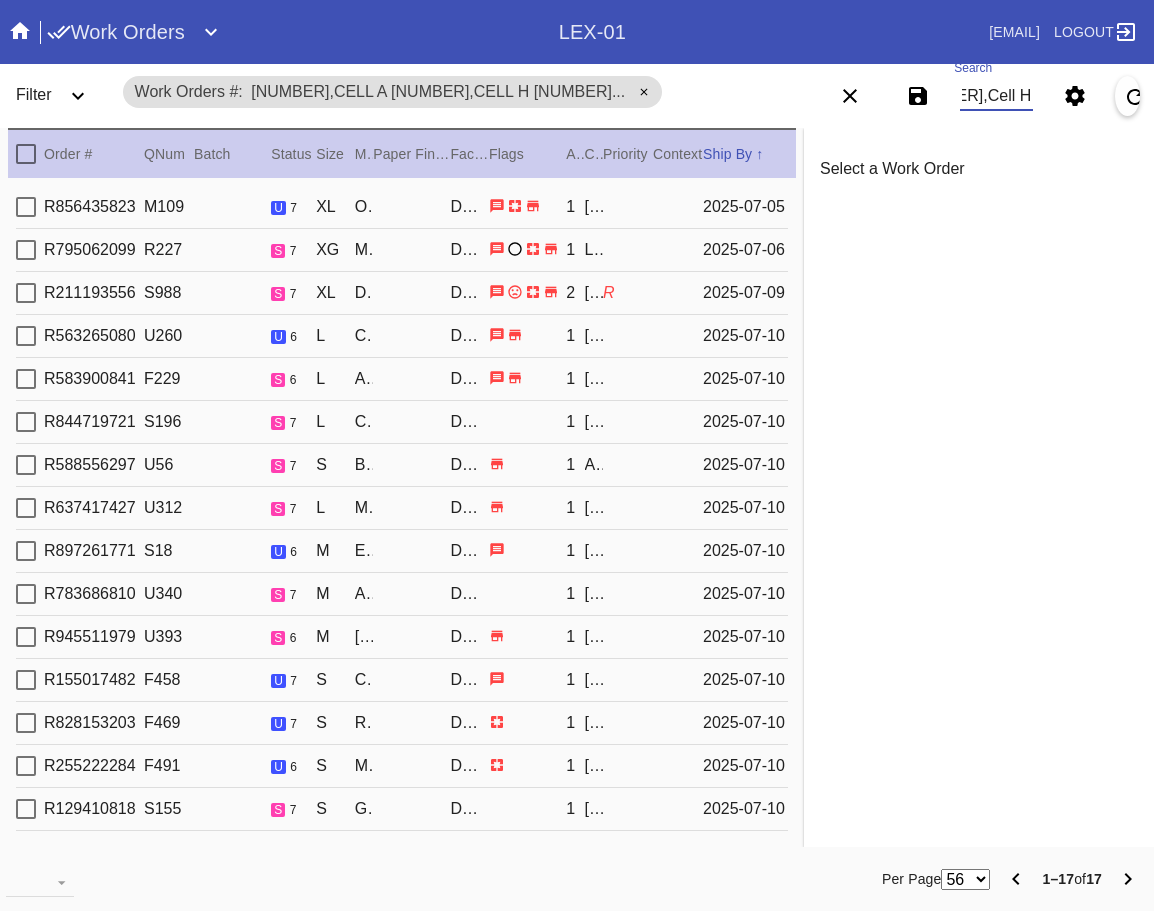 type on "[NUMBER],Cell A [NUMBER],Cell H [NUMBER],Cell D [NUMBER],Cell C [NUMBER],Cell E [NUMBER],Cell H [NUMBER],Cell B [NUMBER],Cell D [NUMBER],Cell F [NUMBER],Cell B [NUMBER],Cell B [NUMBER],Cell B [NUMBER],Cell H [NUMBER],Cell B [NUMBER],Cell E [NUMBER],Cell H [NUMBER],Cell H" 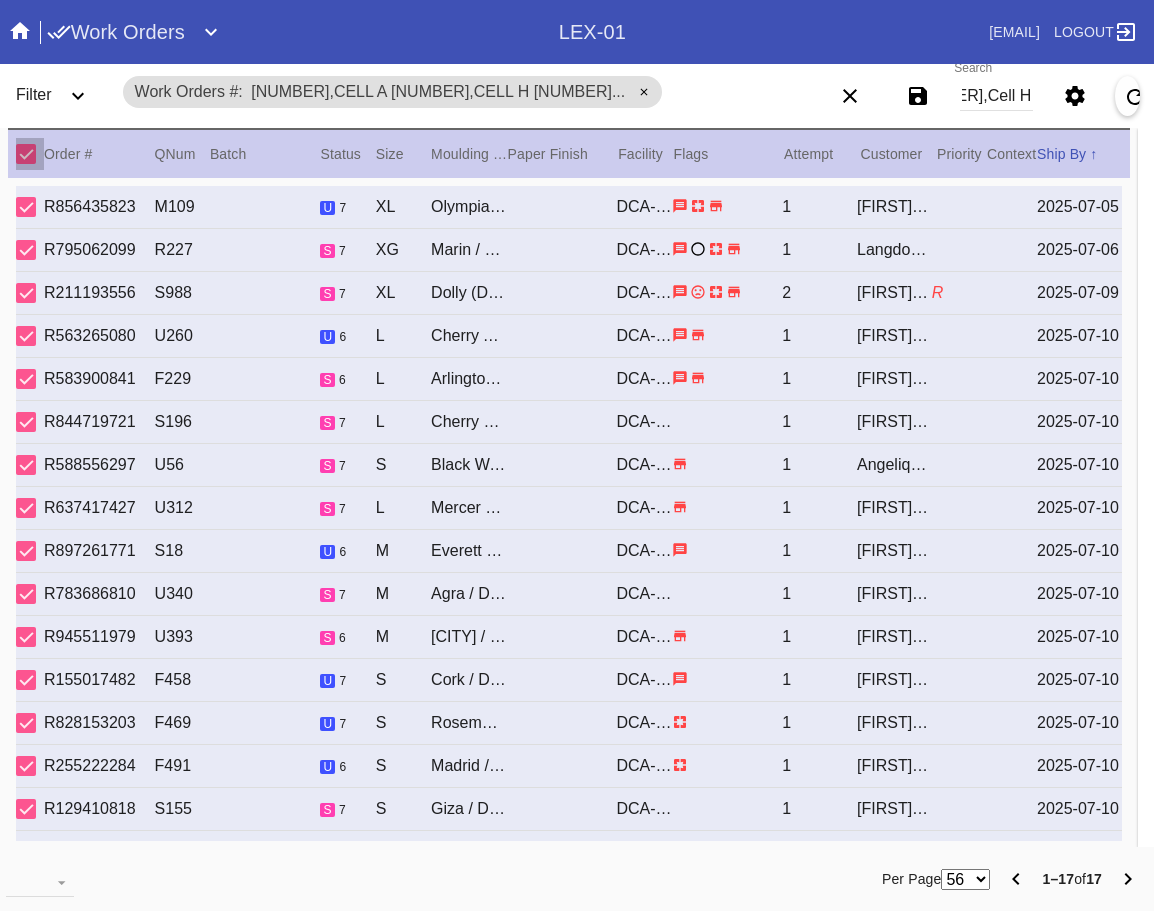scroll, scrollTop: 0, scrollLeft: 0, axis: both 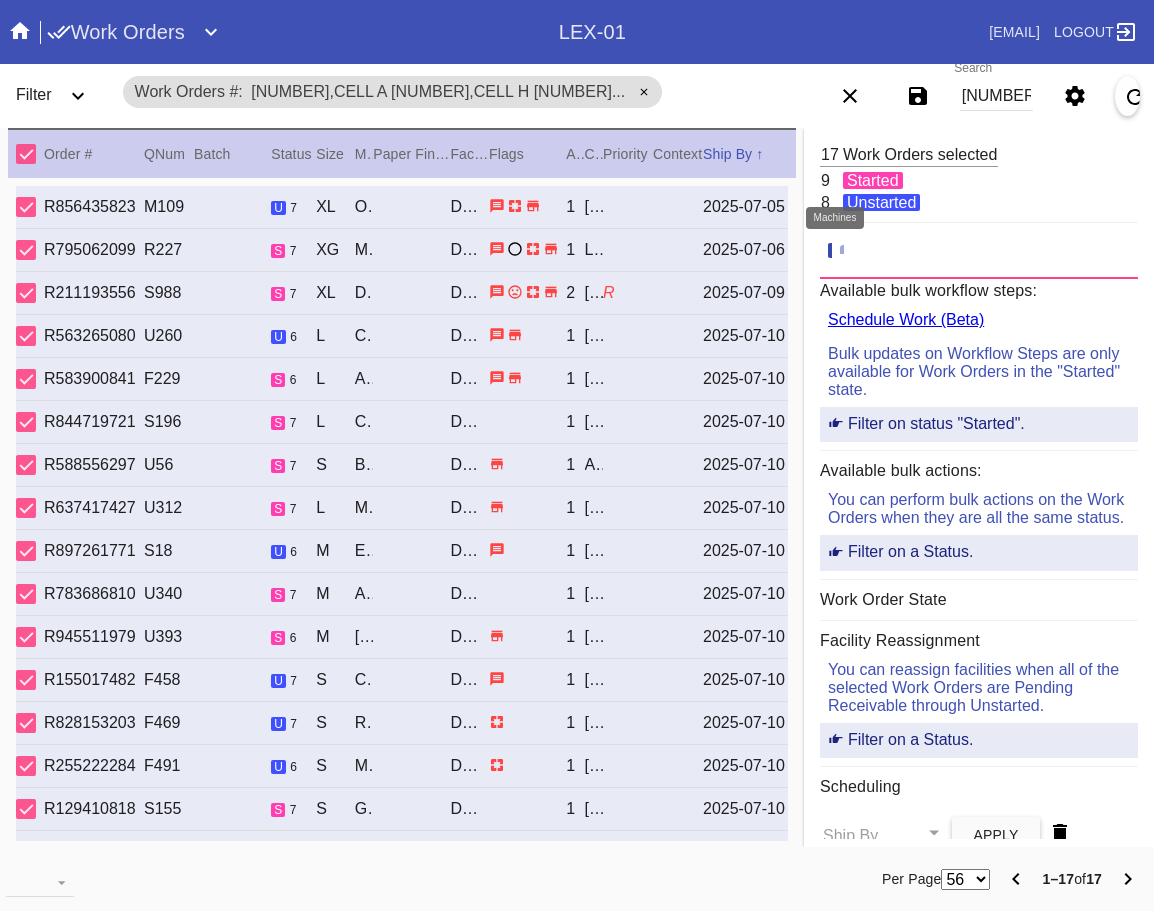 click at bounding box center [850, 251] 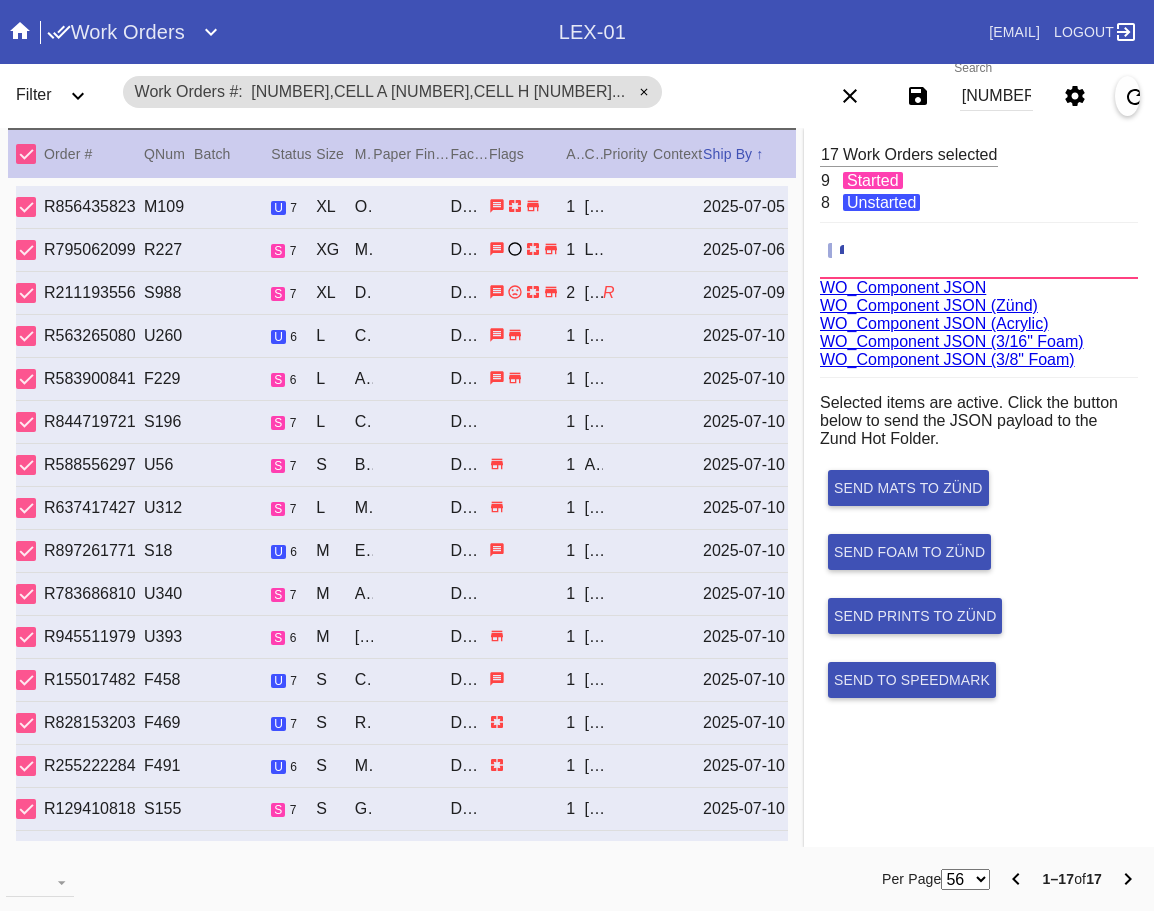 scroll, scrollTop: 75, scrollLeft: 0, axis: vertical 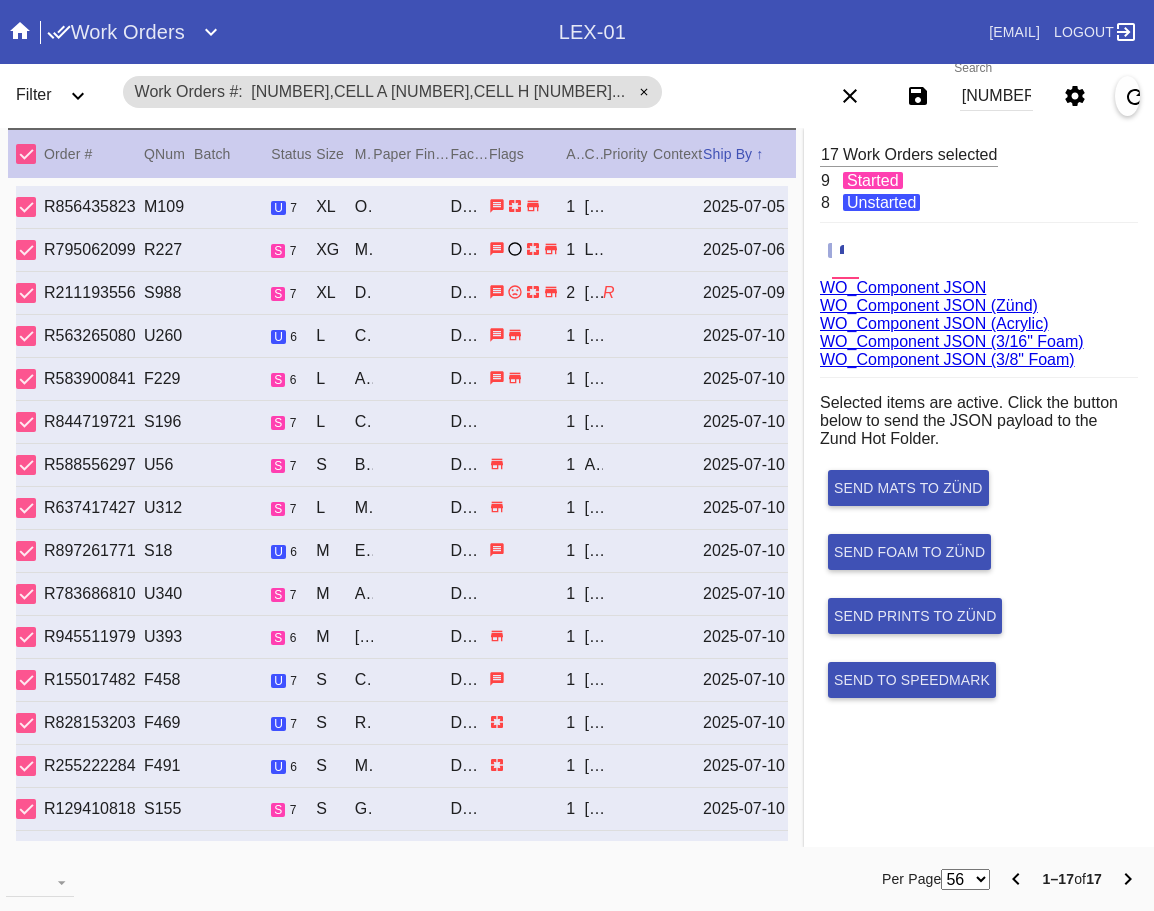 click on "WO_Component JSON (Acrylic)" at bounding box center (934, 323) 